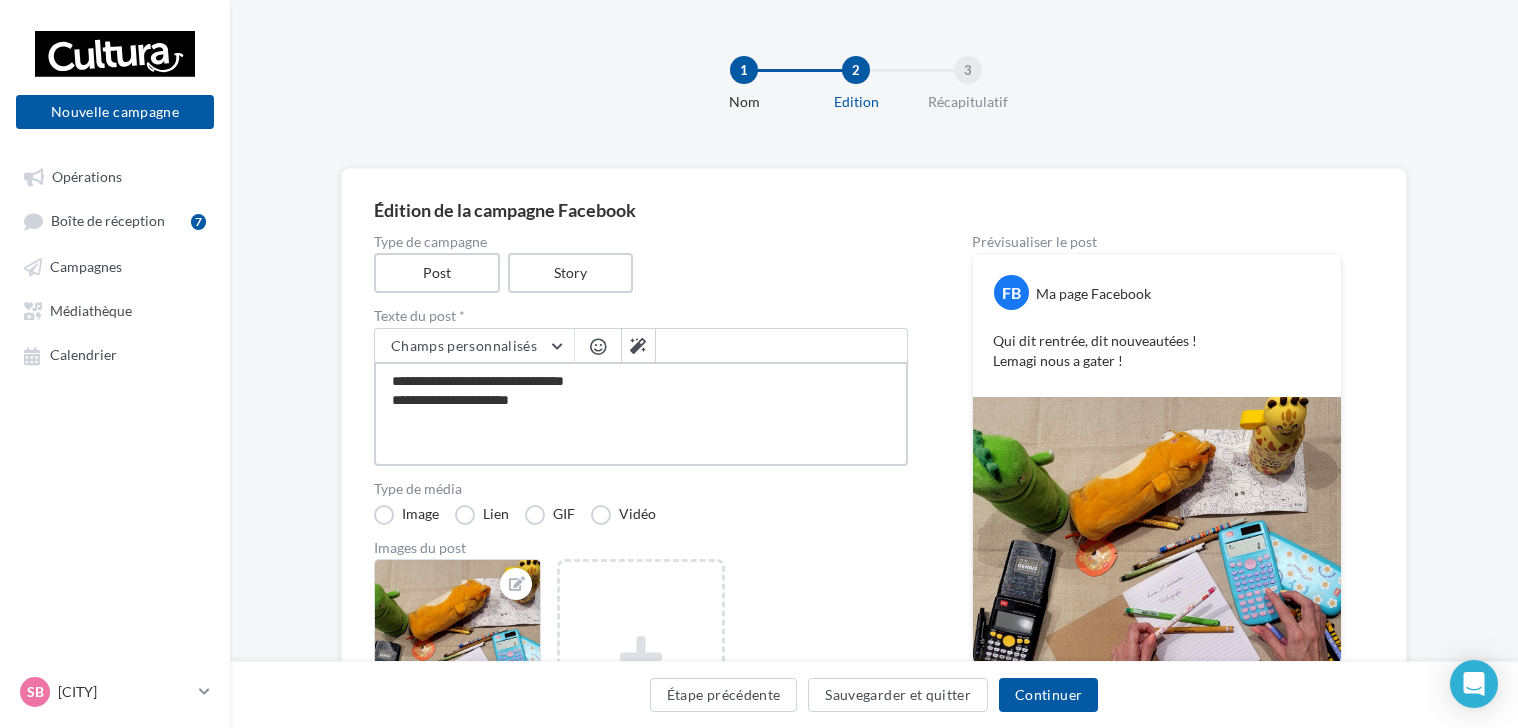 scroll, scrollTop: 100, scrollLeft: 0, axis: vertical 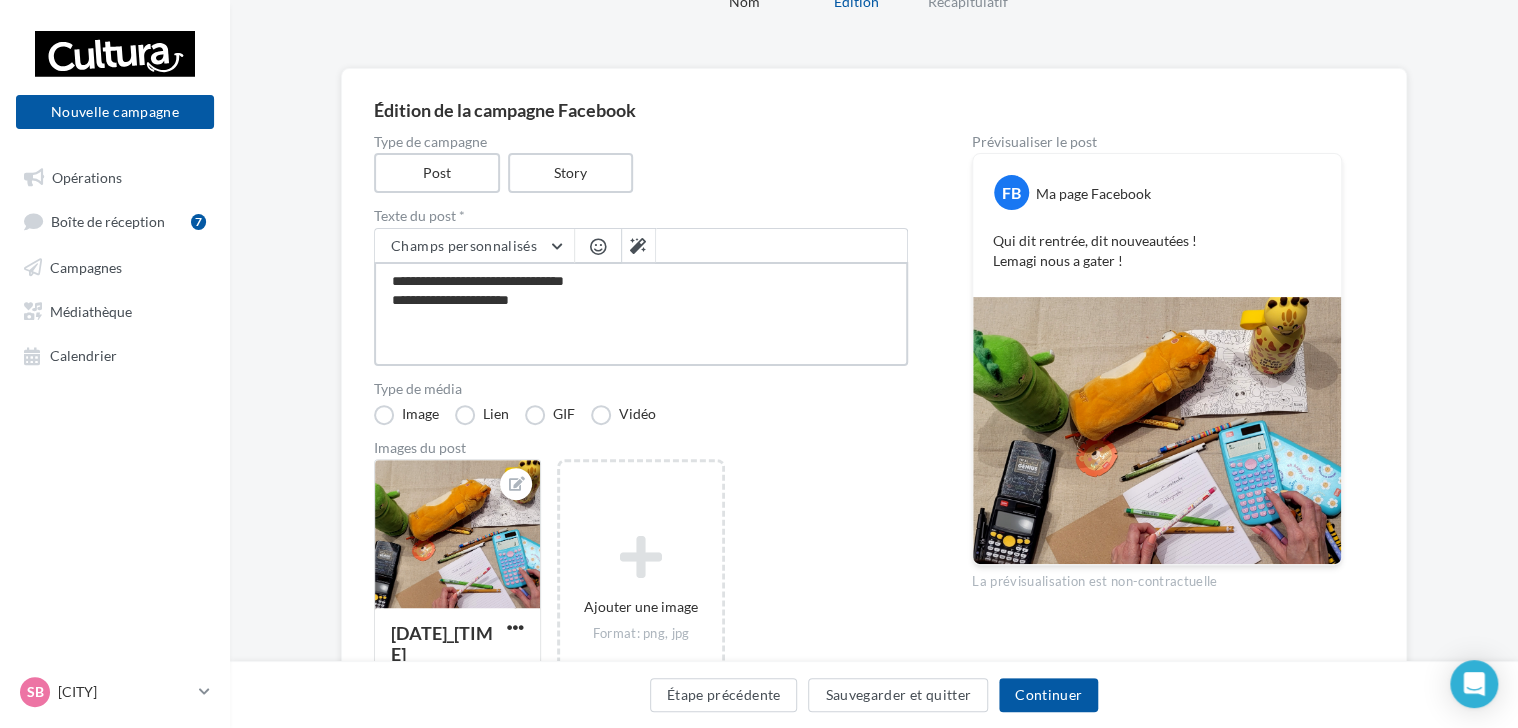 drag, startPoint x: 385, startPoint y: 277, endPoint x: 549, endPoint y: 292, distance: 164.68454 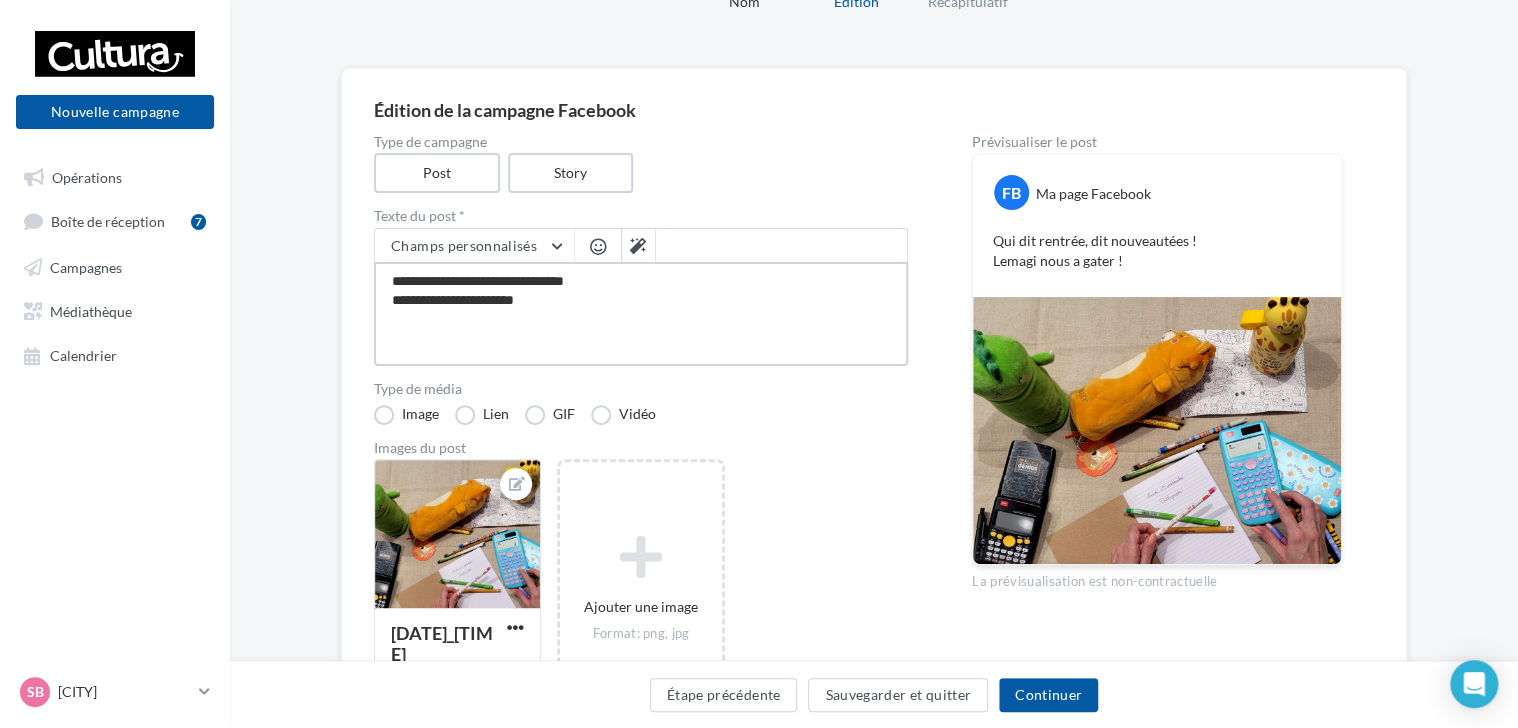 type on "**********" 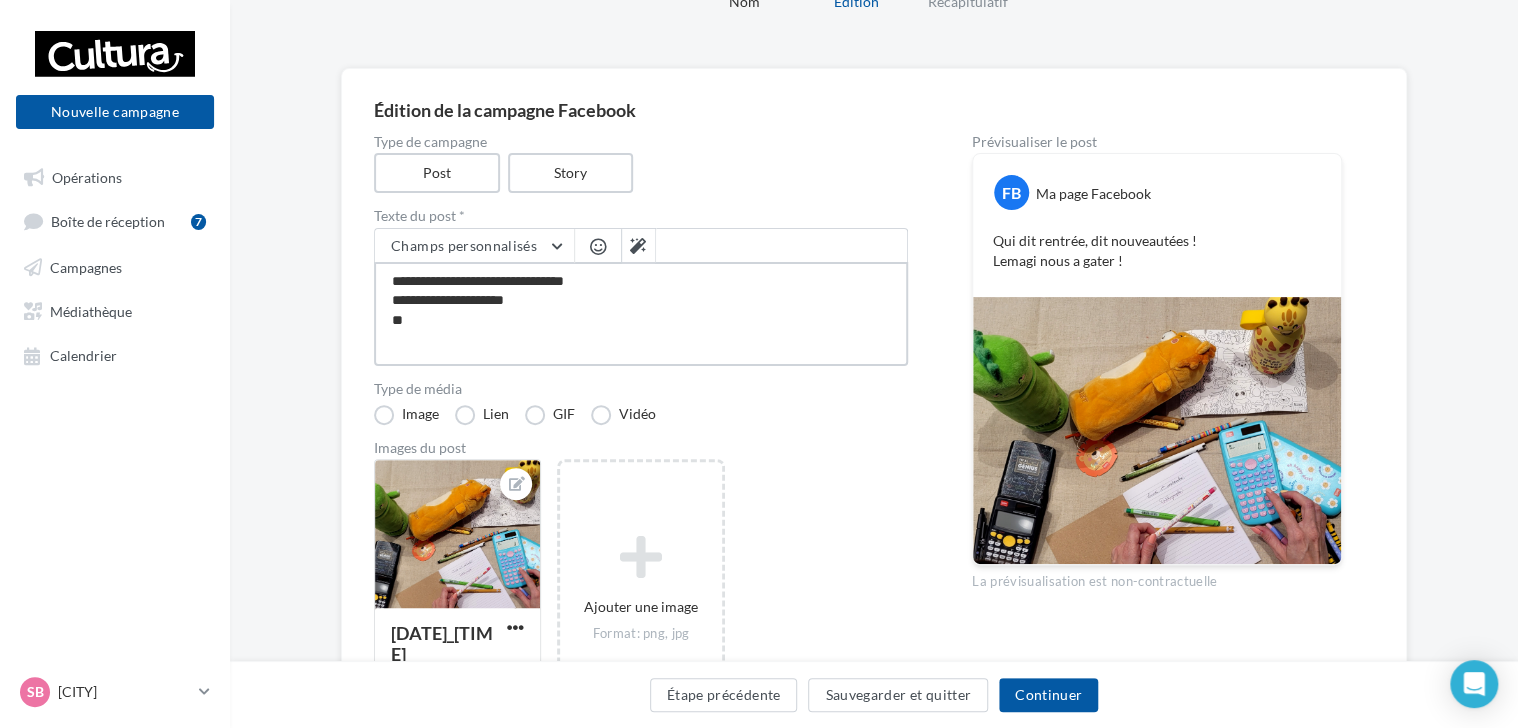 type on "**********" 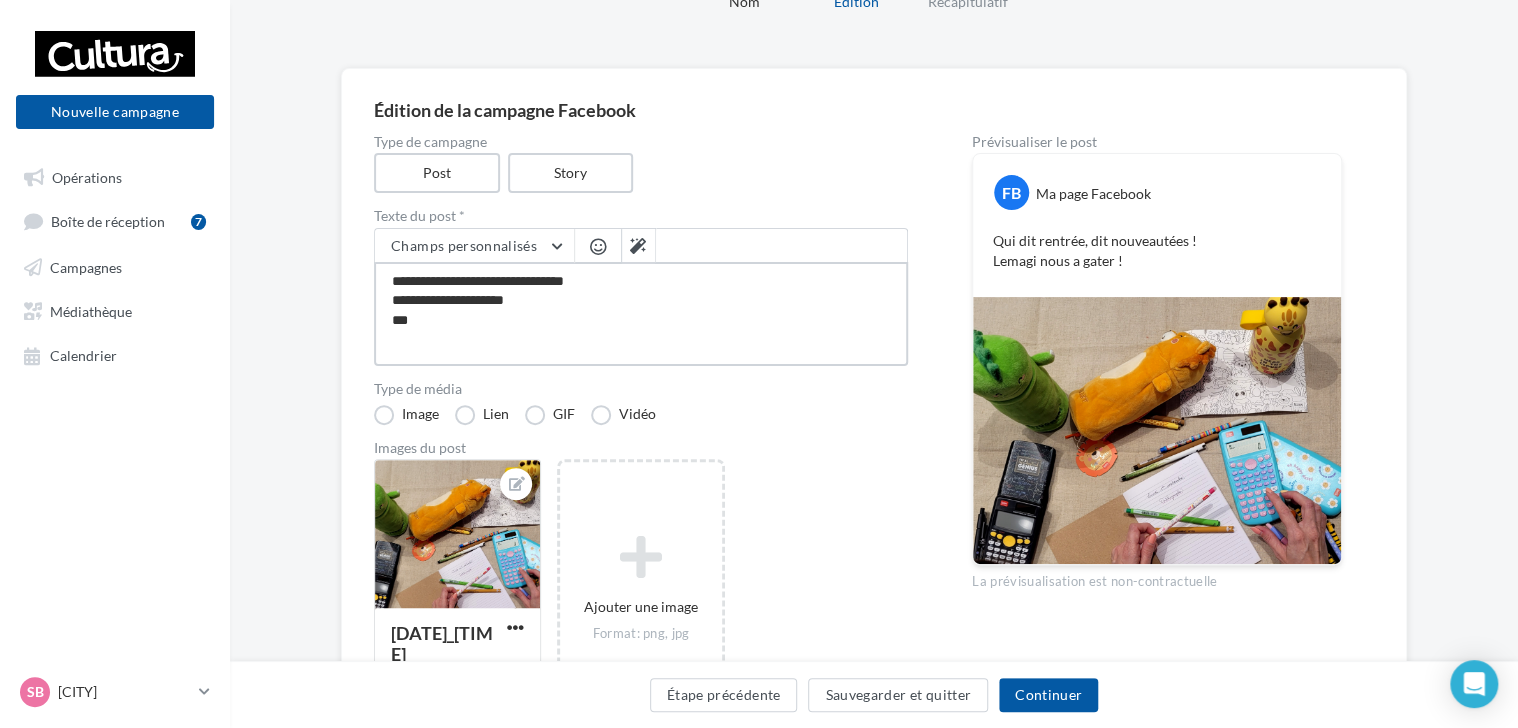 type on "**********" 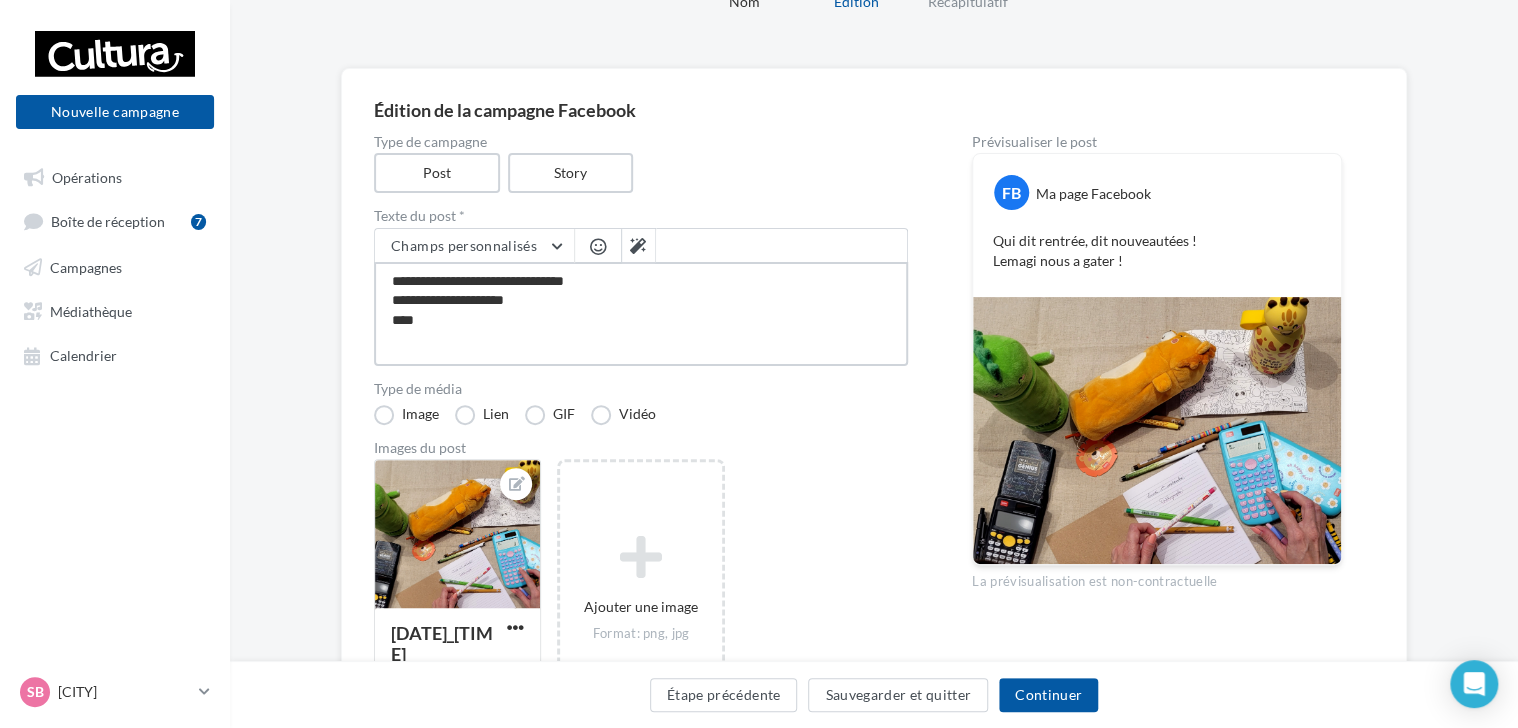 type on "**********" 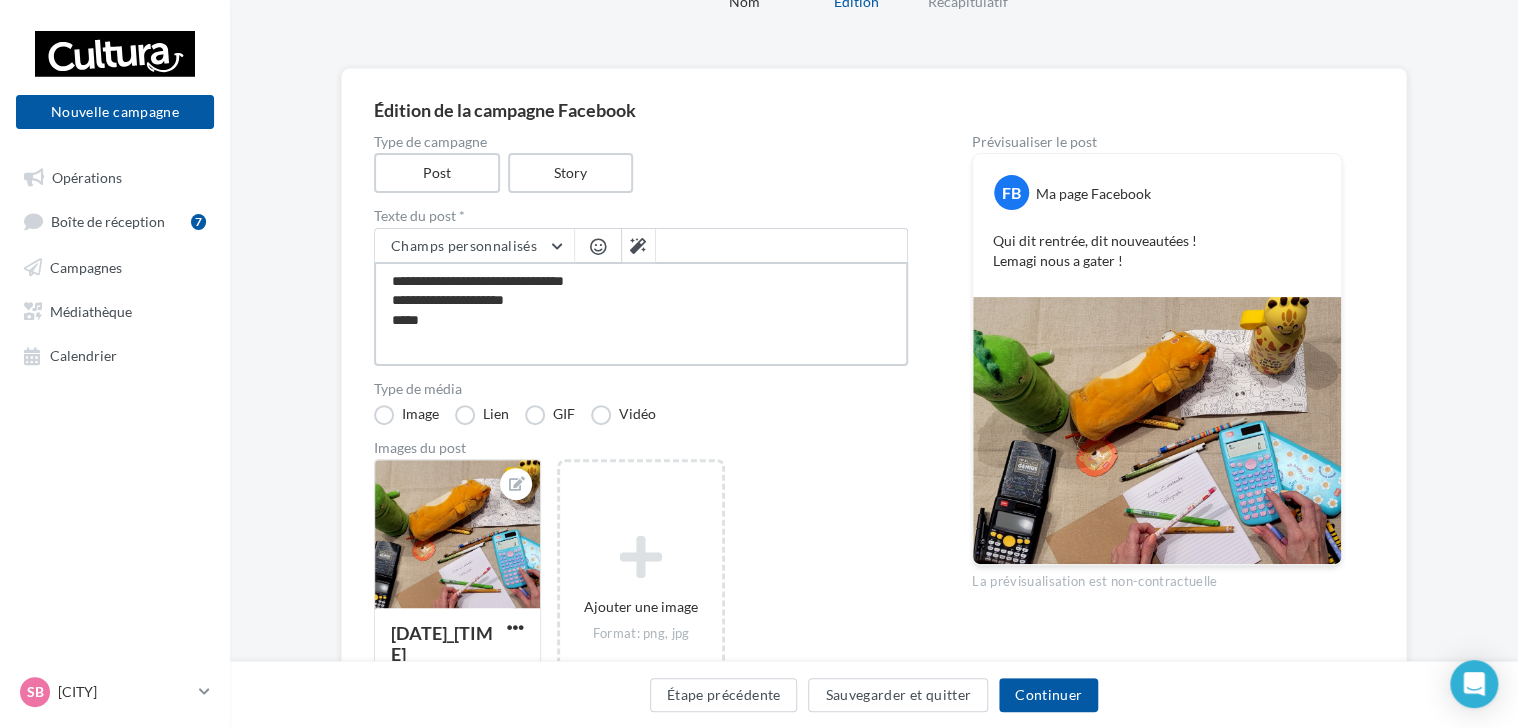 type on "**********" 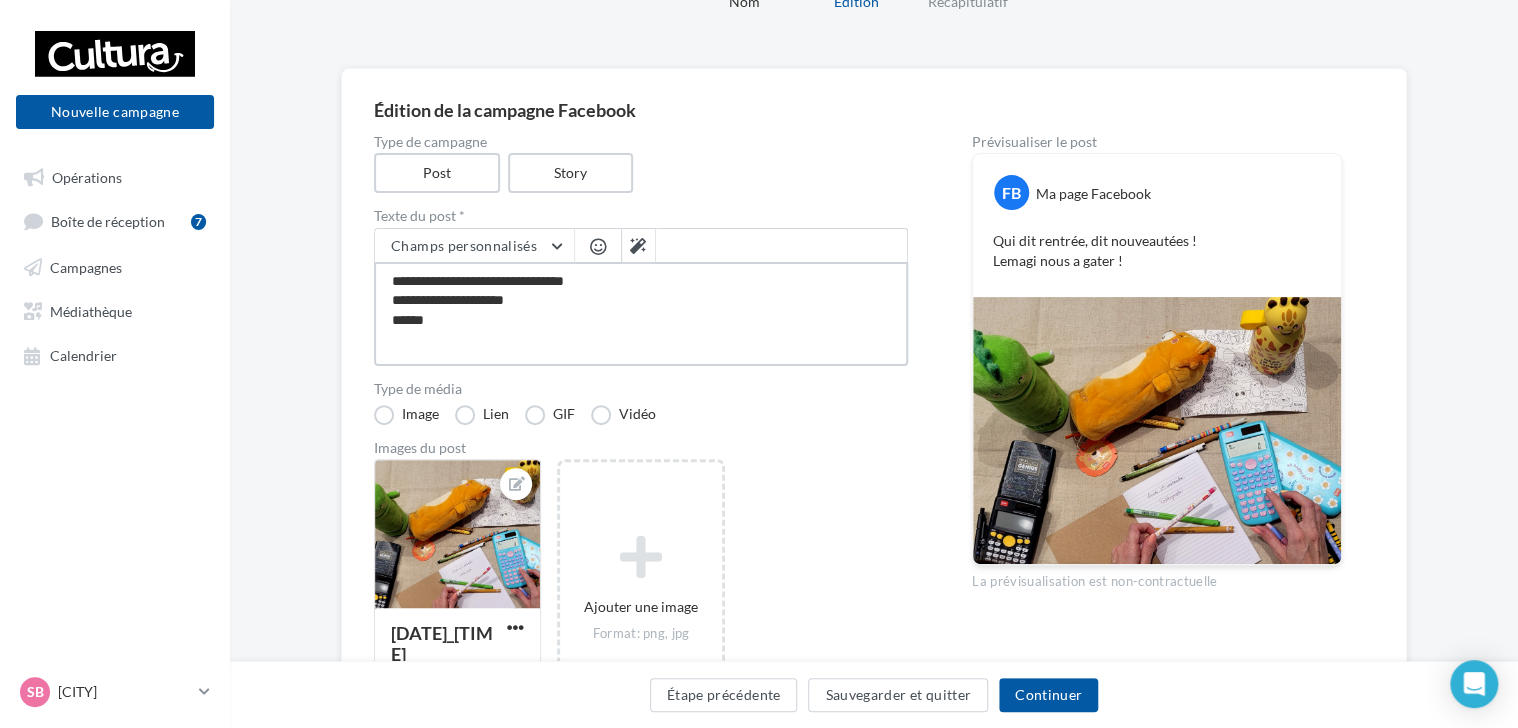 type on "**********" 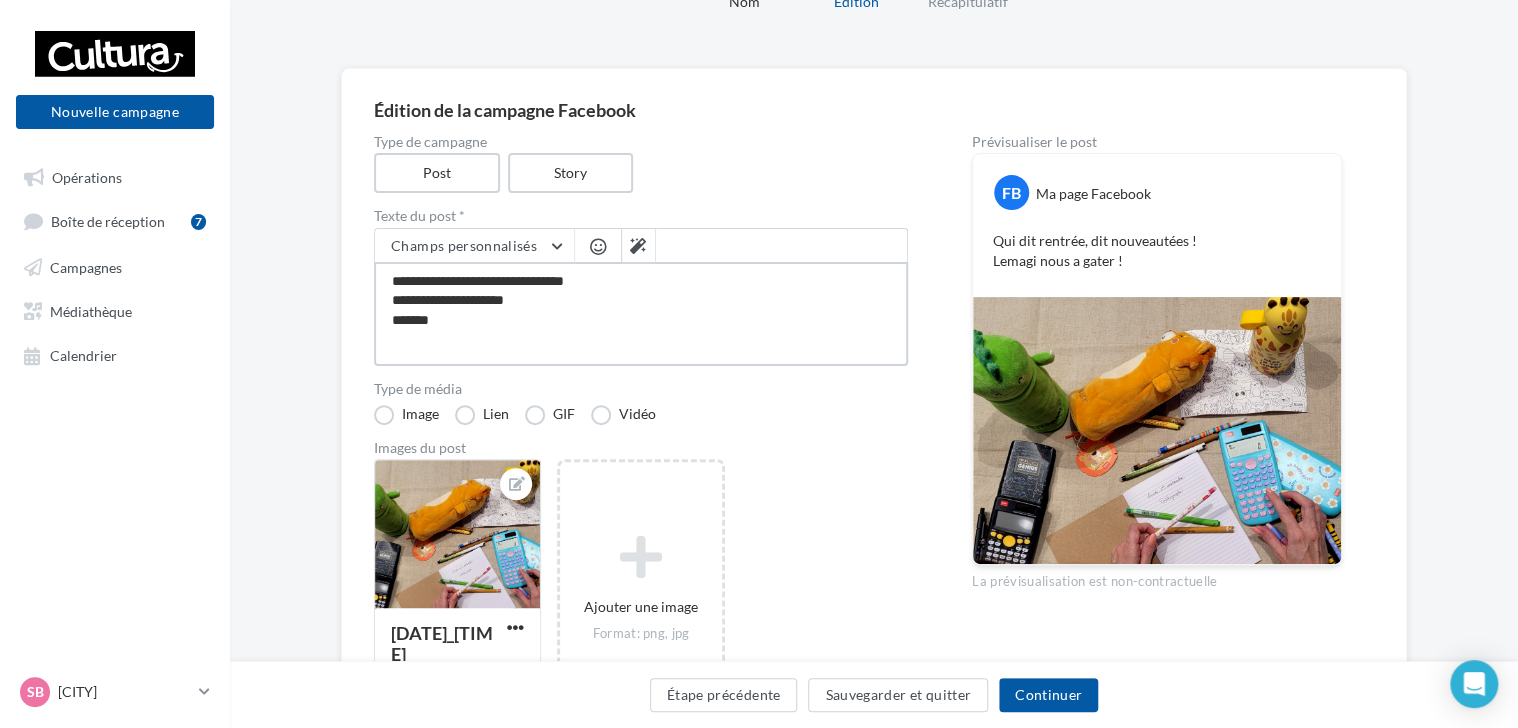 type on "**********" 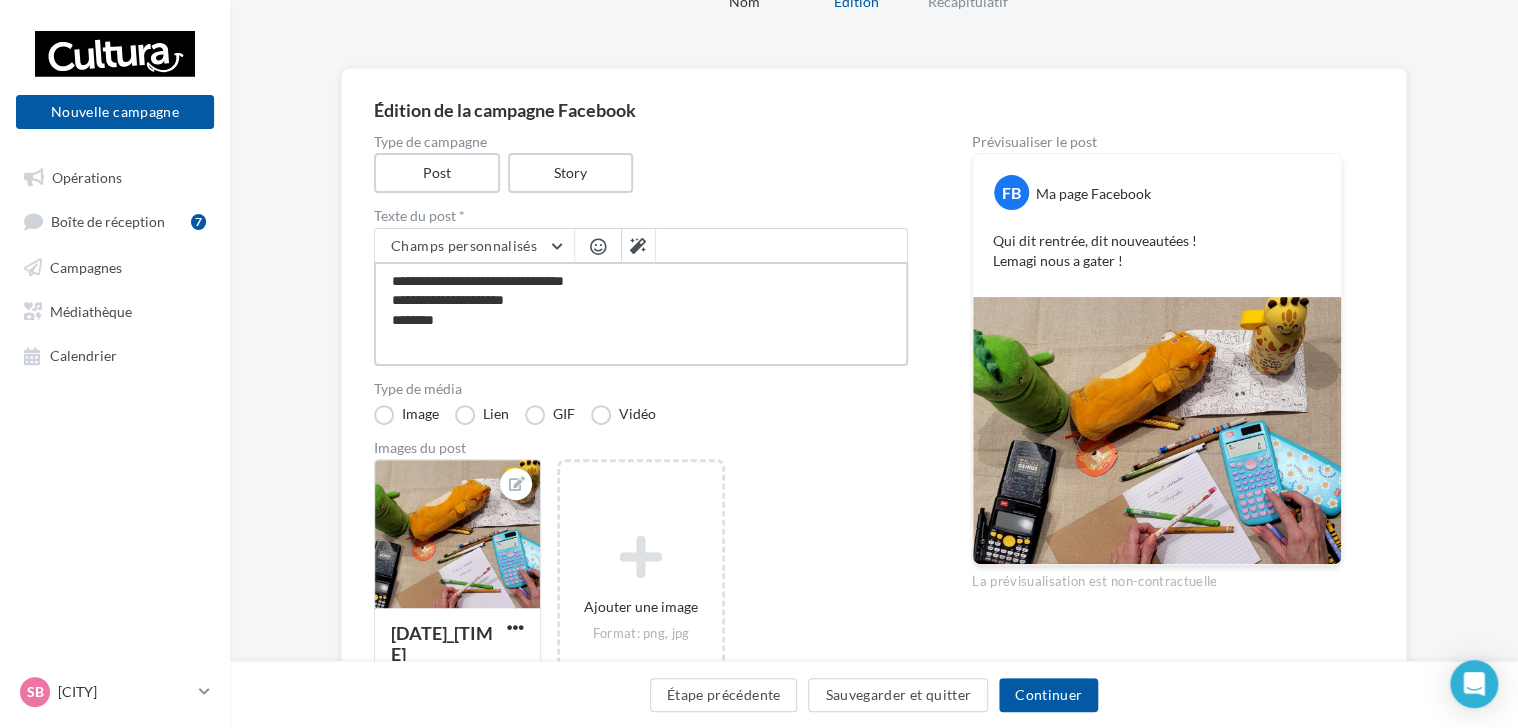 type on "**********" 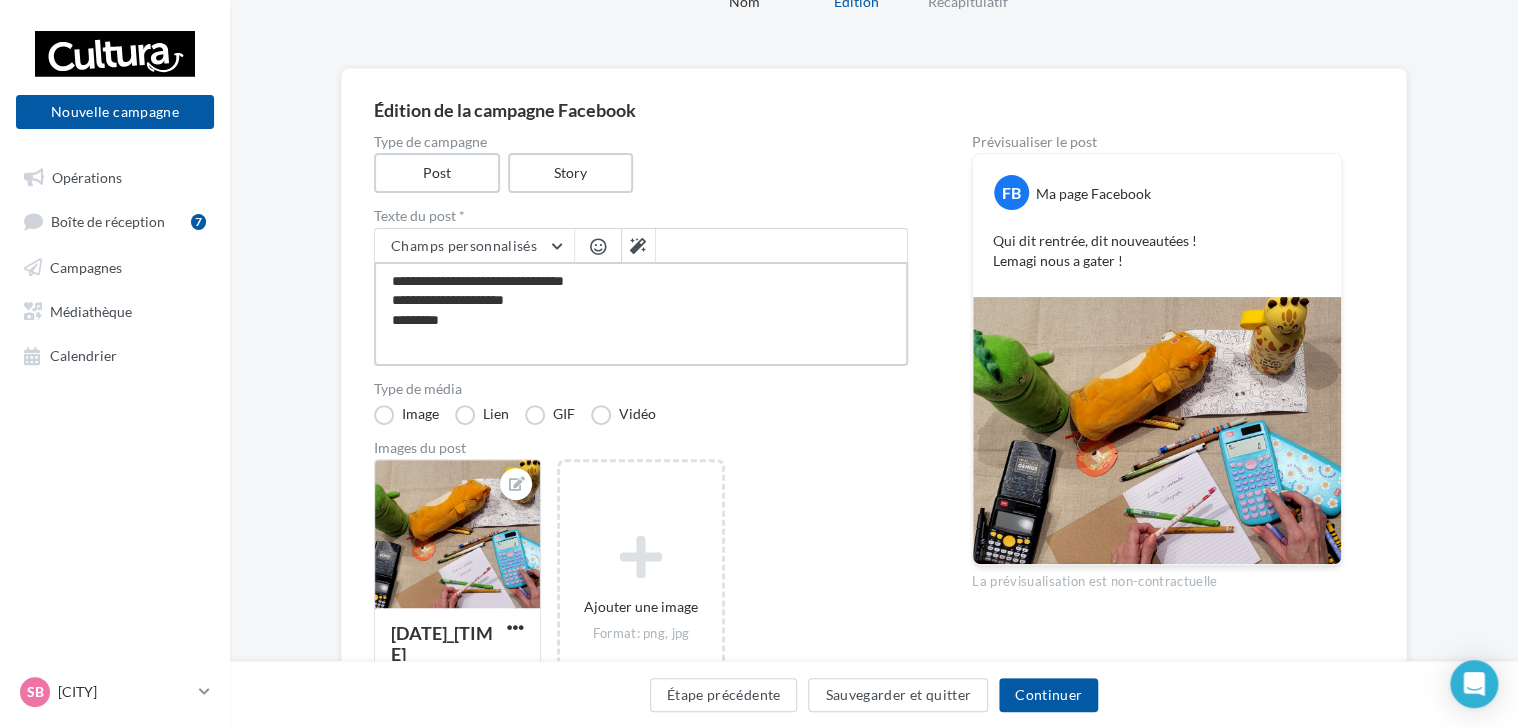 type on "**********" 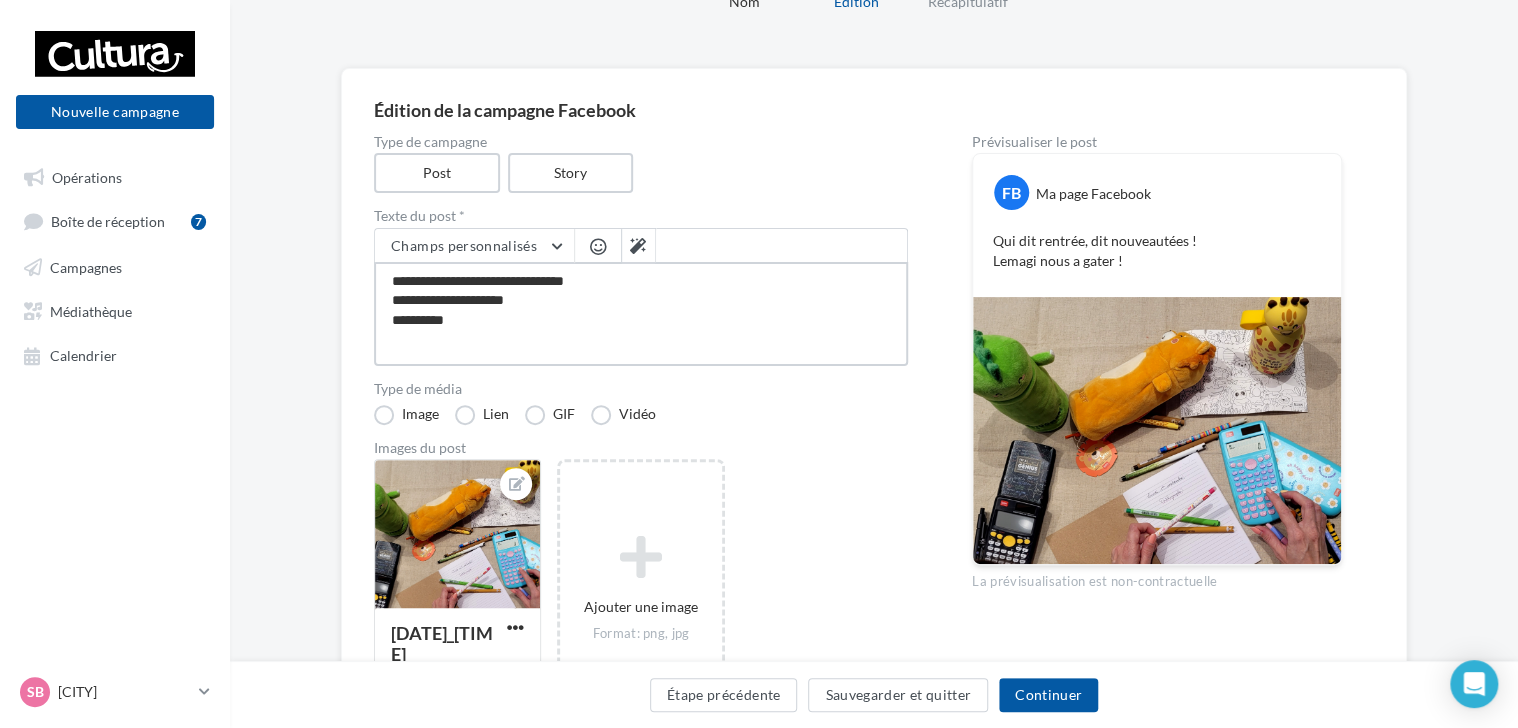 type on "**********" 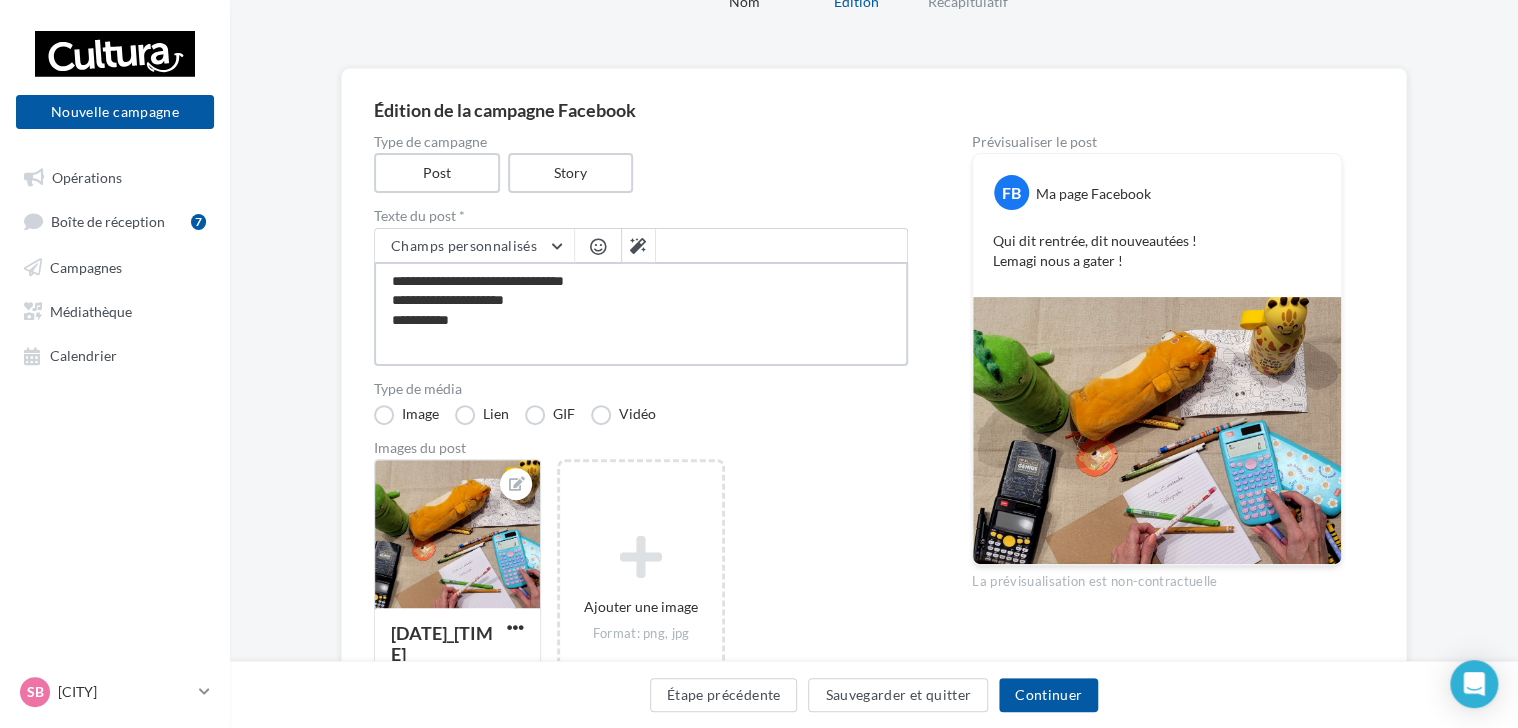 type on "**********" 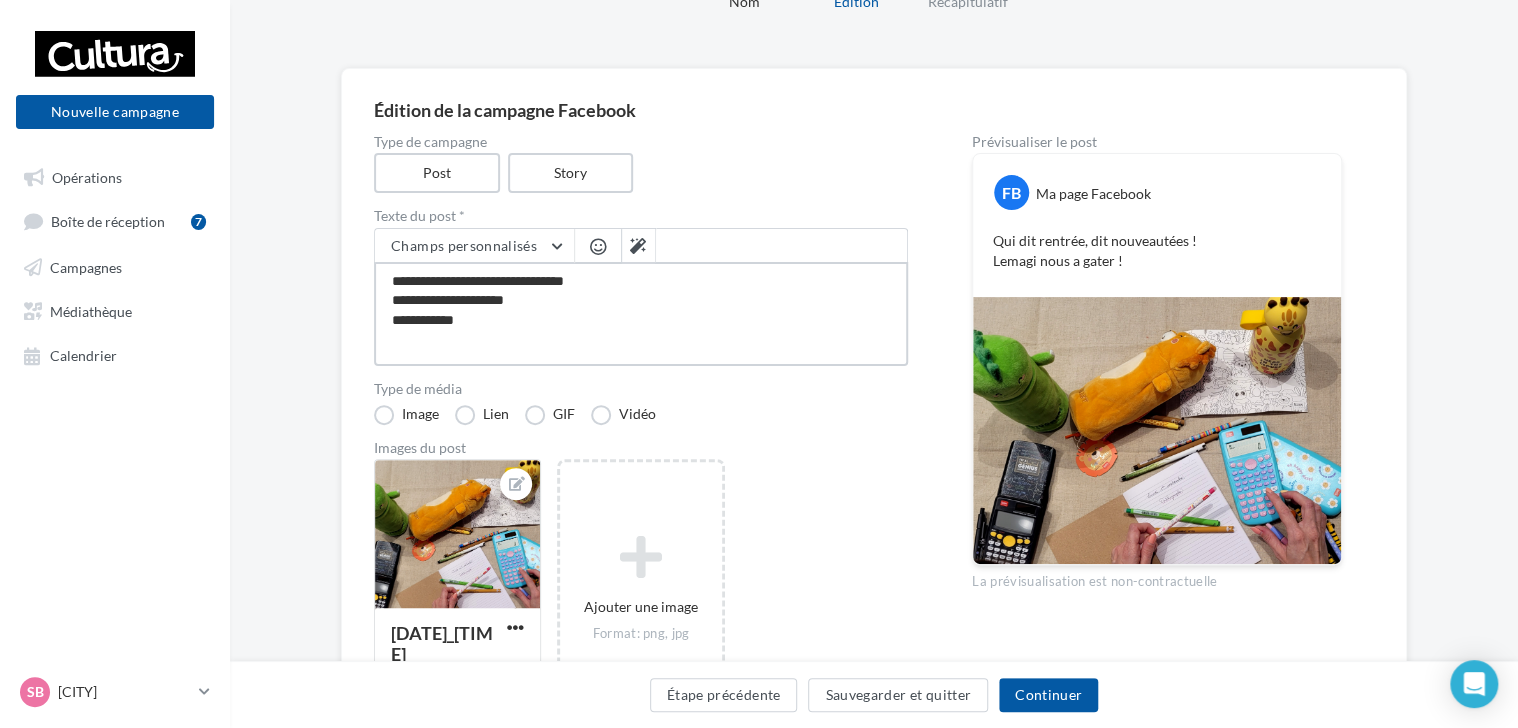 type on "**********" 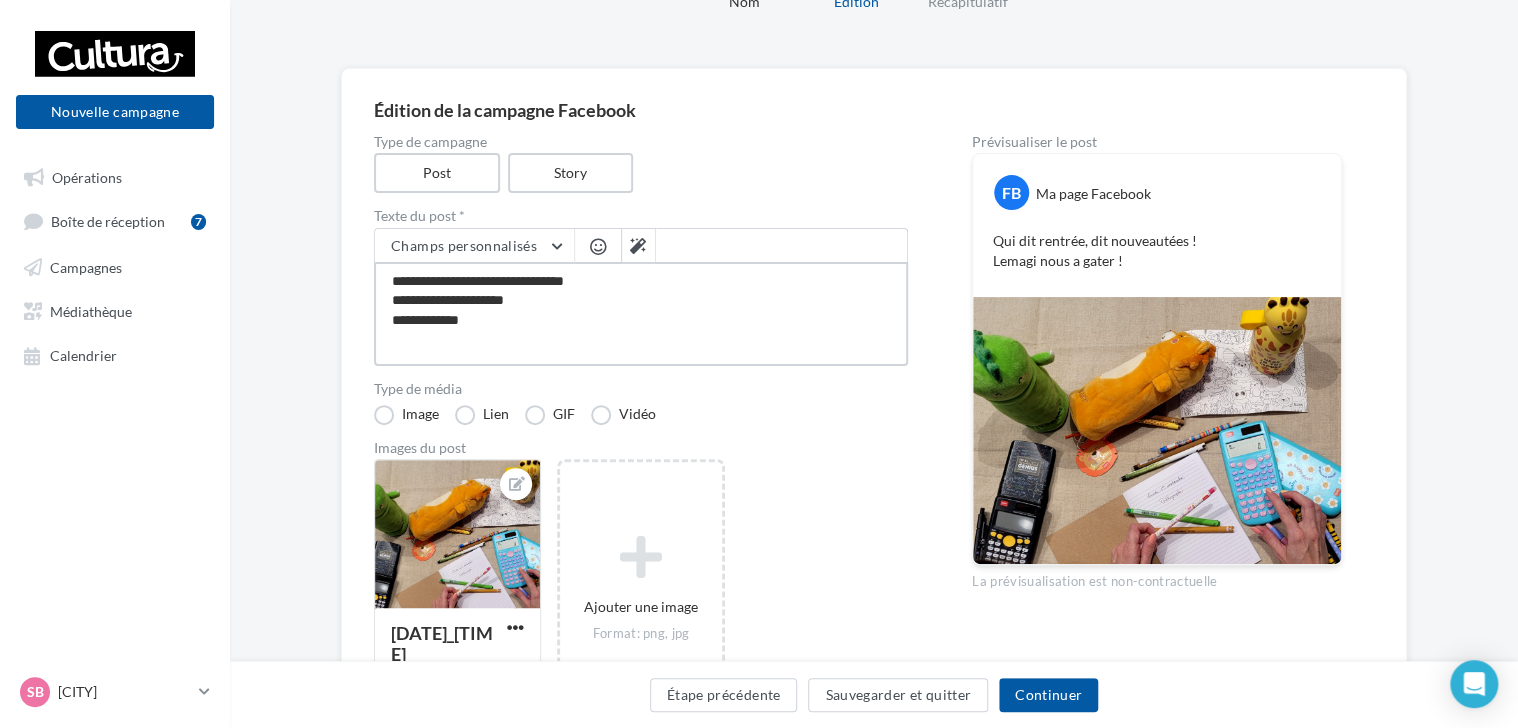 type on "**********" 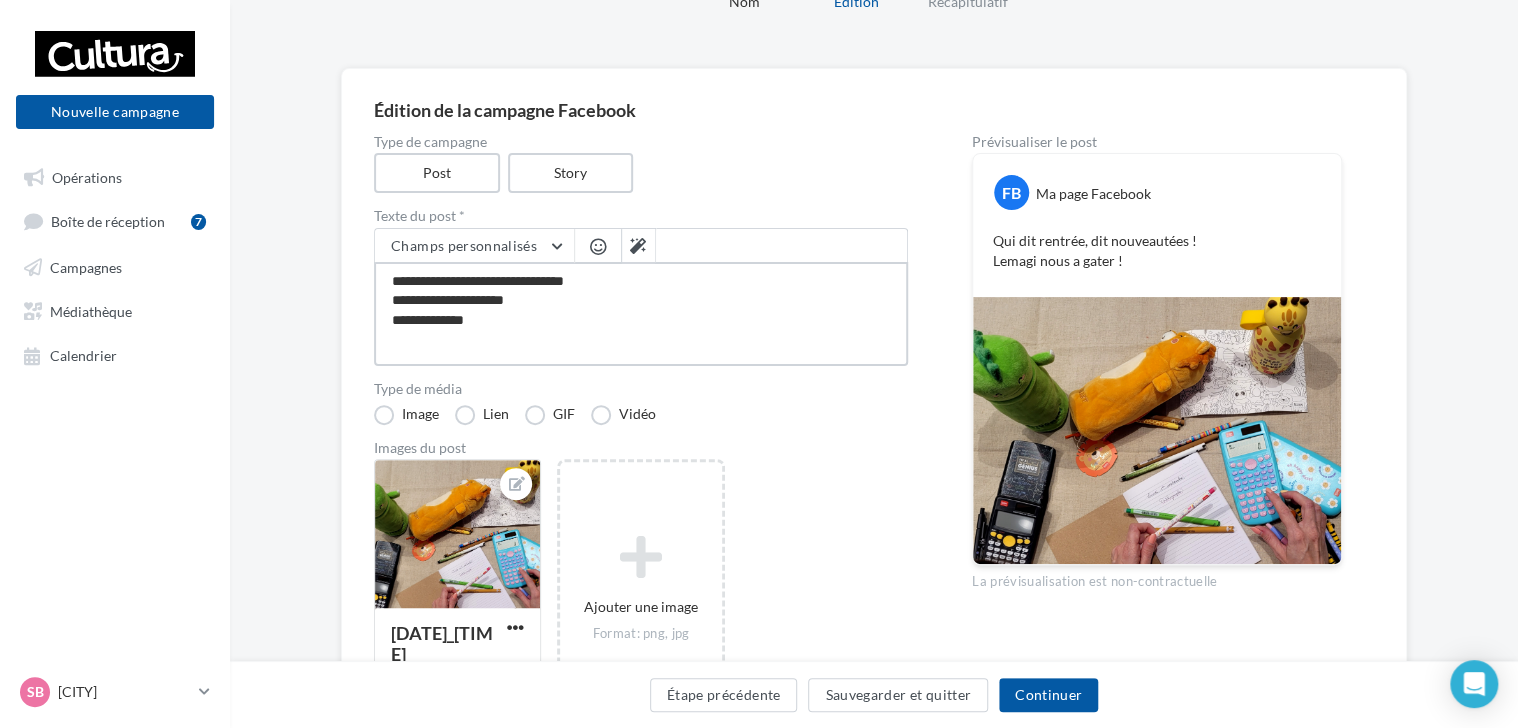 type on "**********" 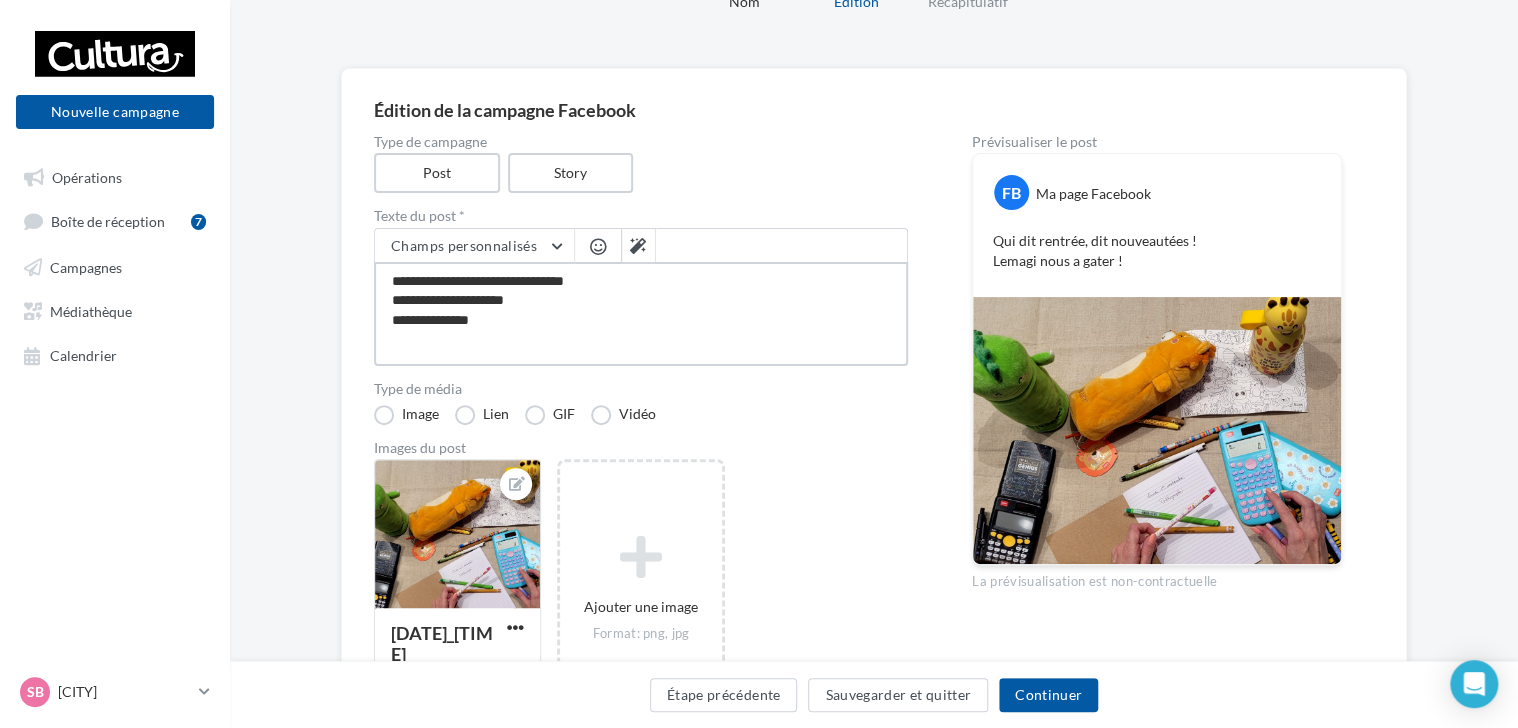 type on "**********" 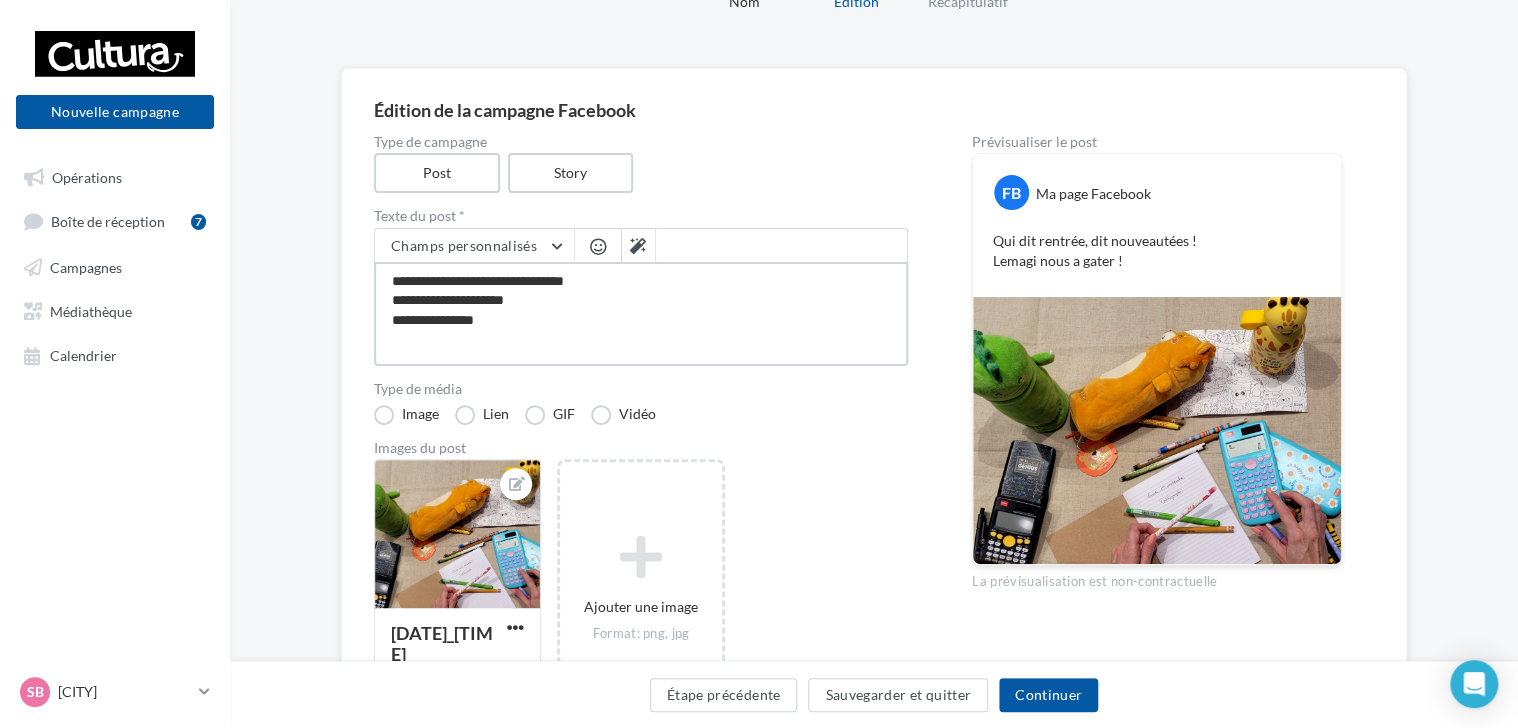 type on "**********" 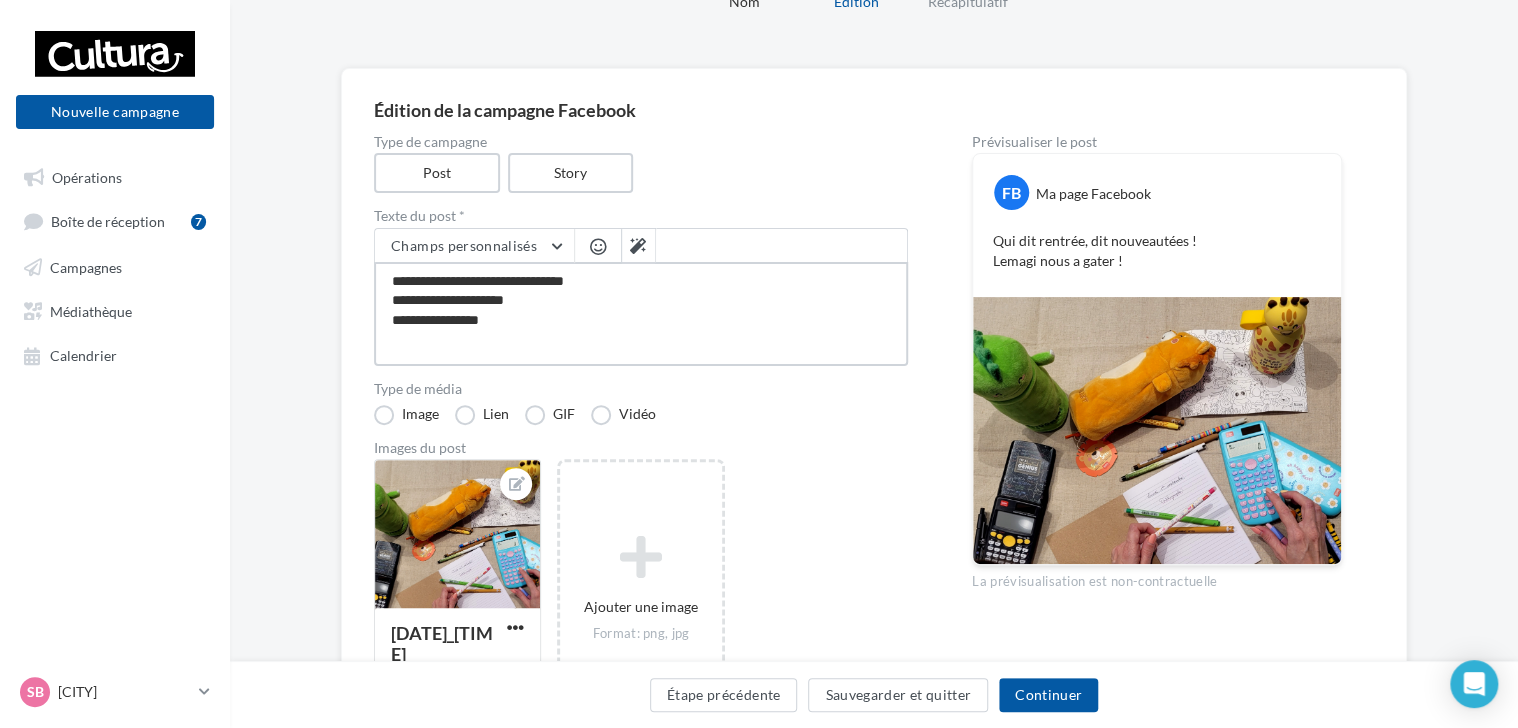 type on "**********" 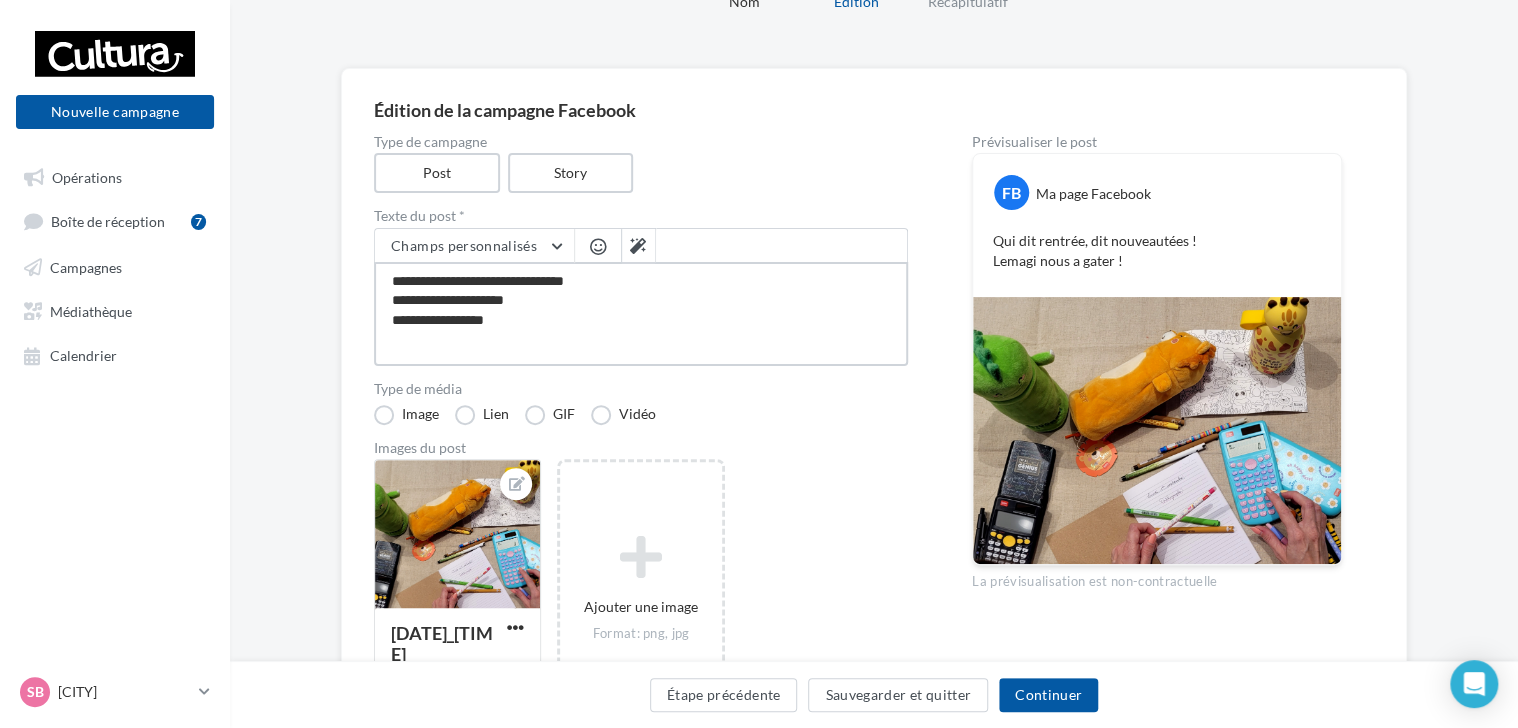 type on "**********" 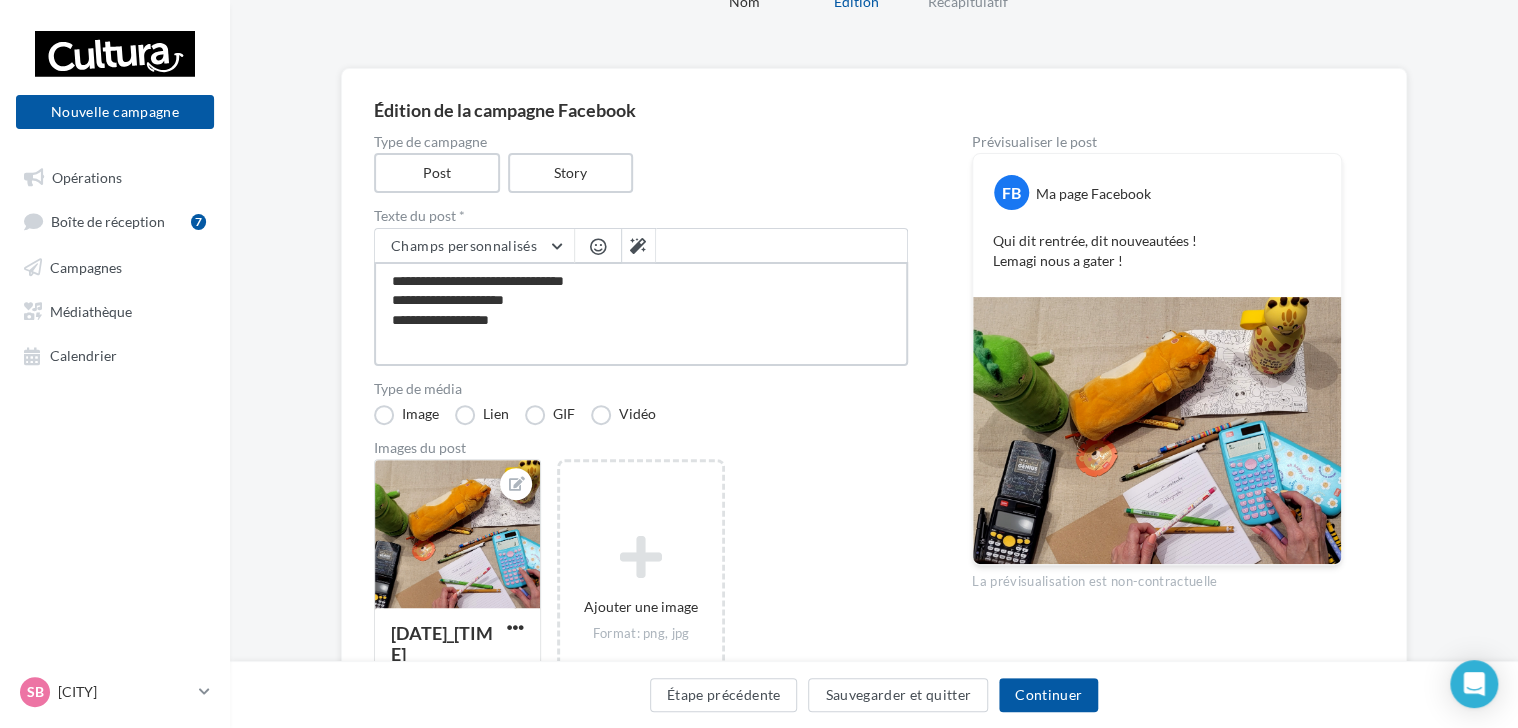type on "**********" 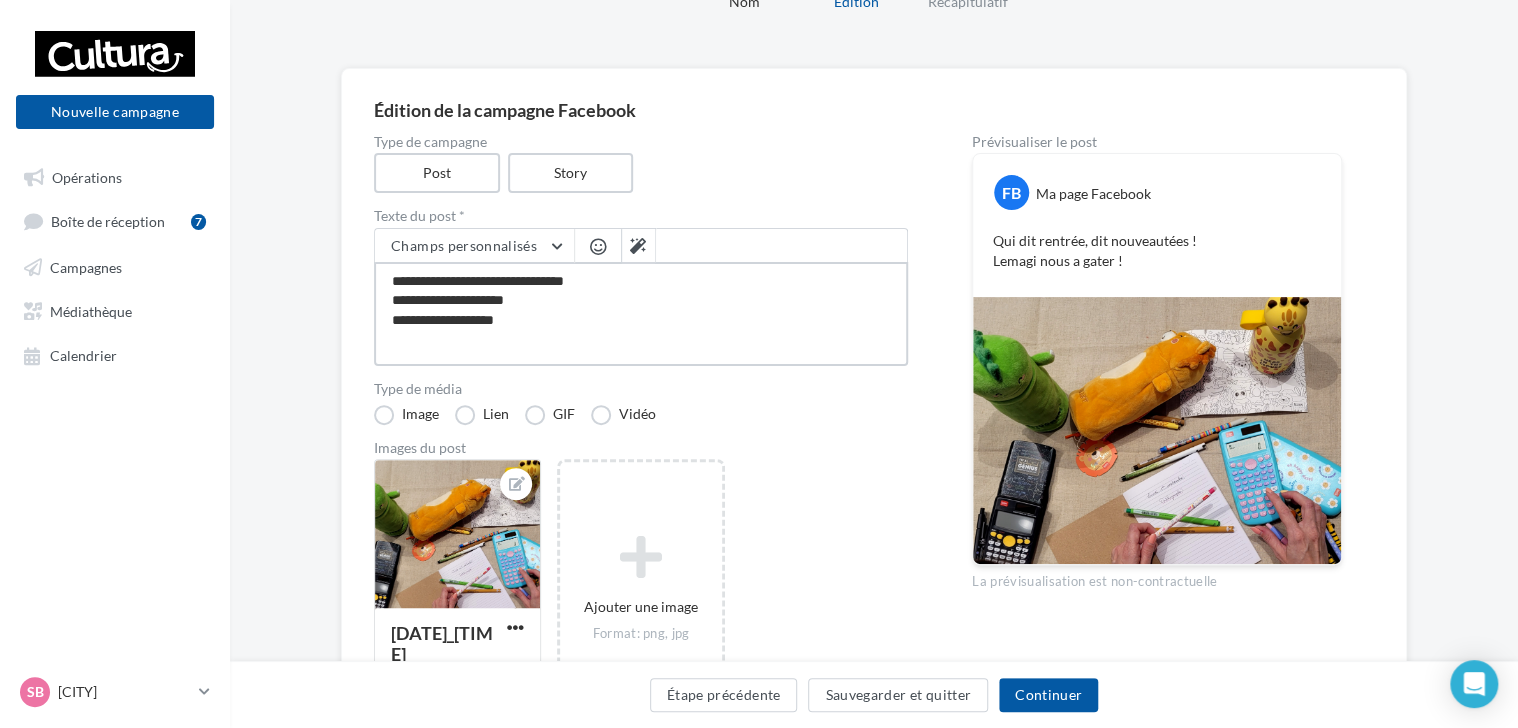 type on "**********" 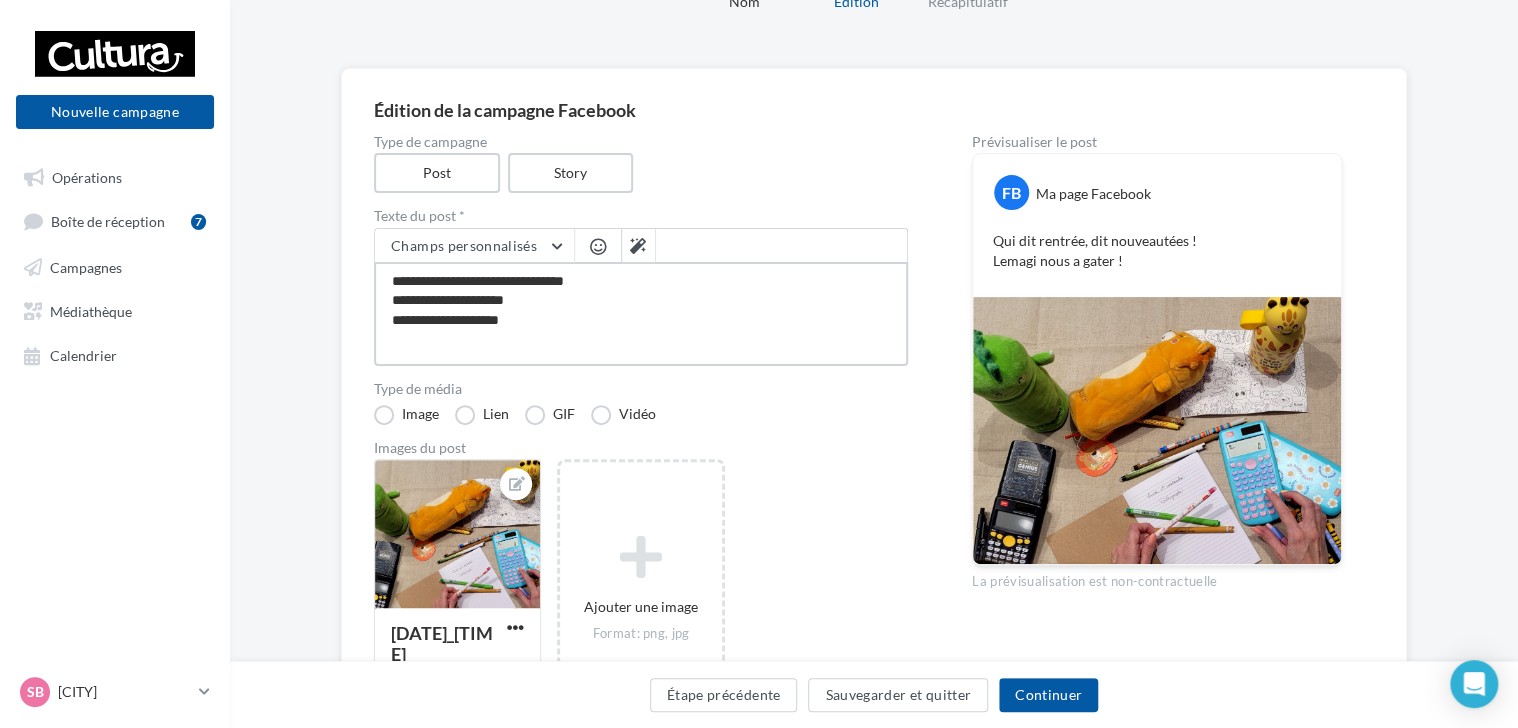 type on "**********" 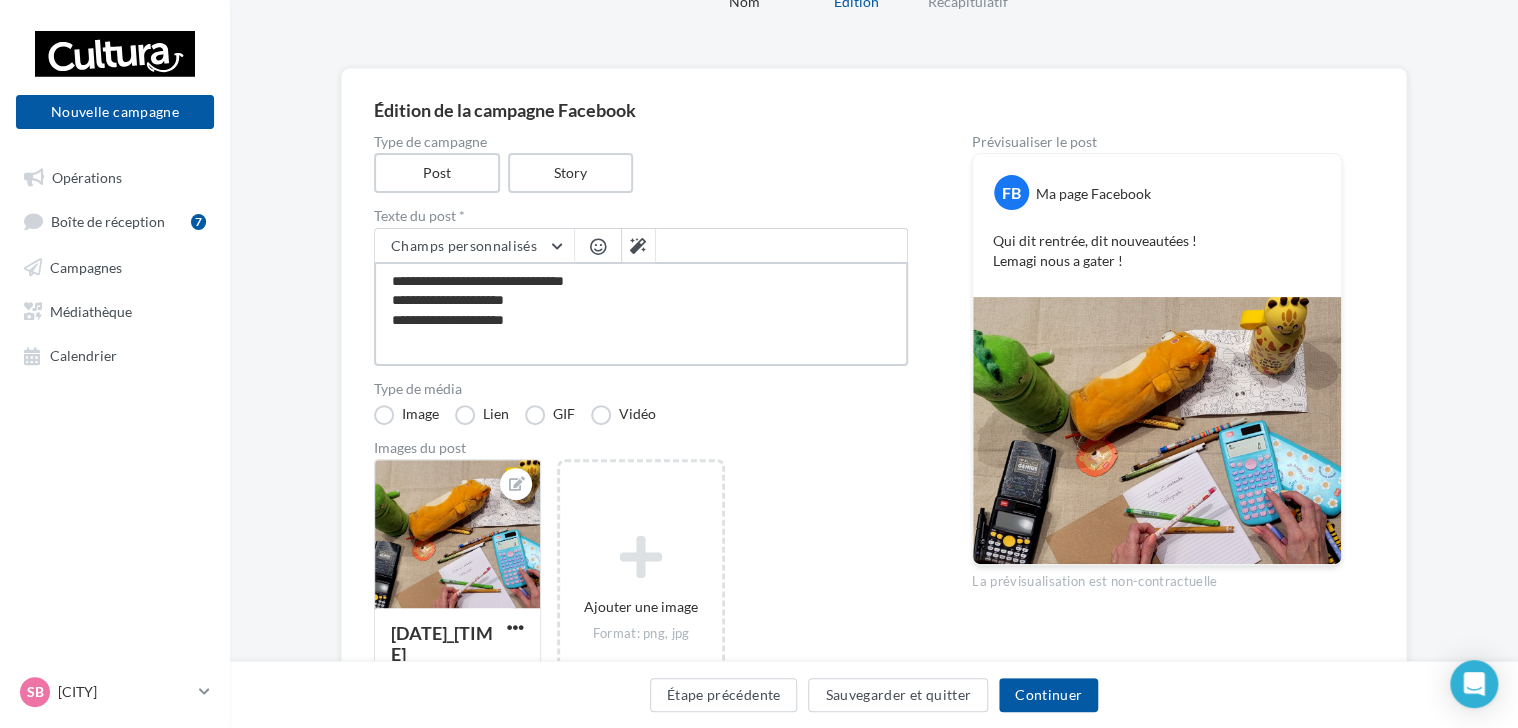 type on "**********" 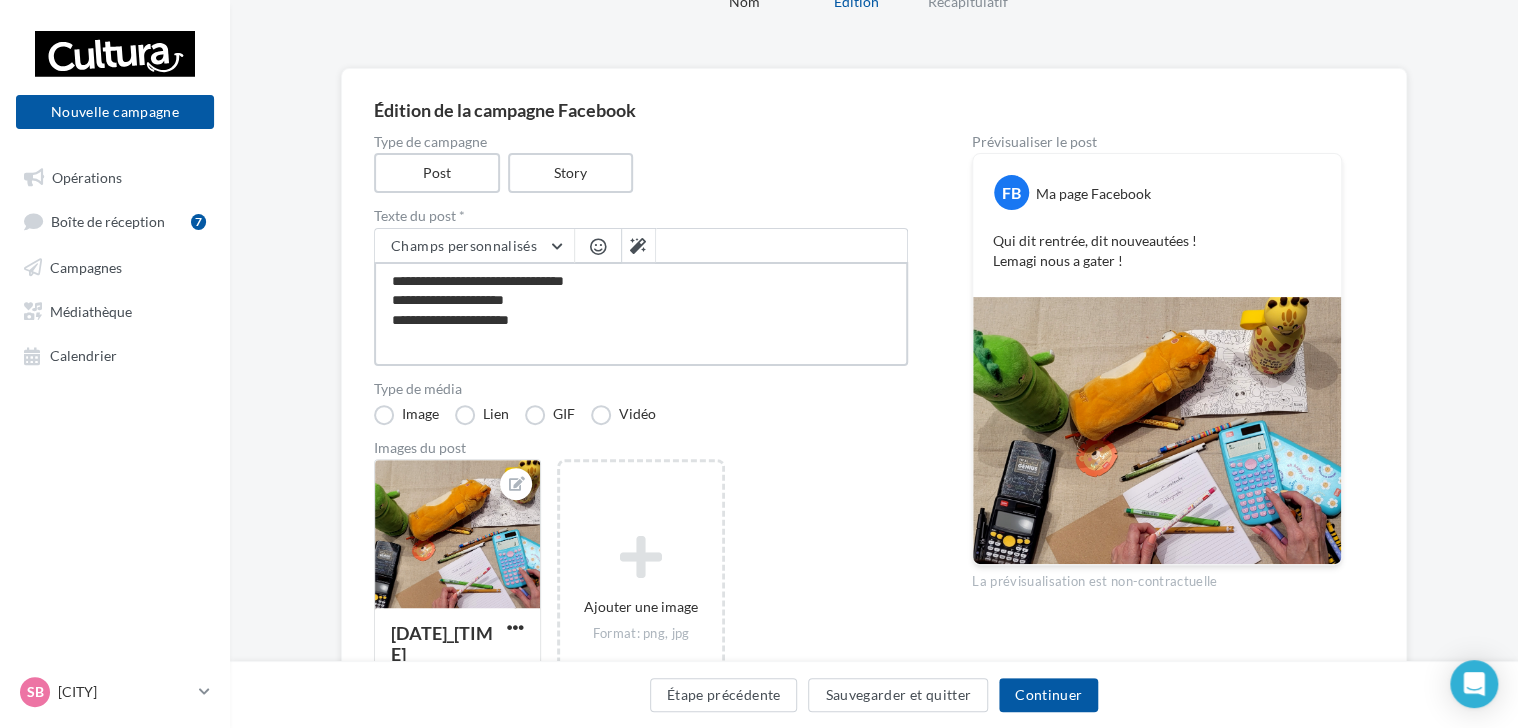 type on "**********" 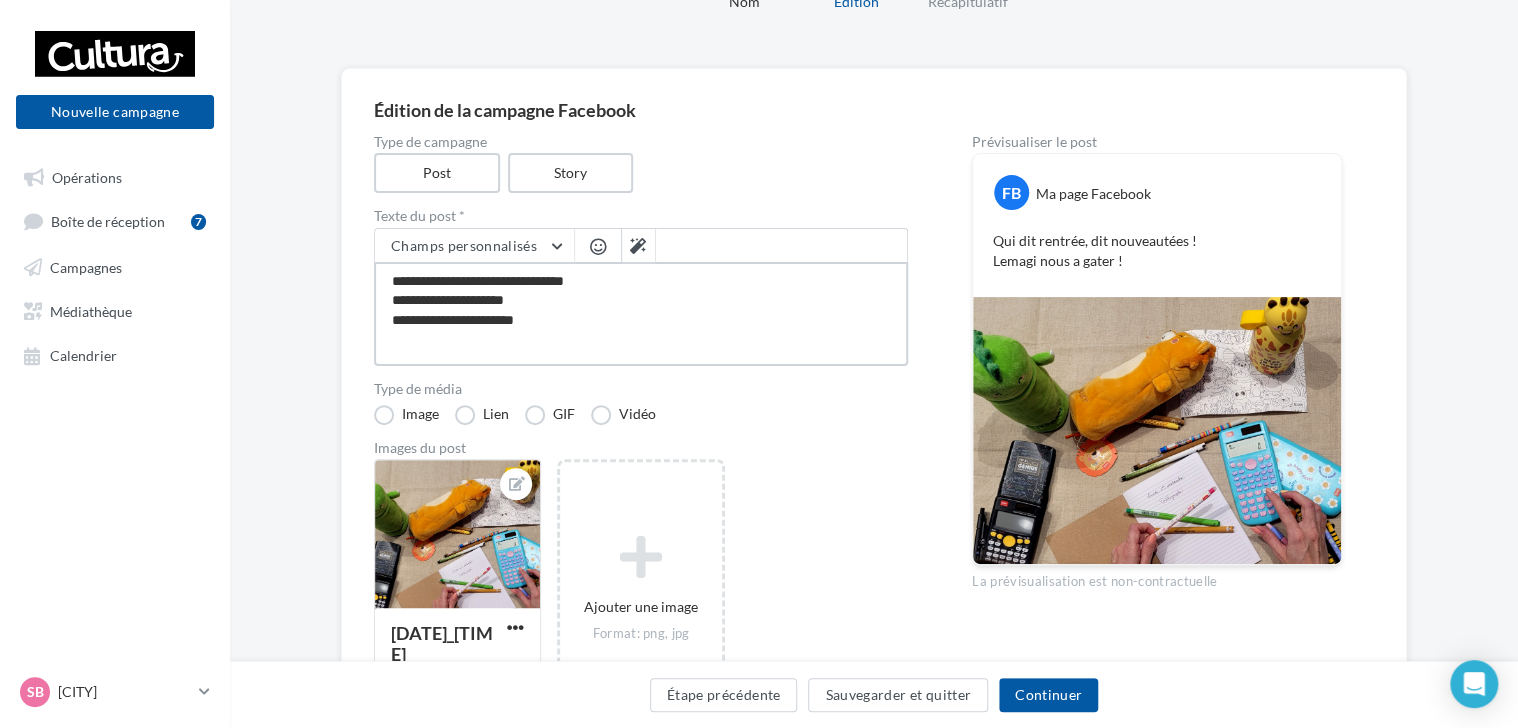 type on "**********" 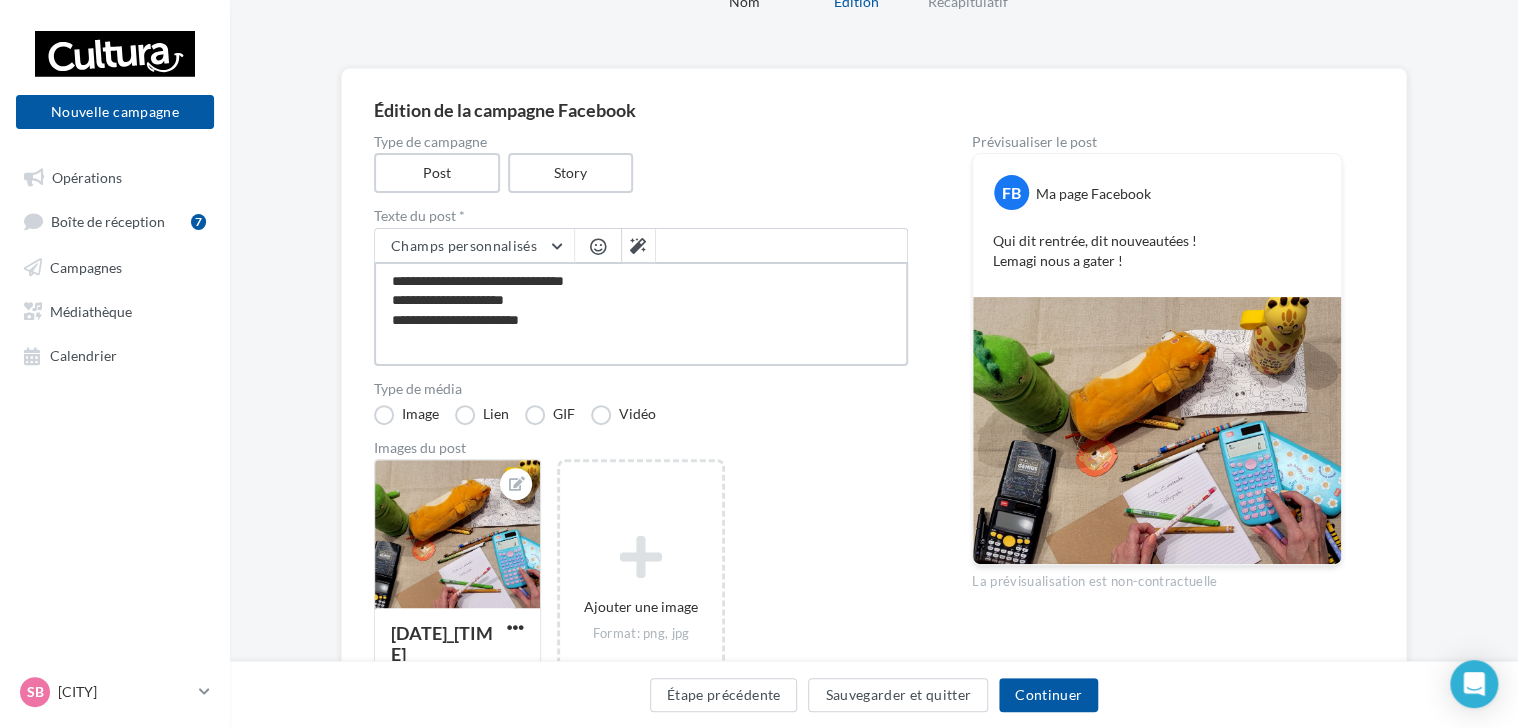 type on "**********" 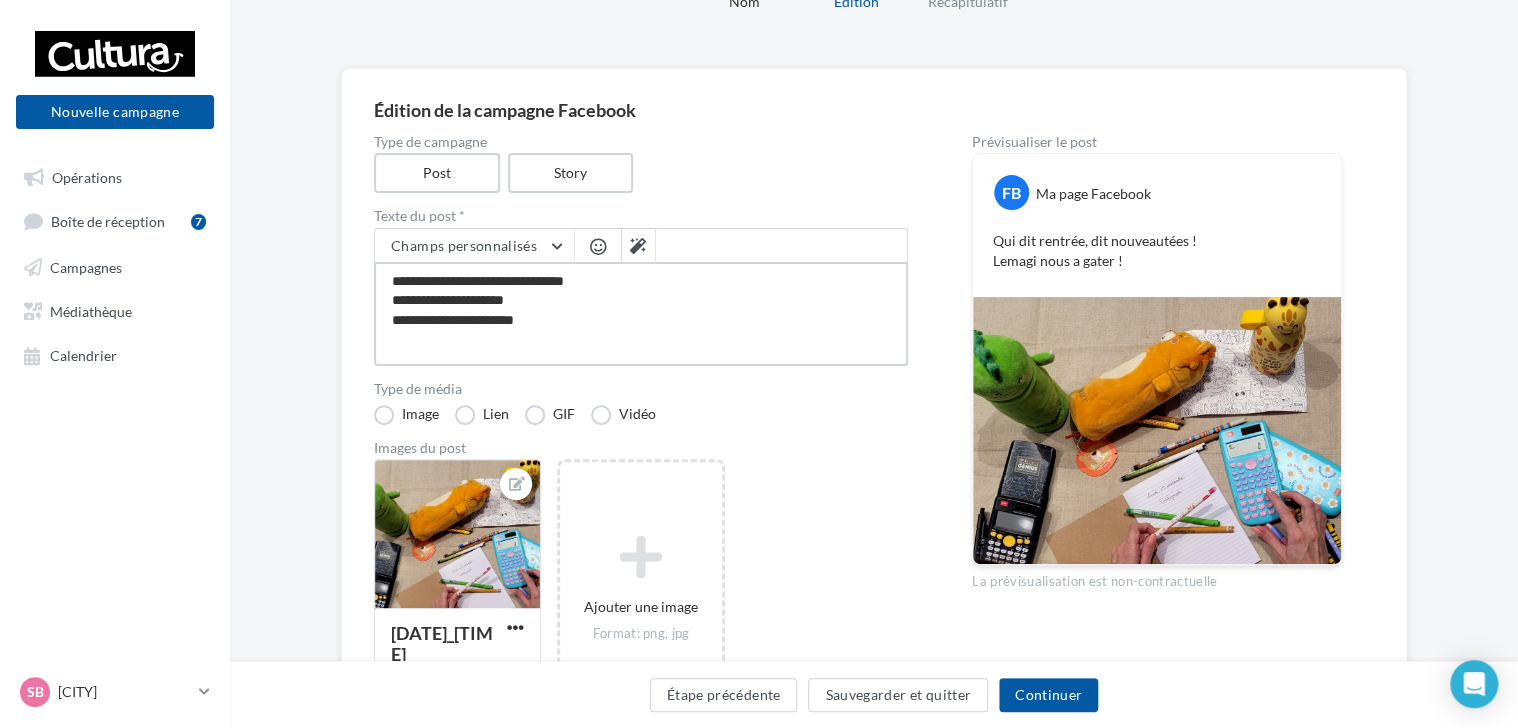 type on "**********" 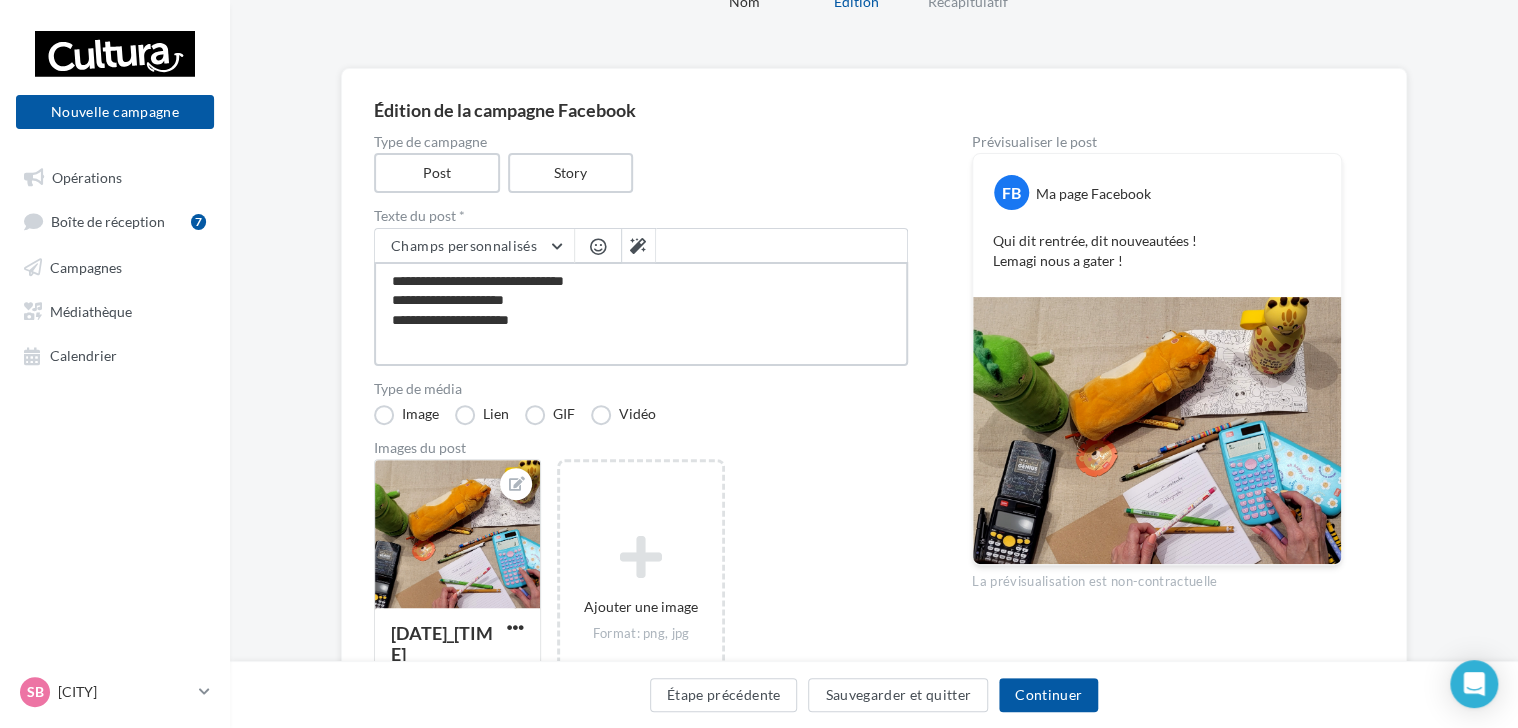 type on "**********" 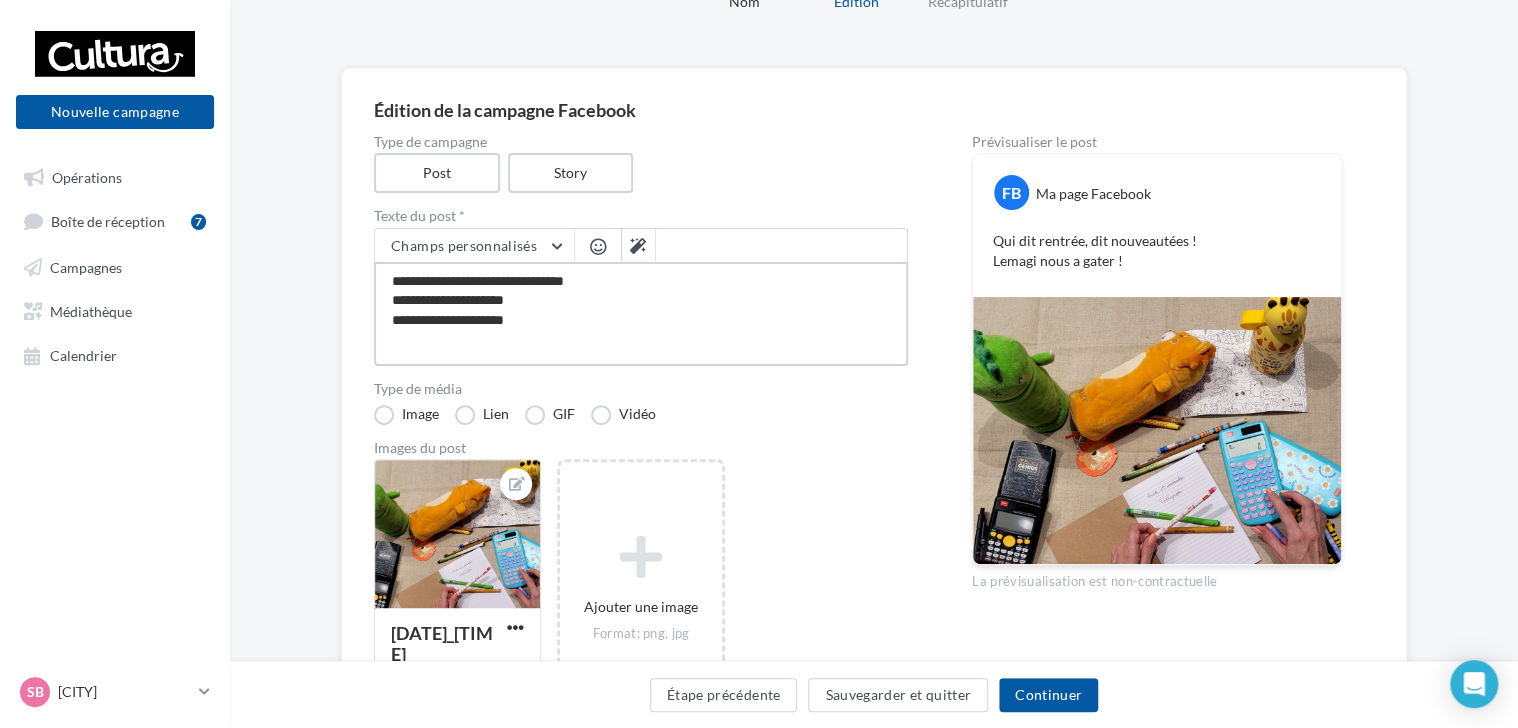 type on "**********" 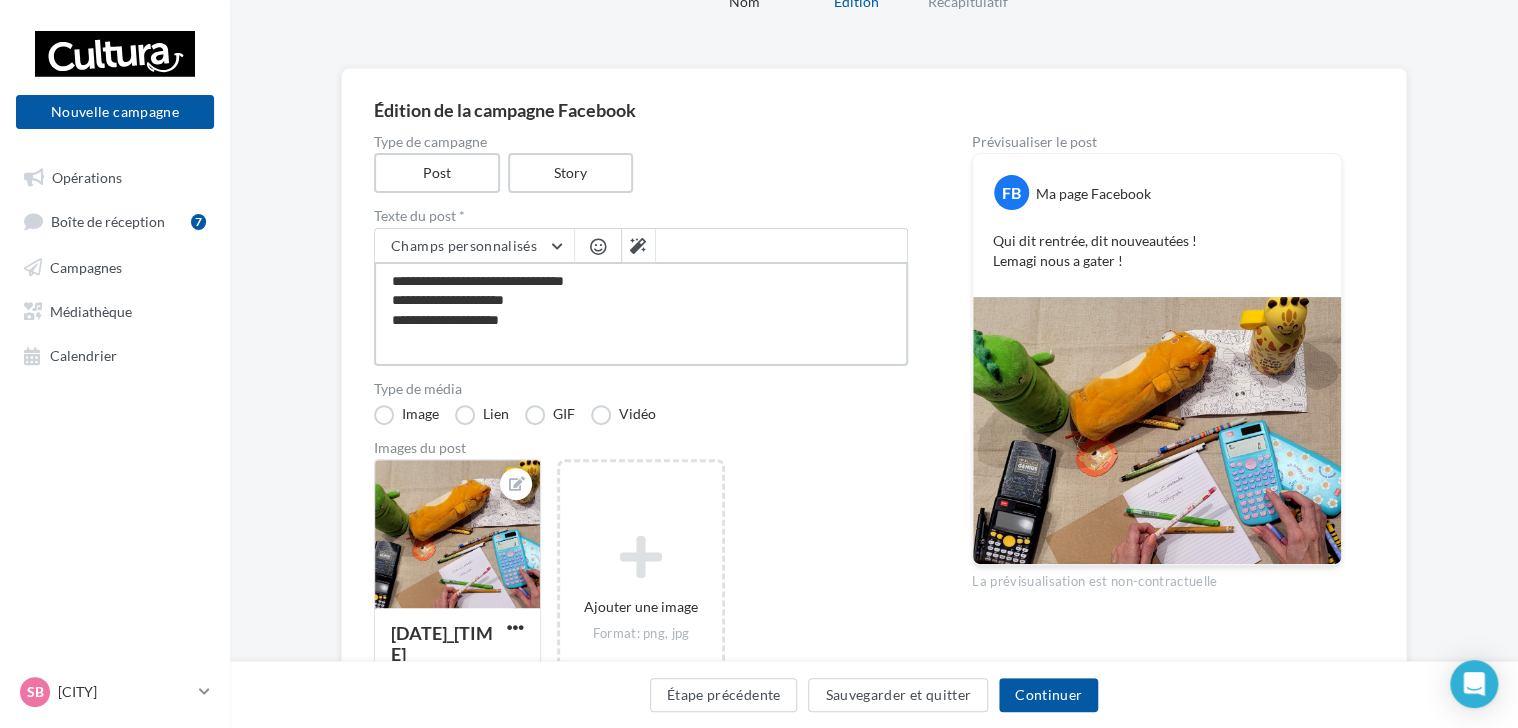 type on "**********" 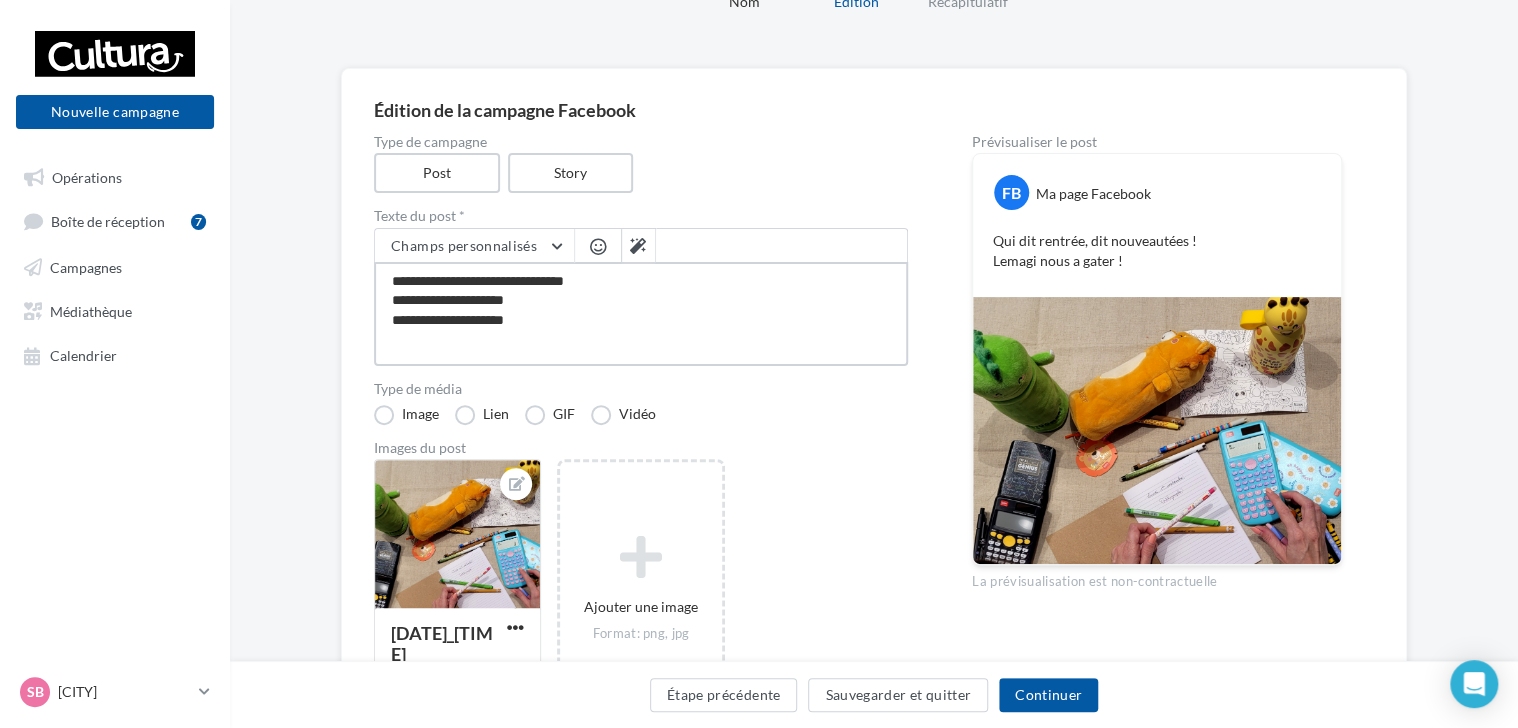 type on "**********" 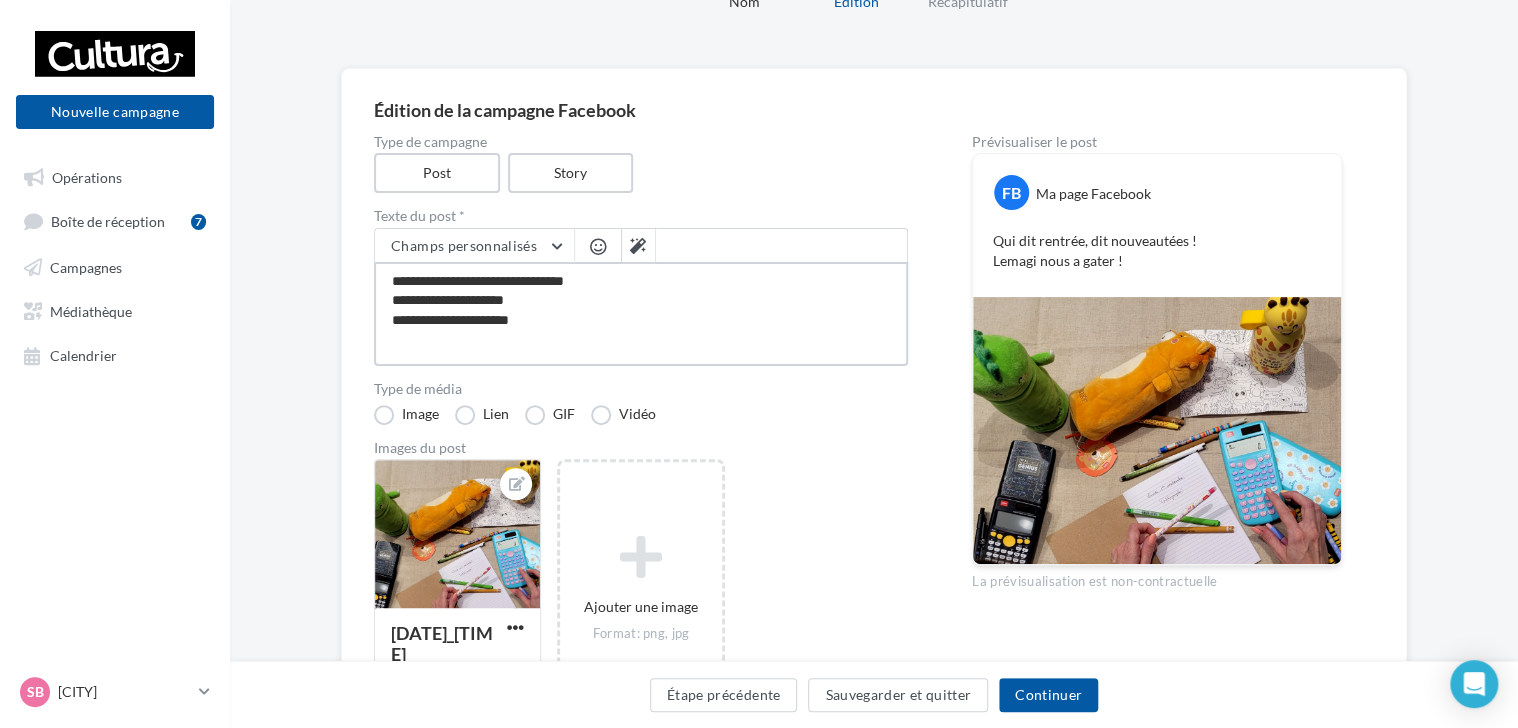 type on "**********" 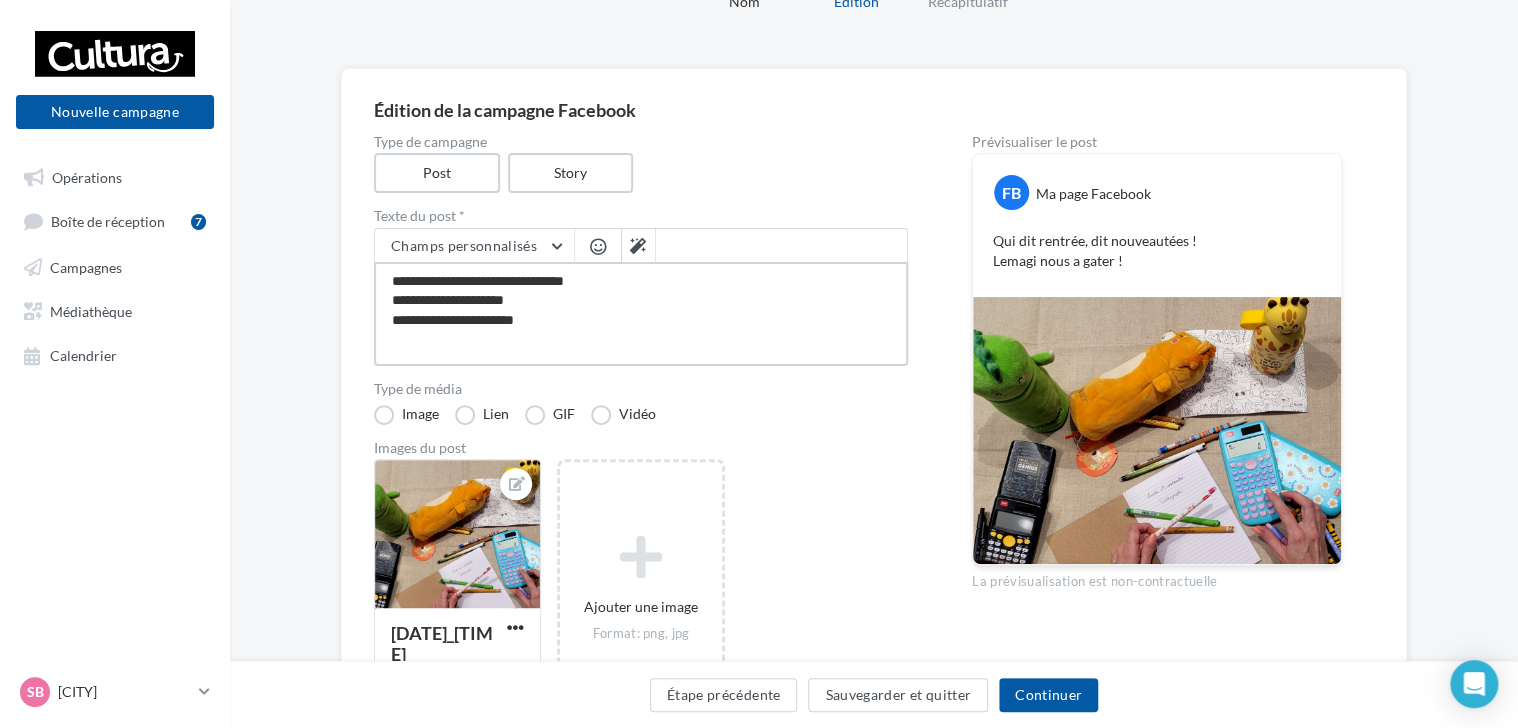 type on "**********" 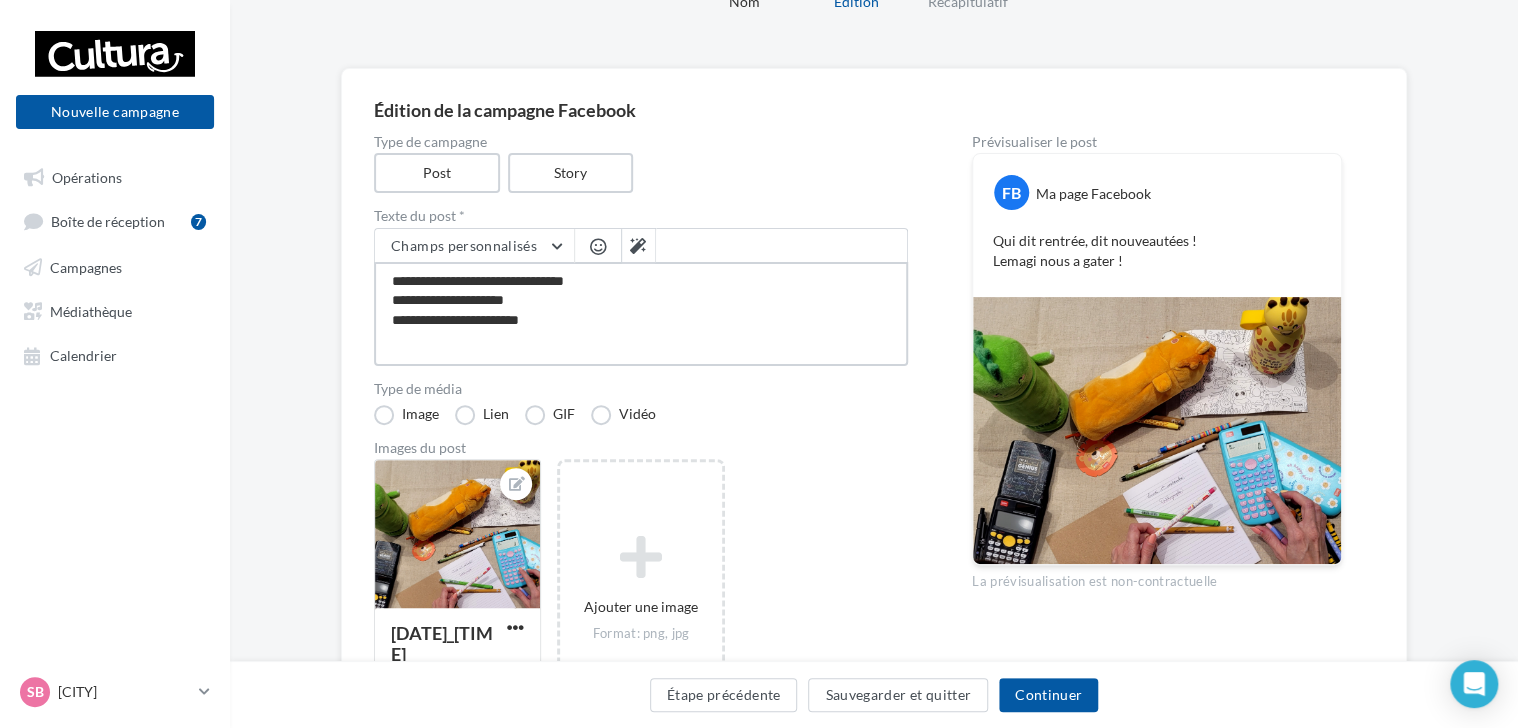 type on "**********" 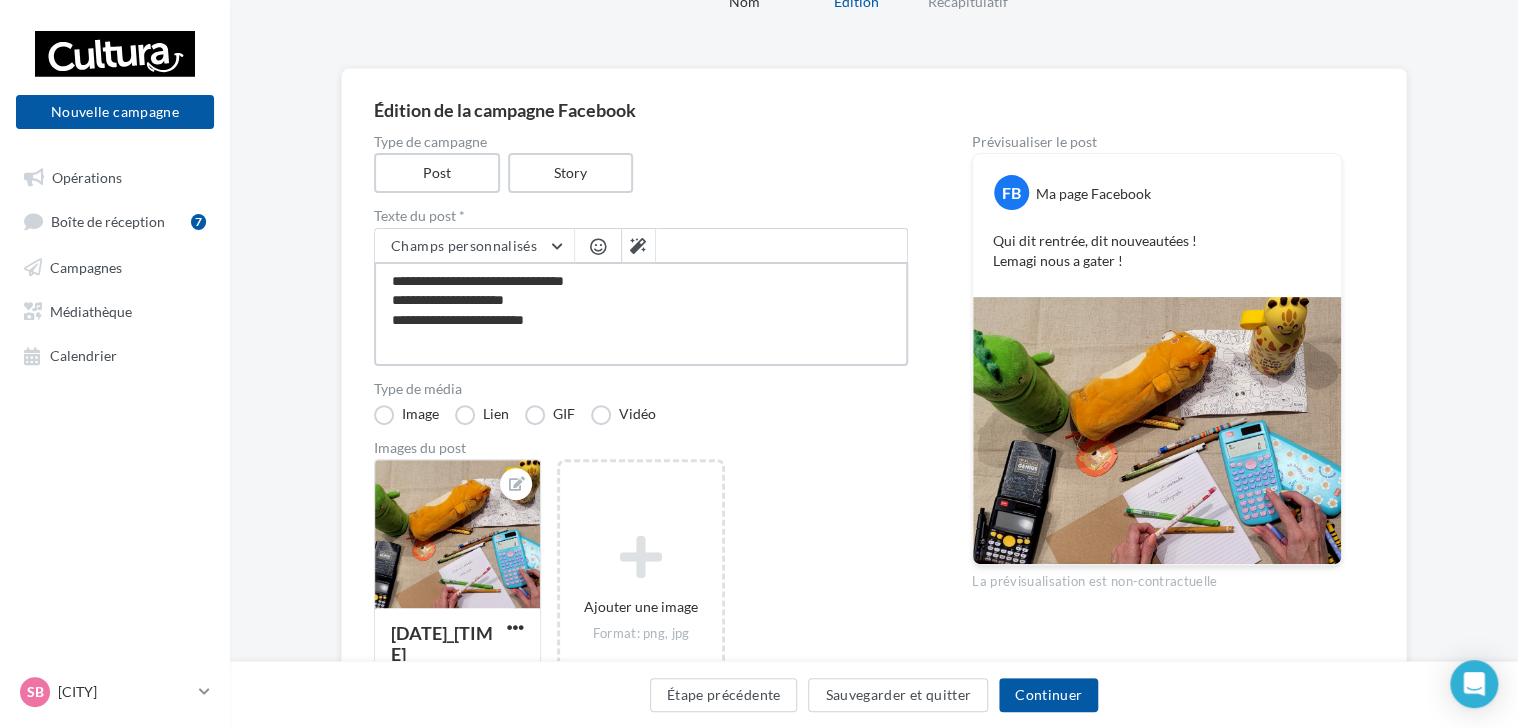 type on "**********" 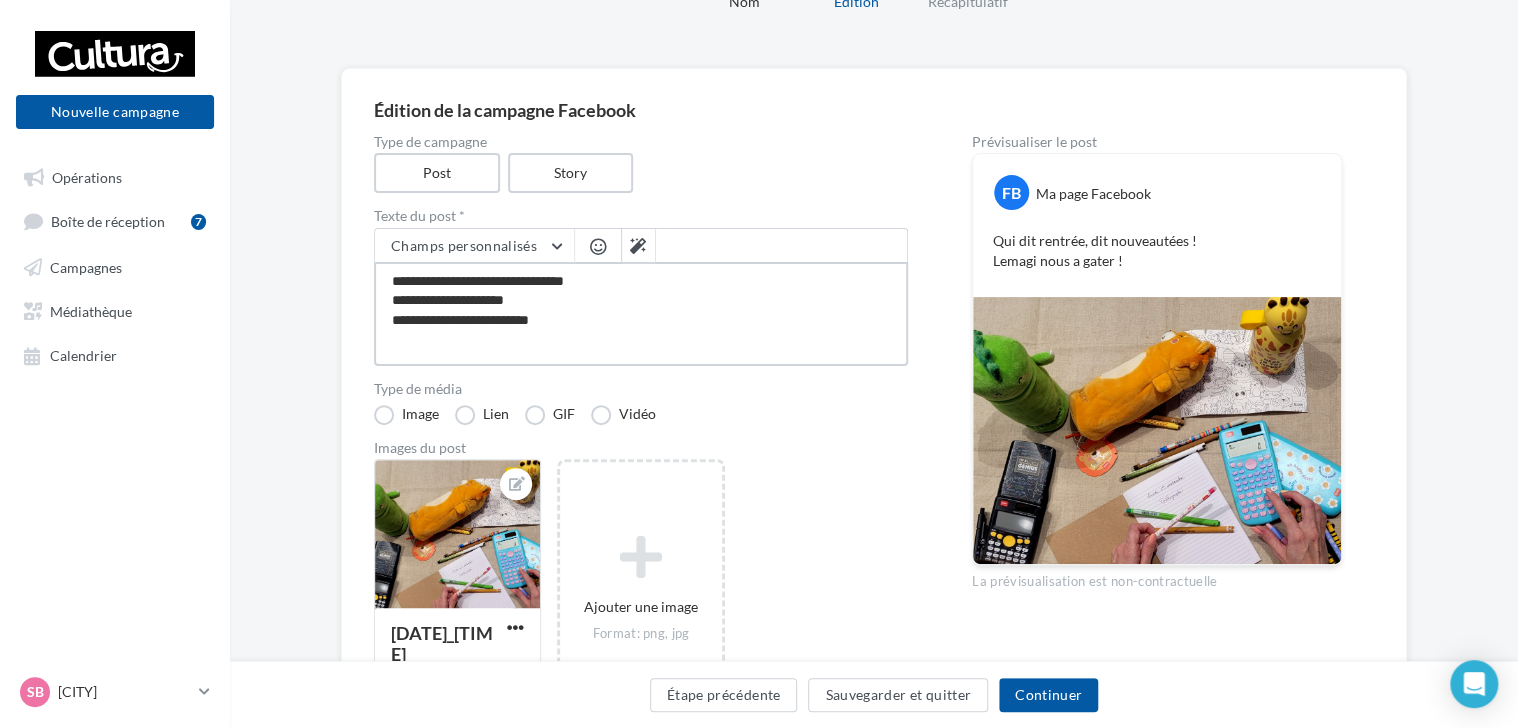 type on "**********" 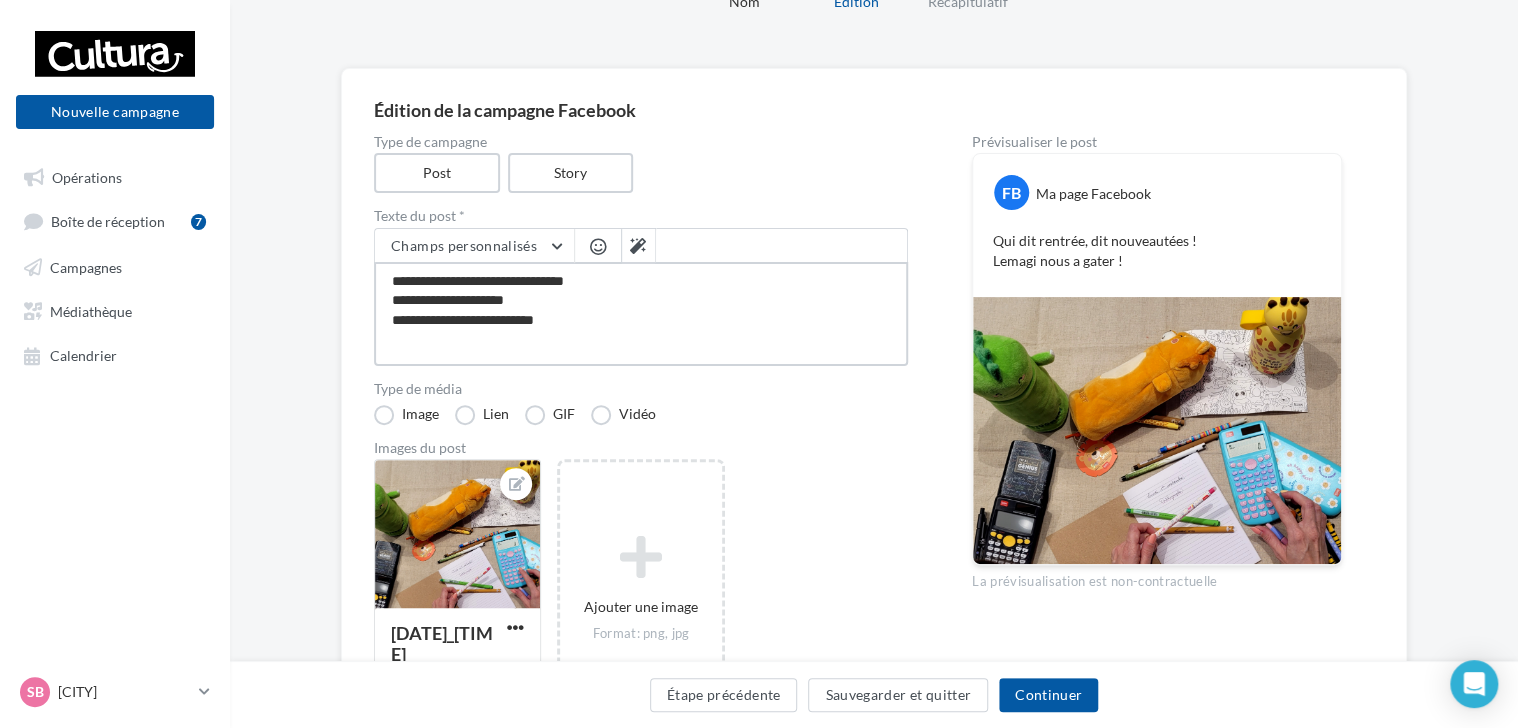 type on "**********" 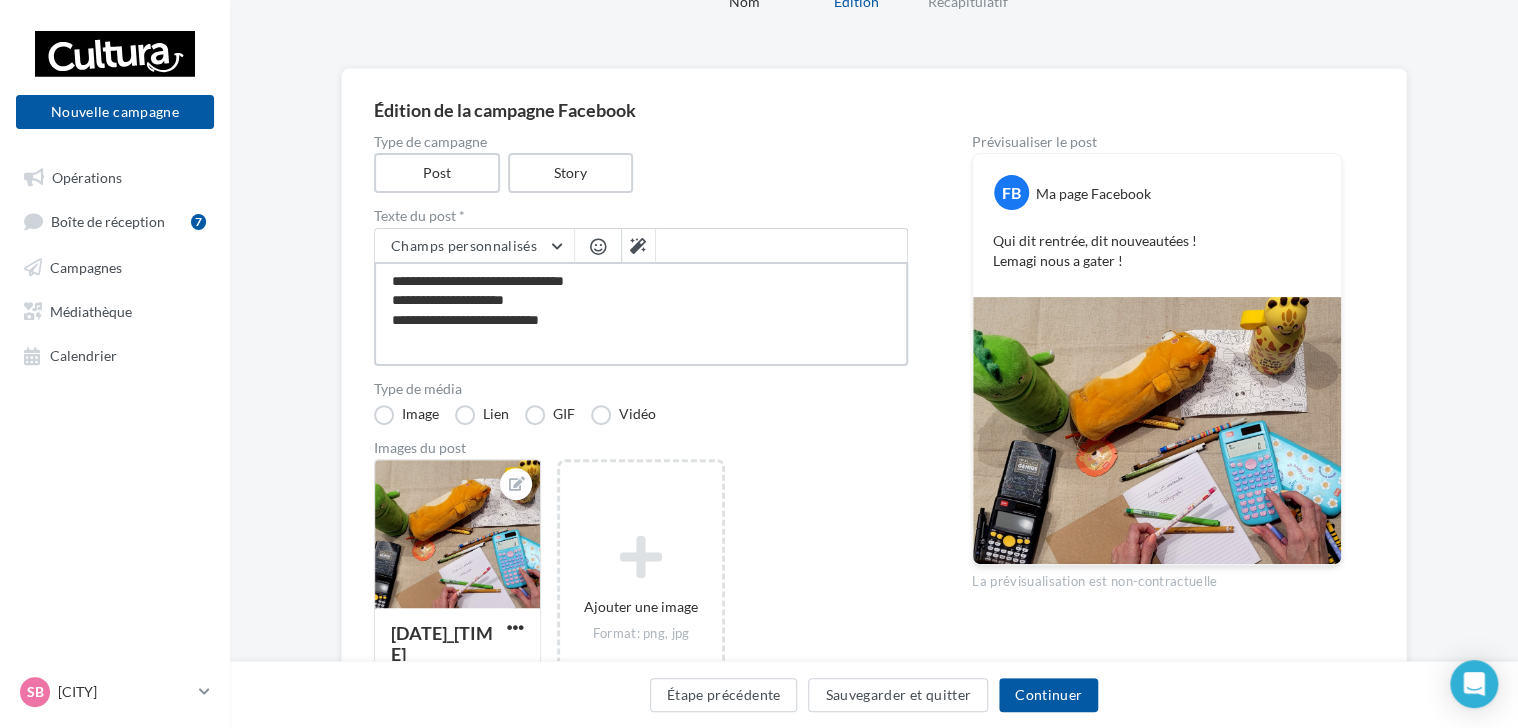 type on "**********" 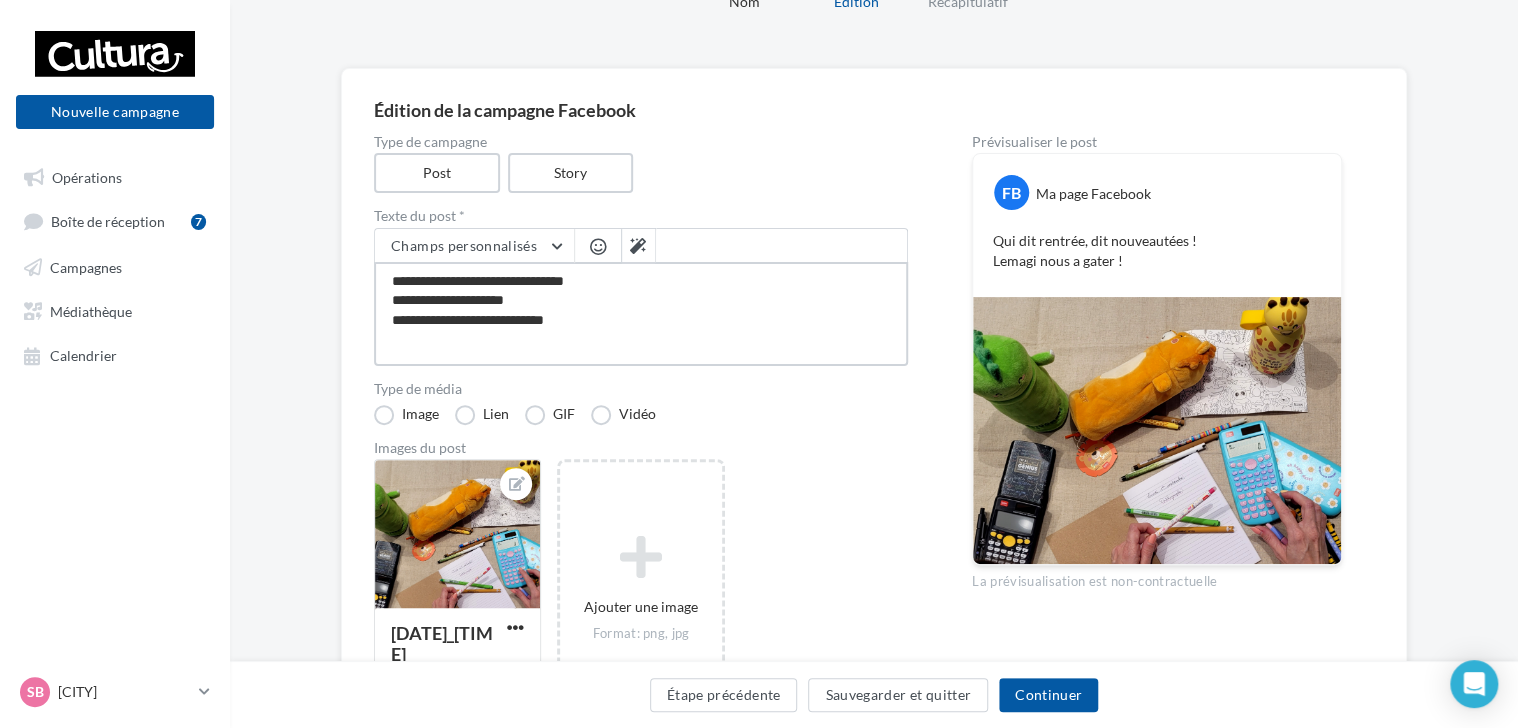 type on "**********" 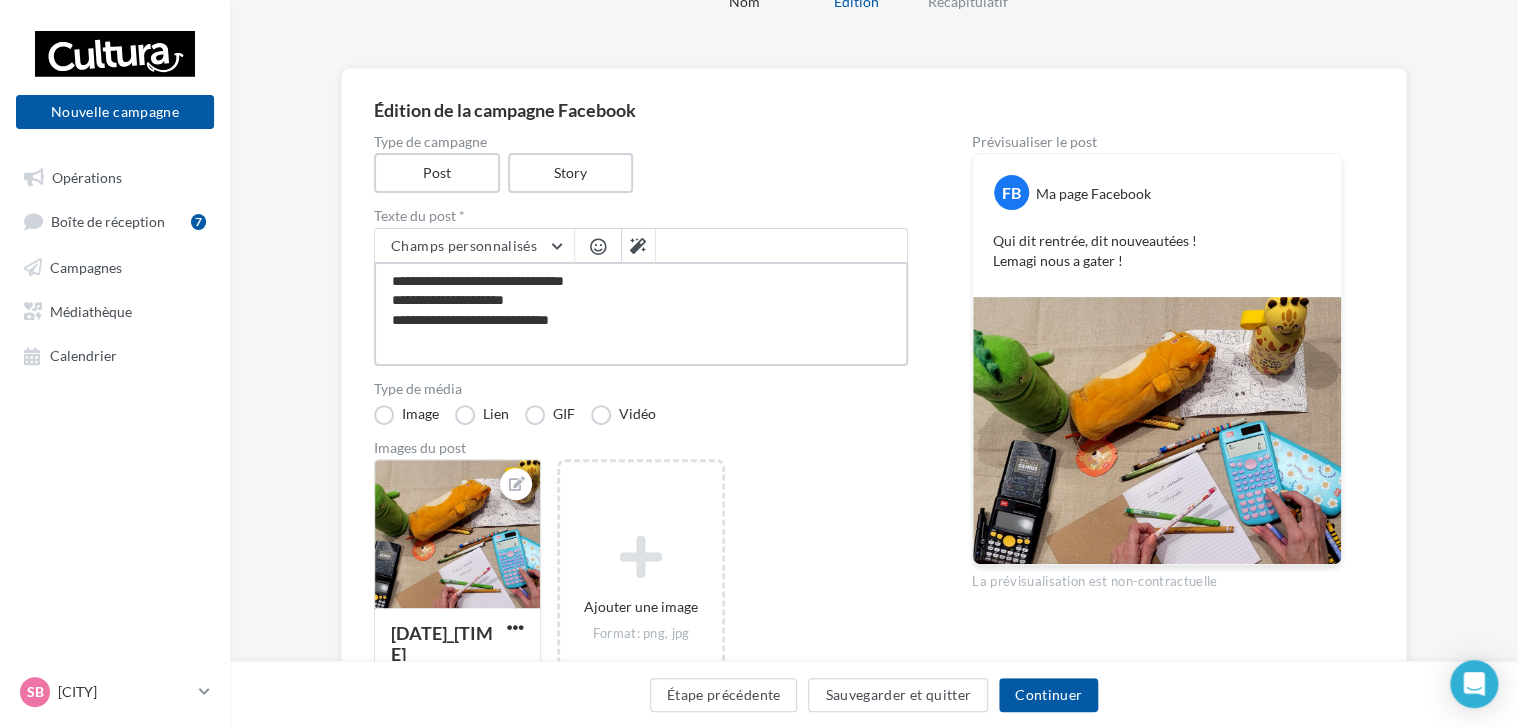 type on "**********" 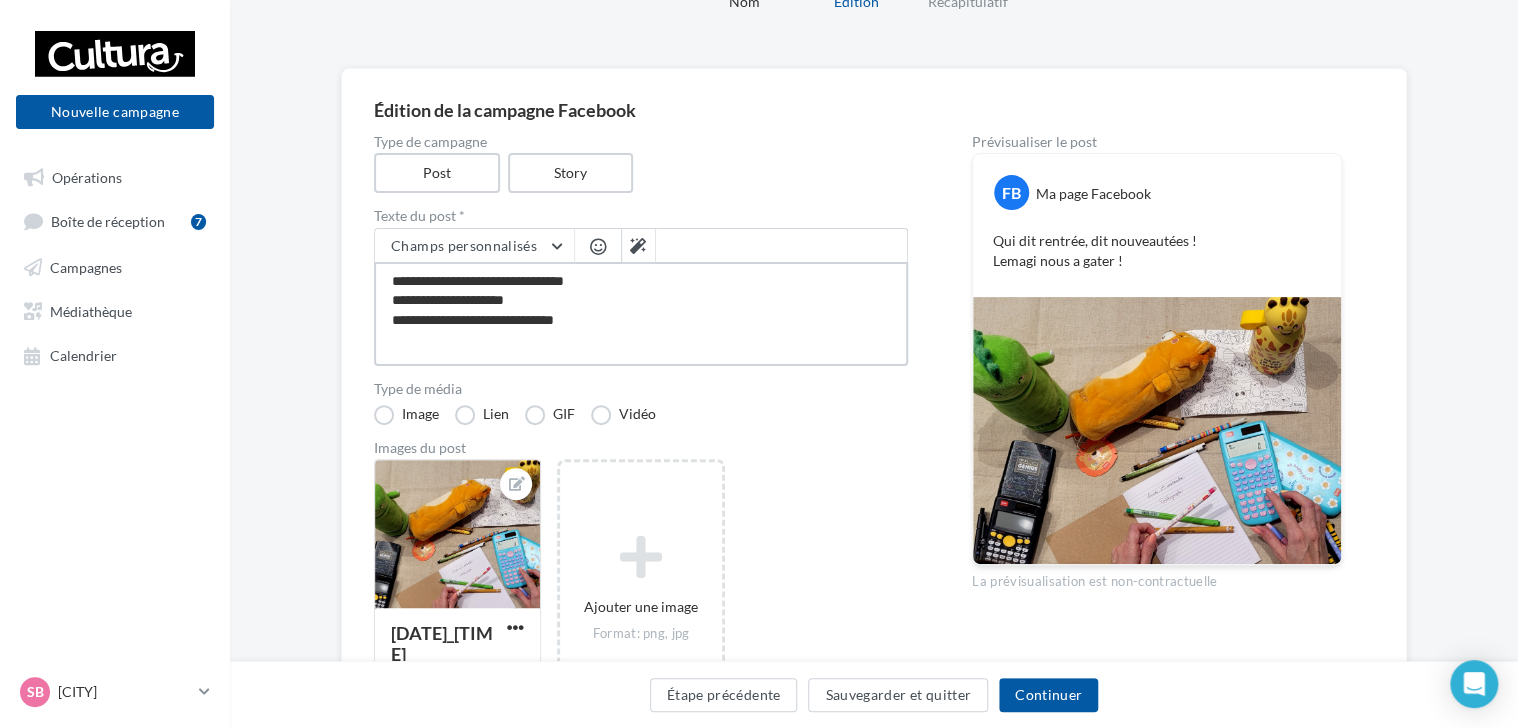 type on "**********" 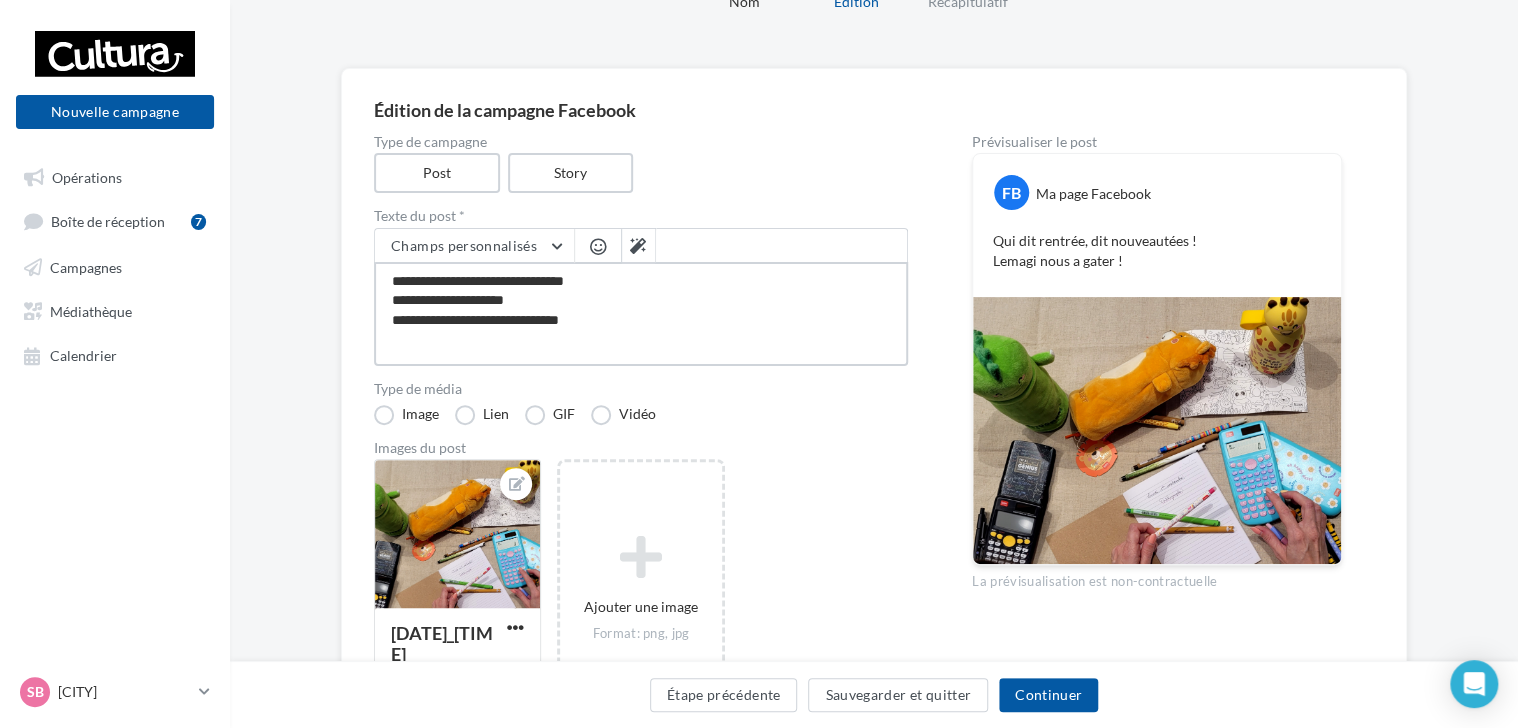 type on "**********" 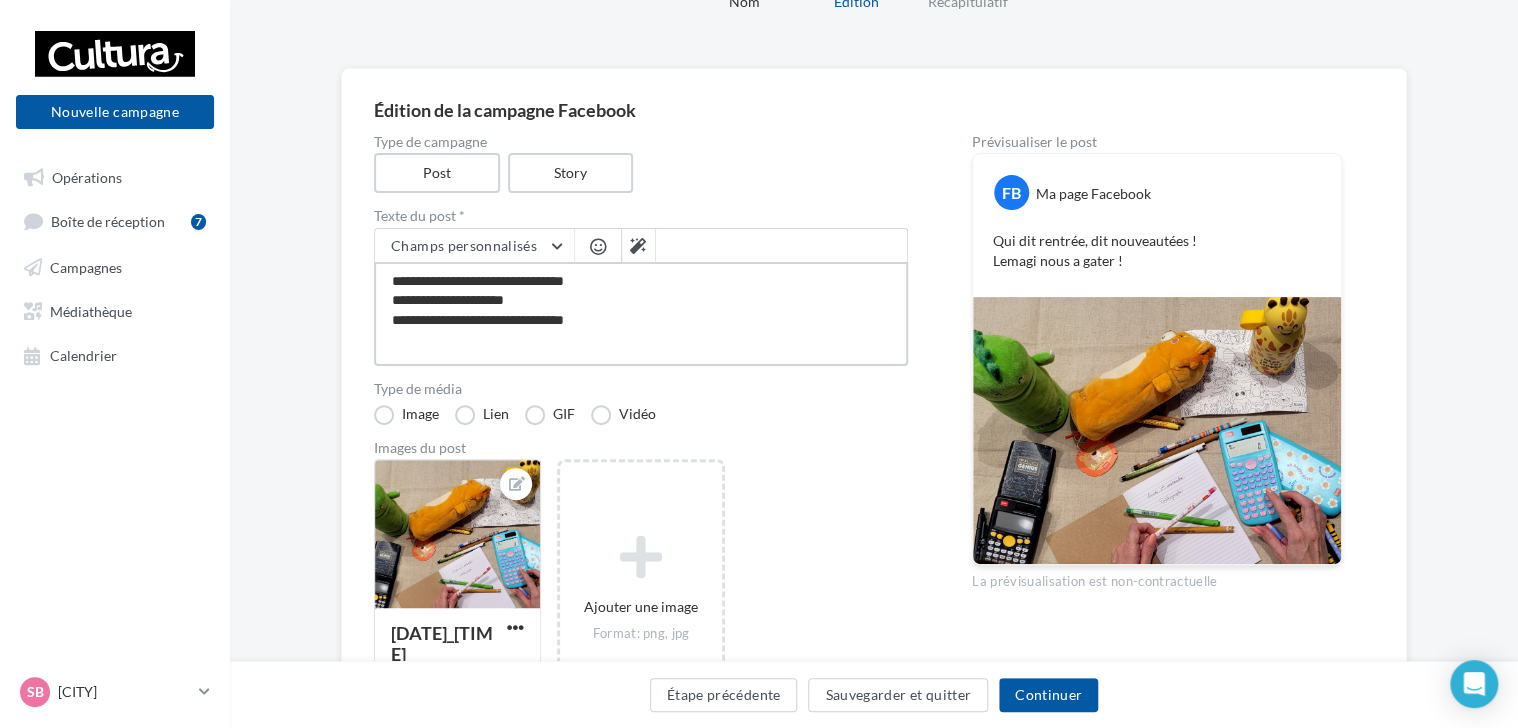 type on "**********" 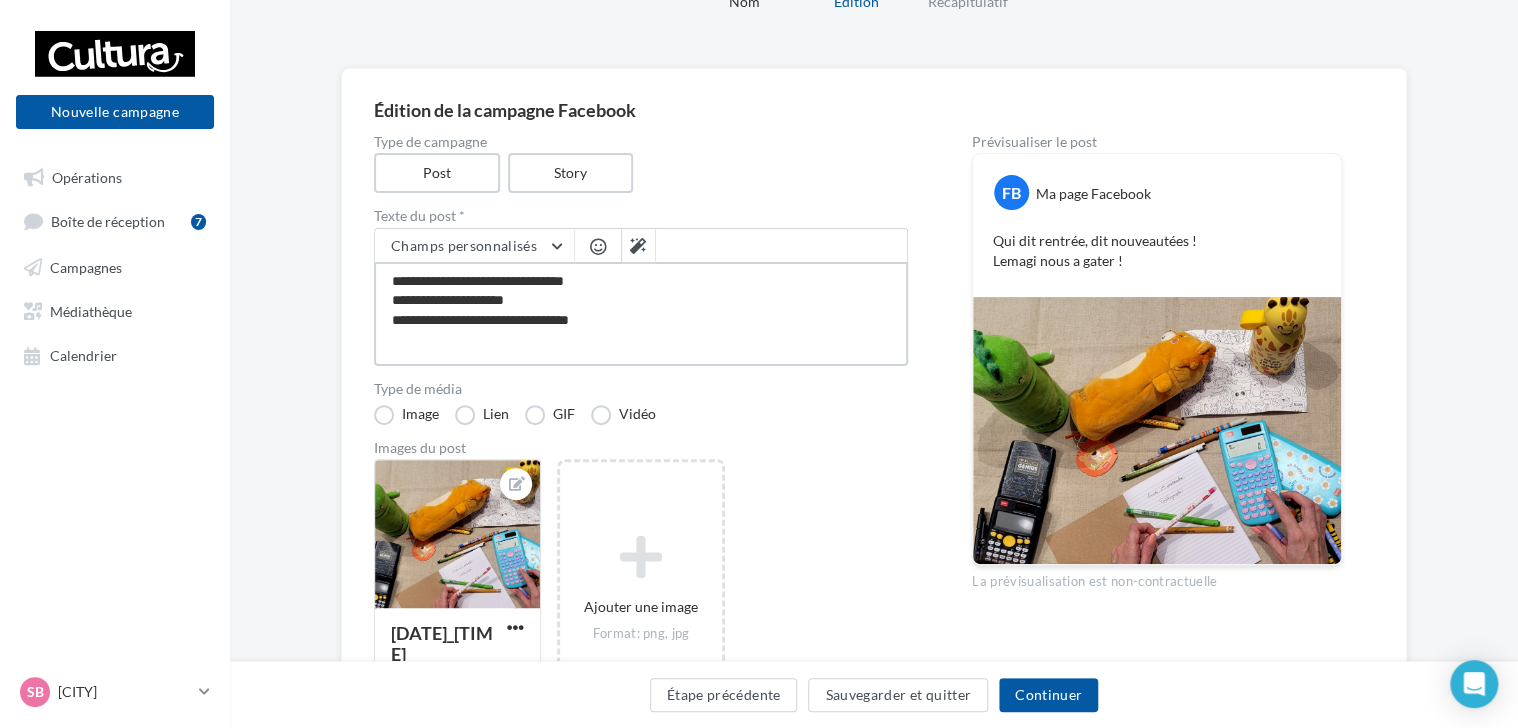 type on "**********" 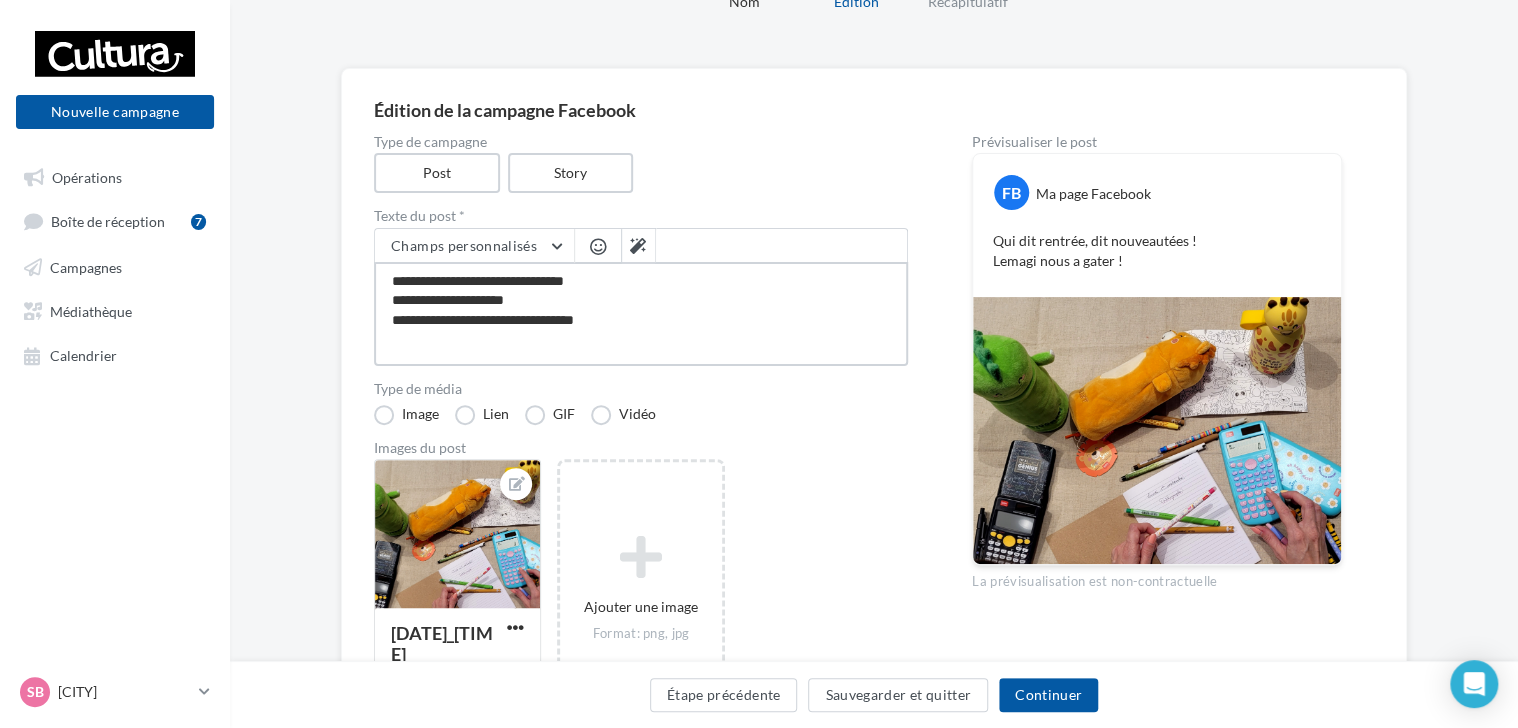 type on "**********" 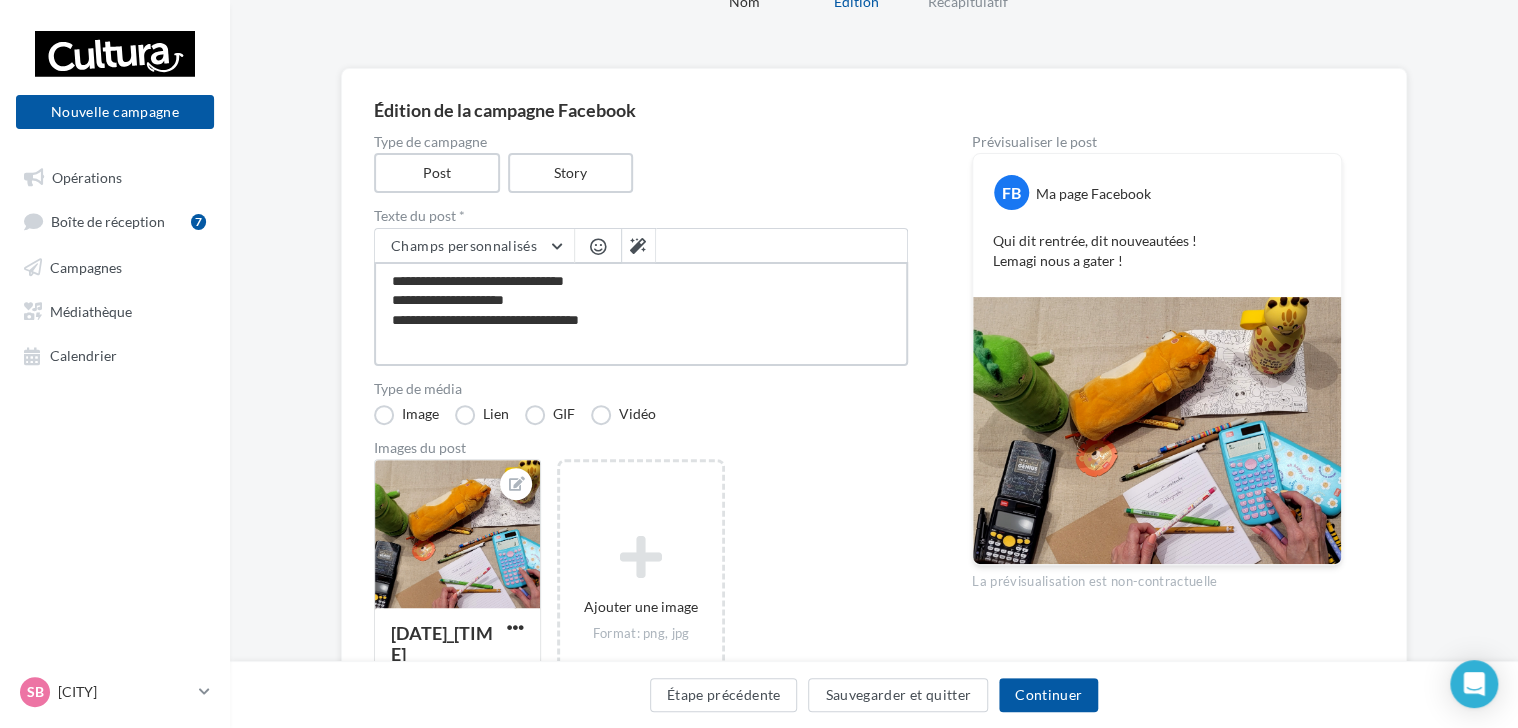 type on "**********" 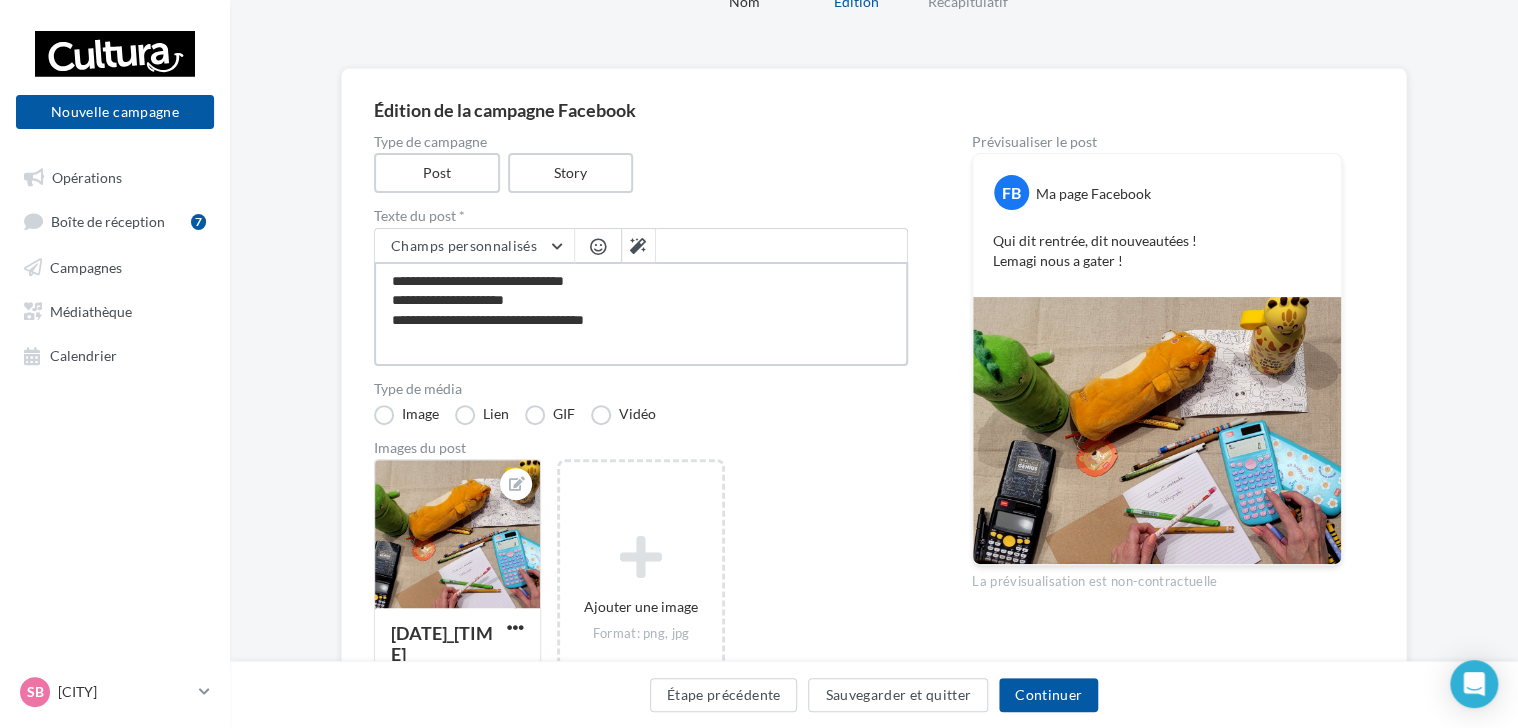 type on "**********" 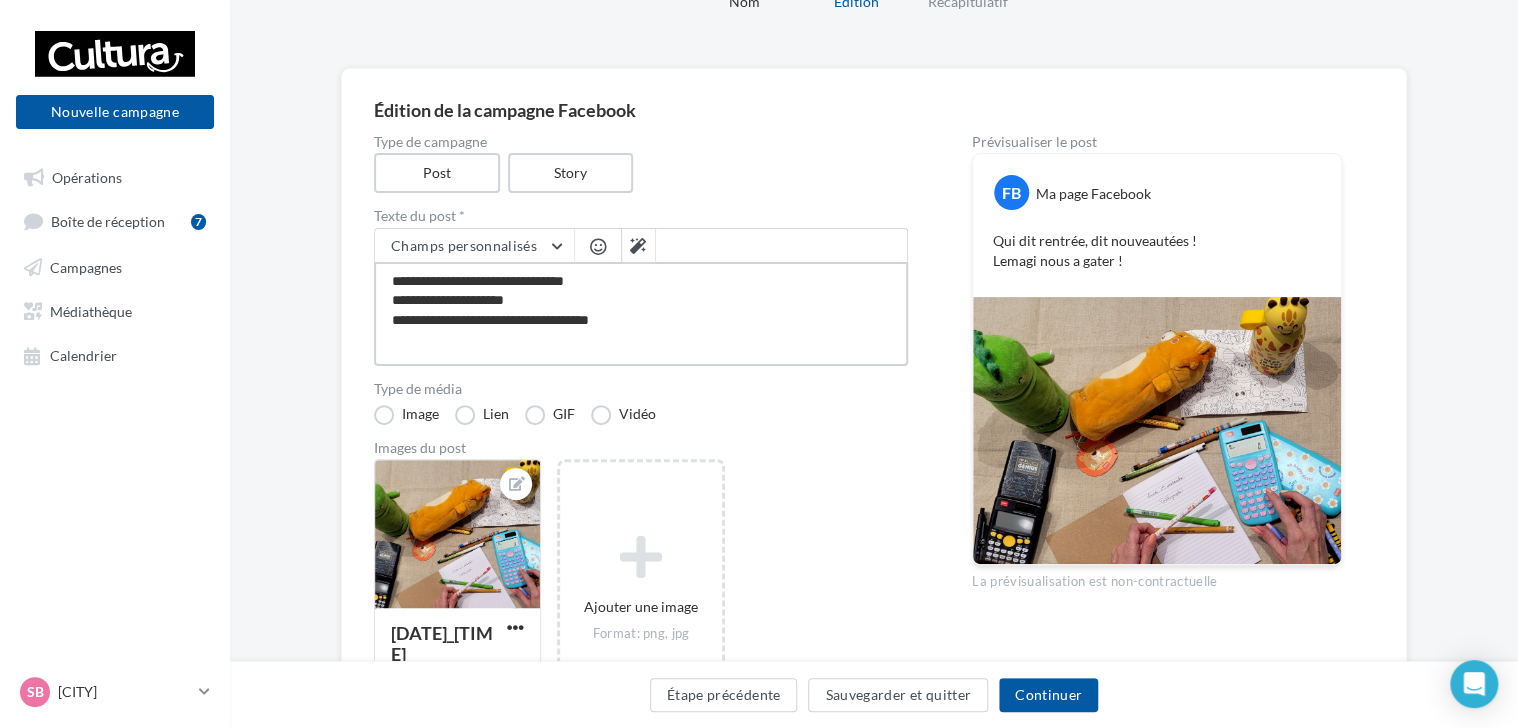 type on "**********" 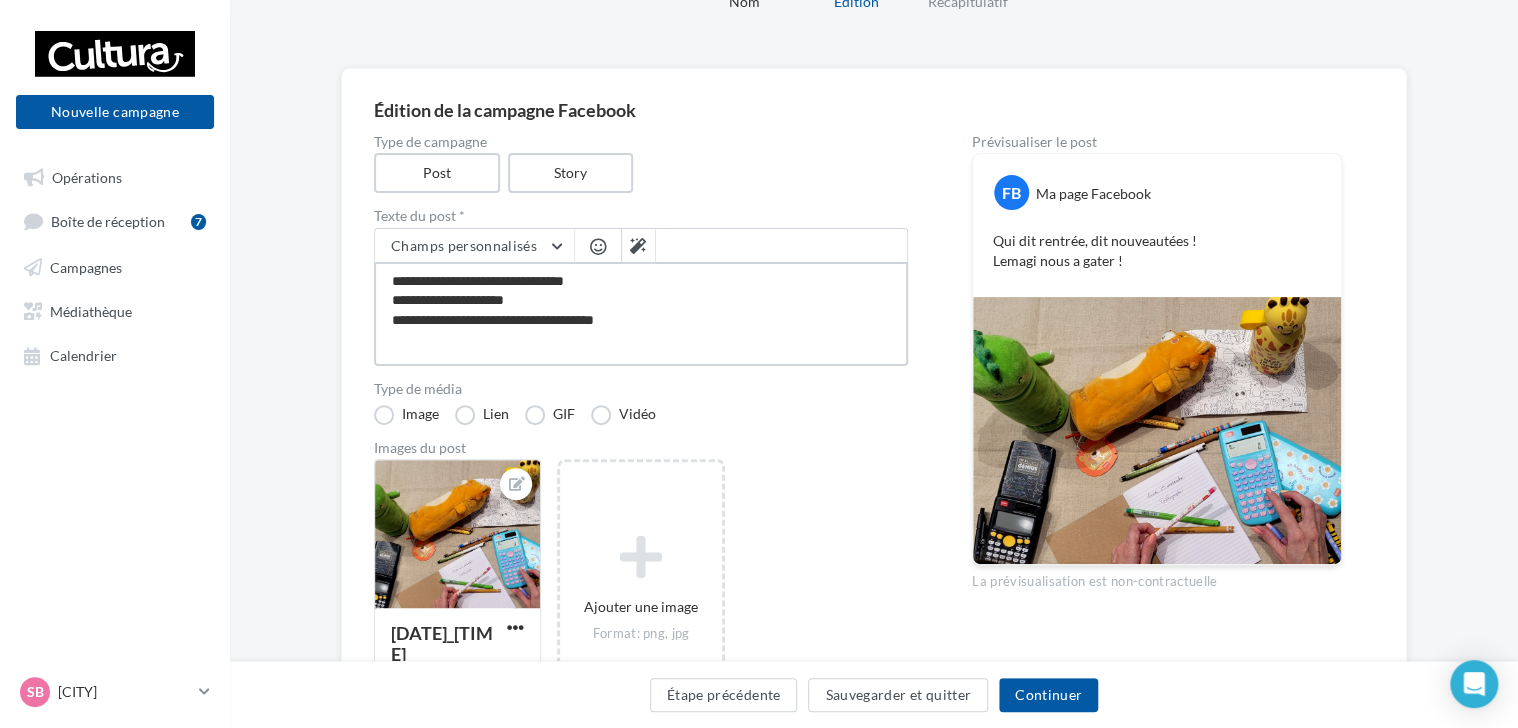 type on "**********" 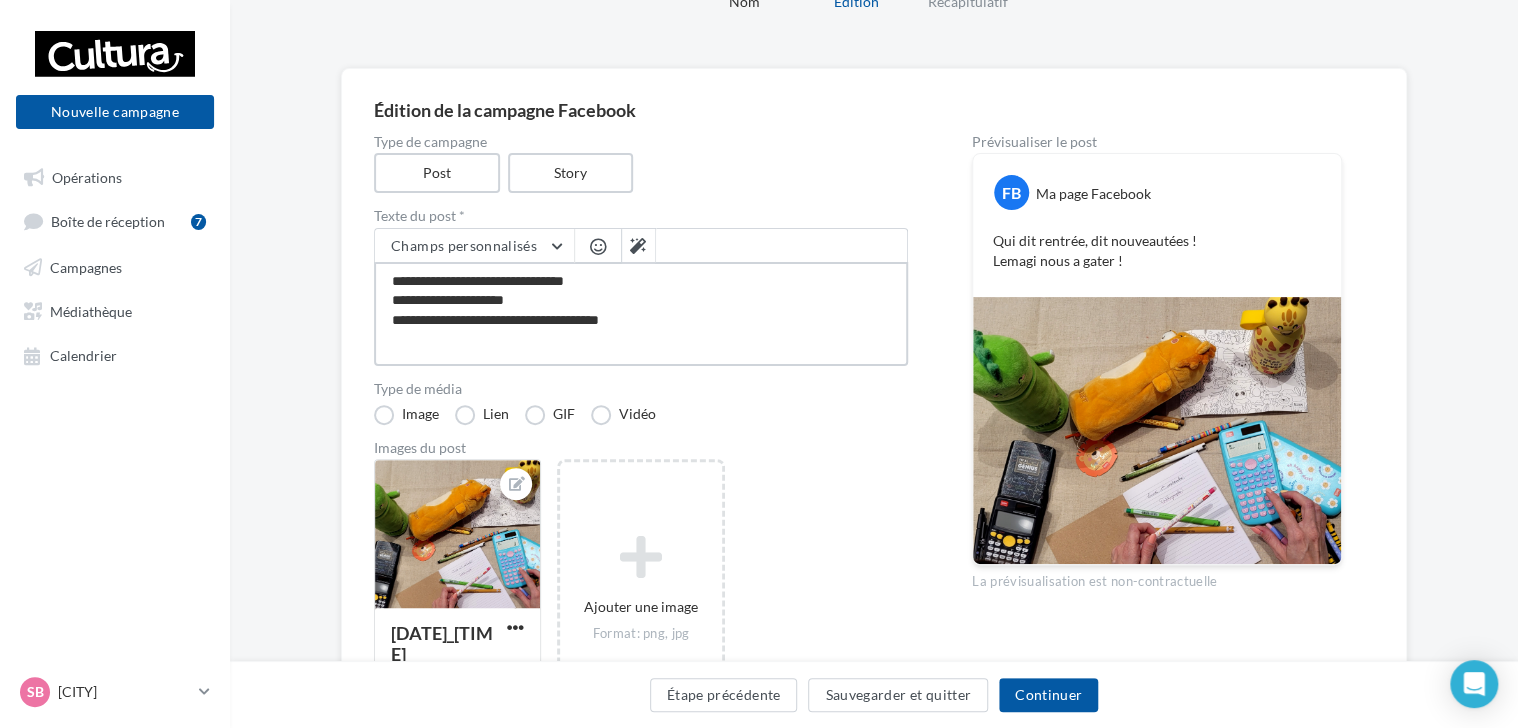 type on "**********" 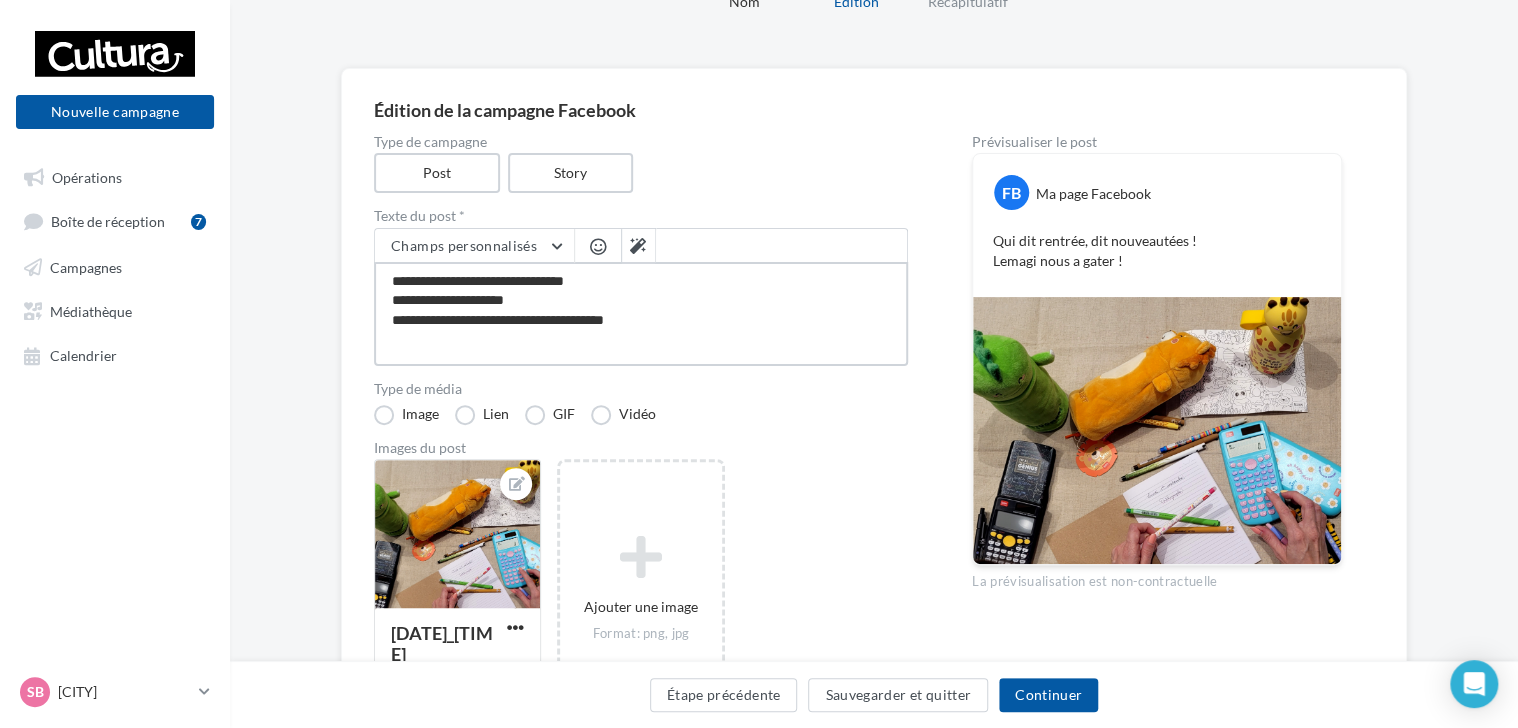 type on "**********" 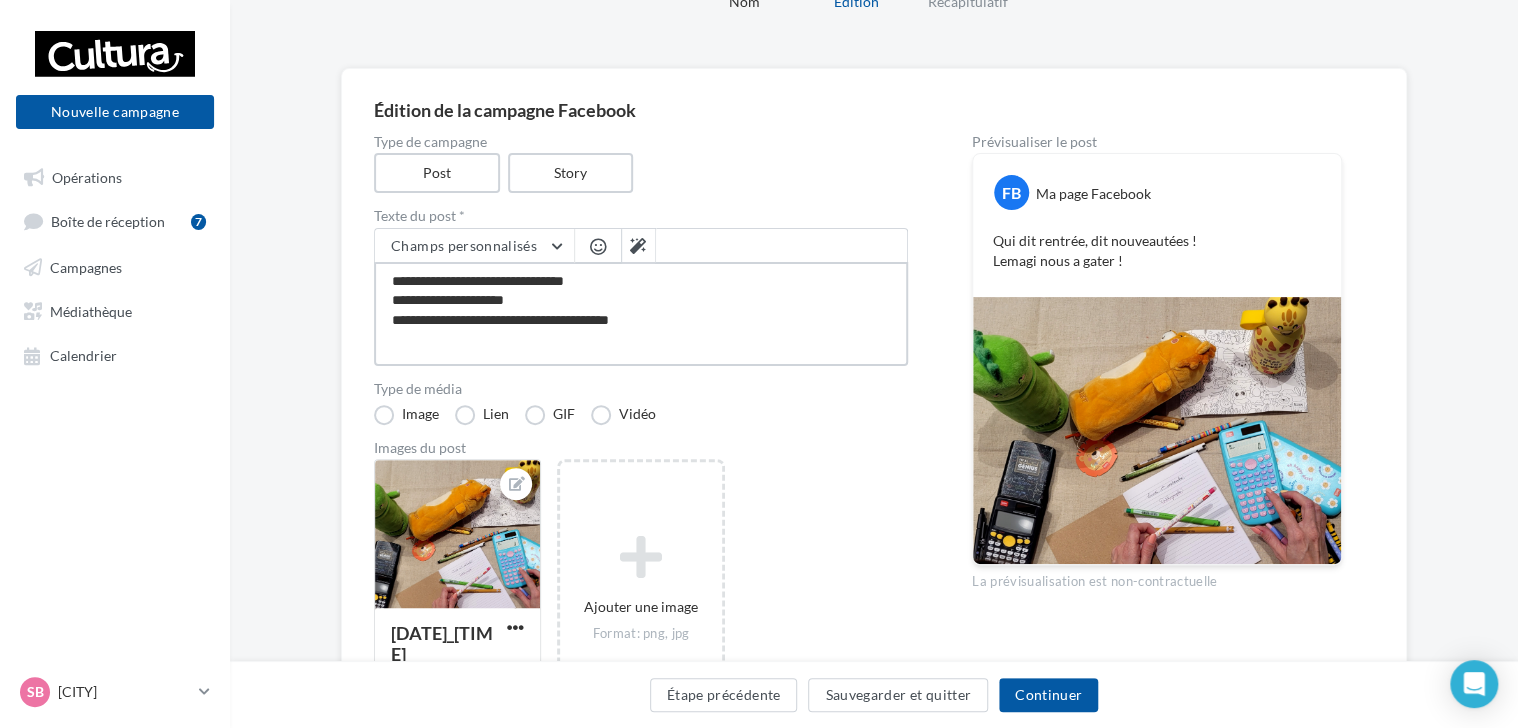 type on "**********" 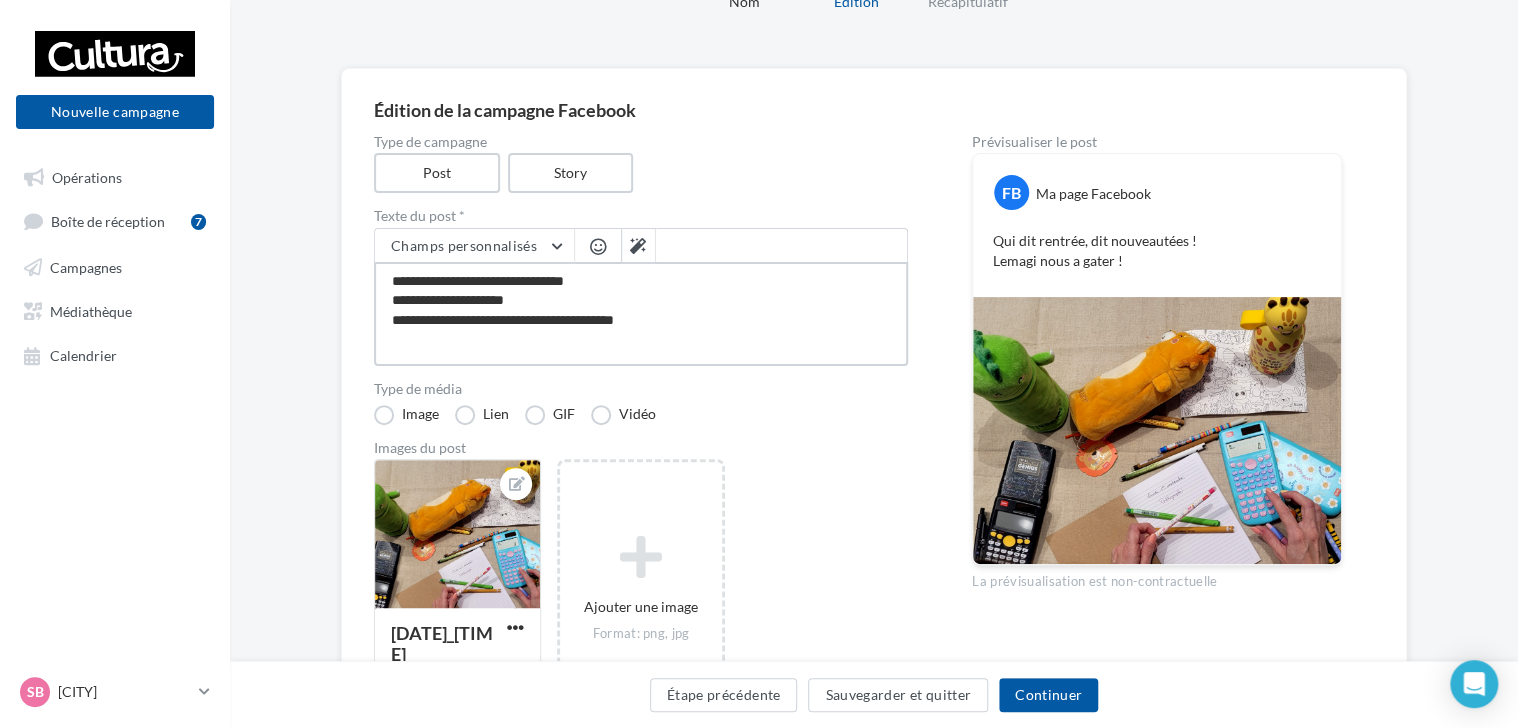 type on "**********" 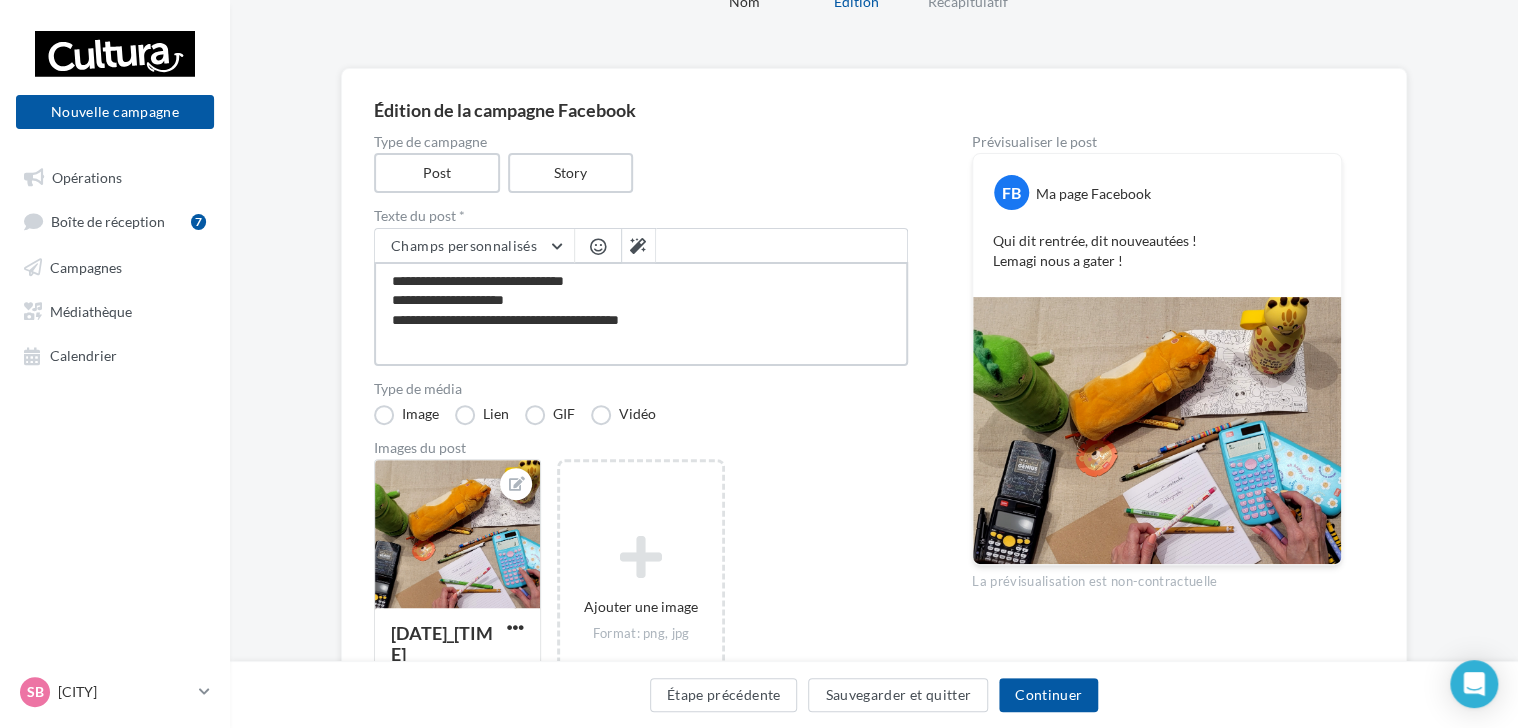 type on "**********" 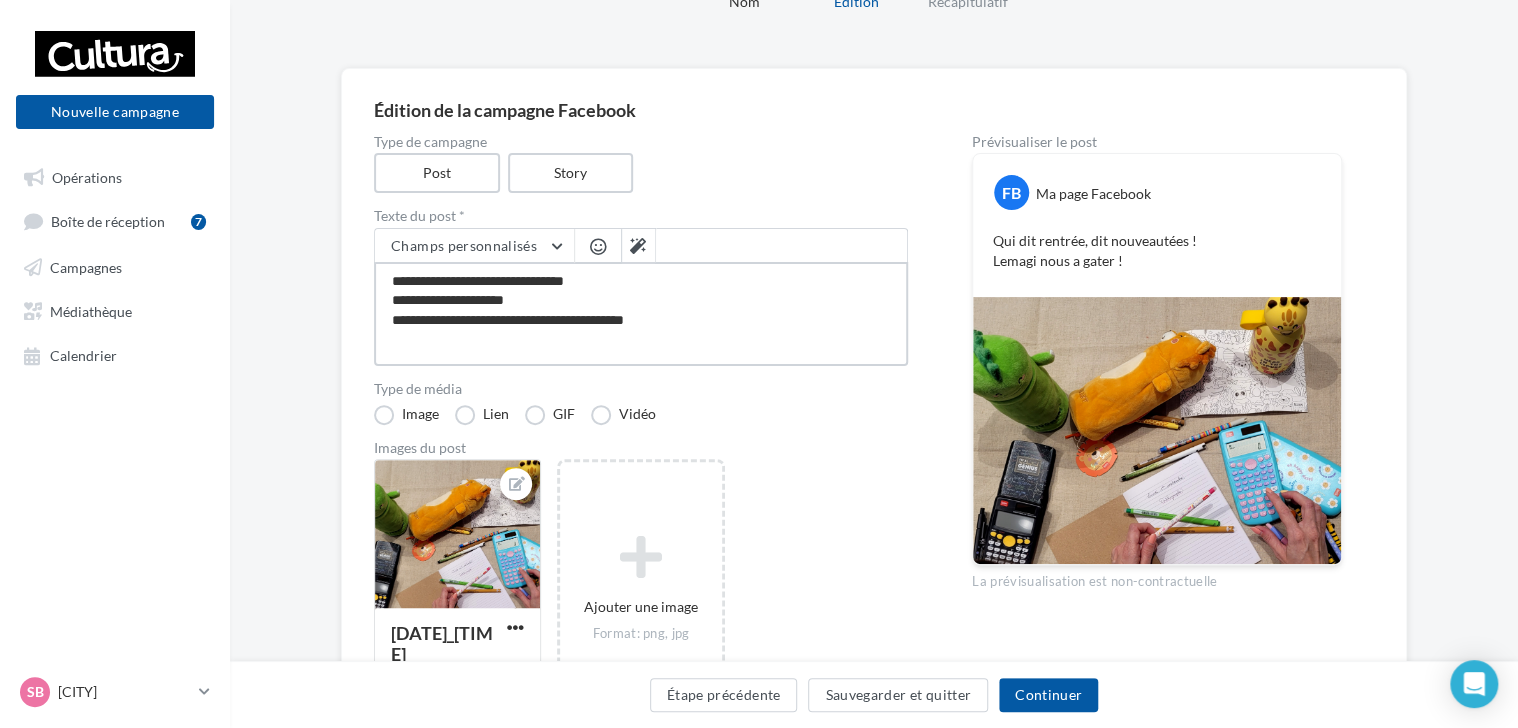 type on "**********" 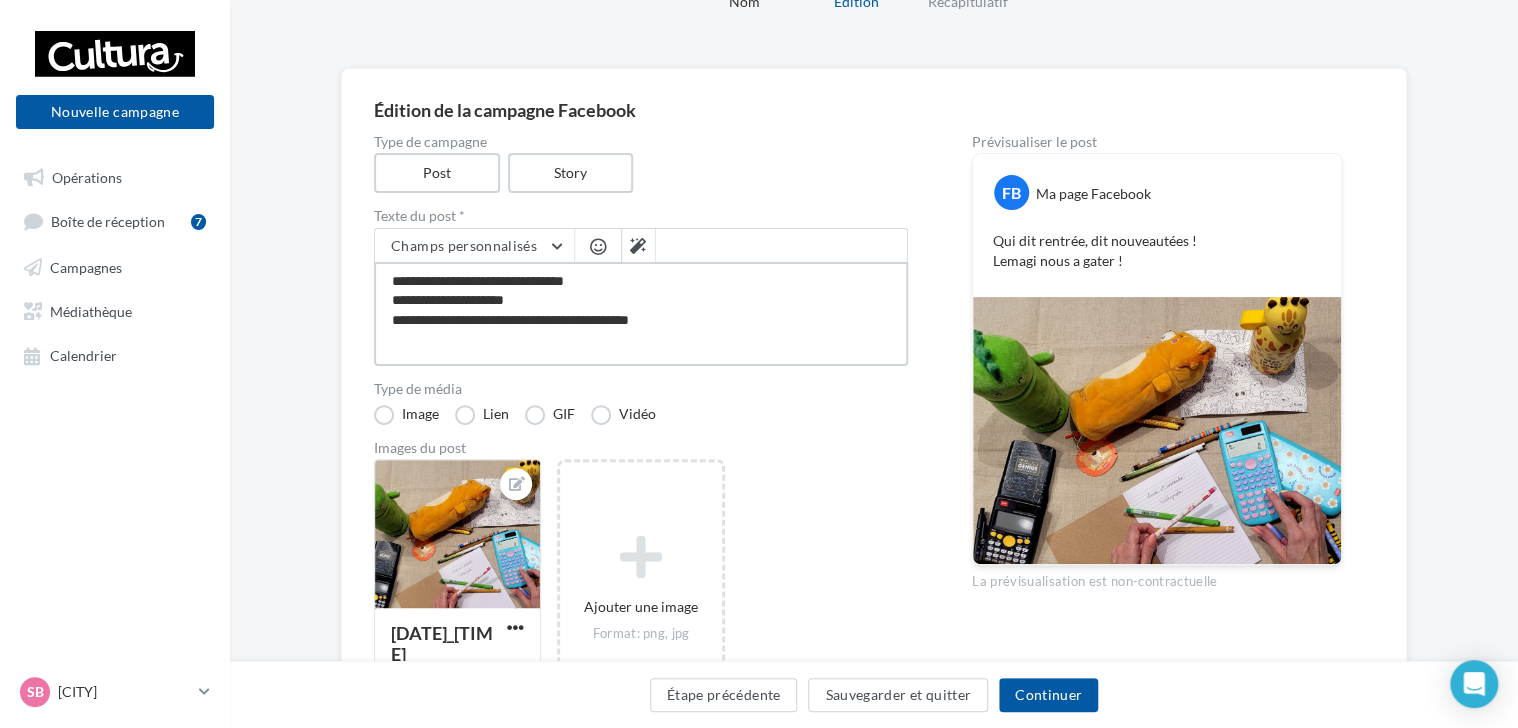 type on "**********" 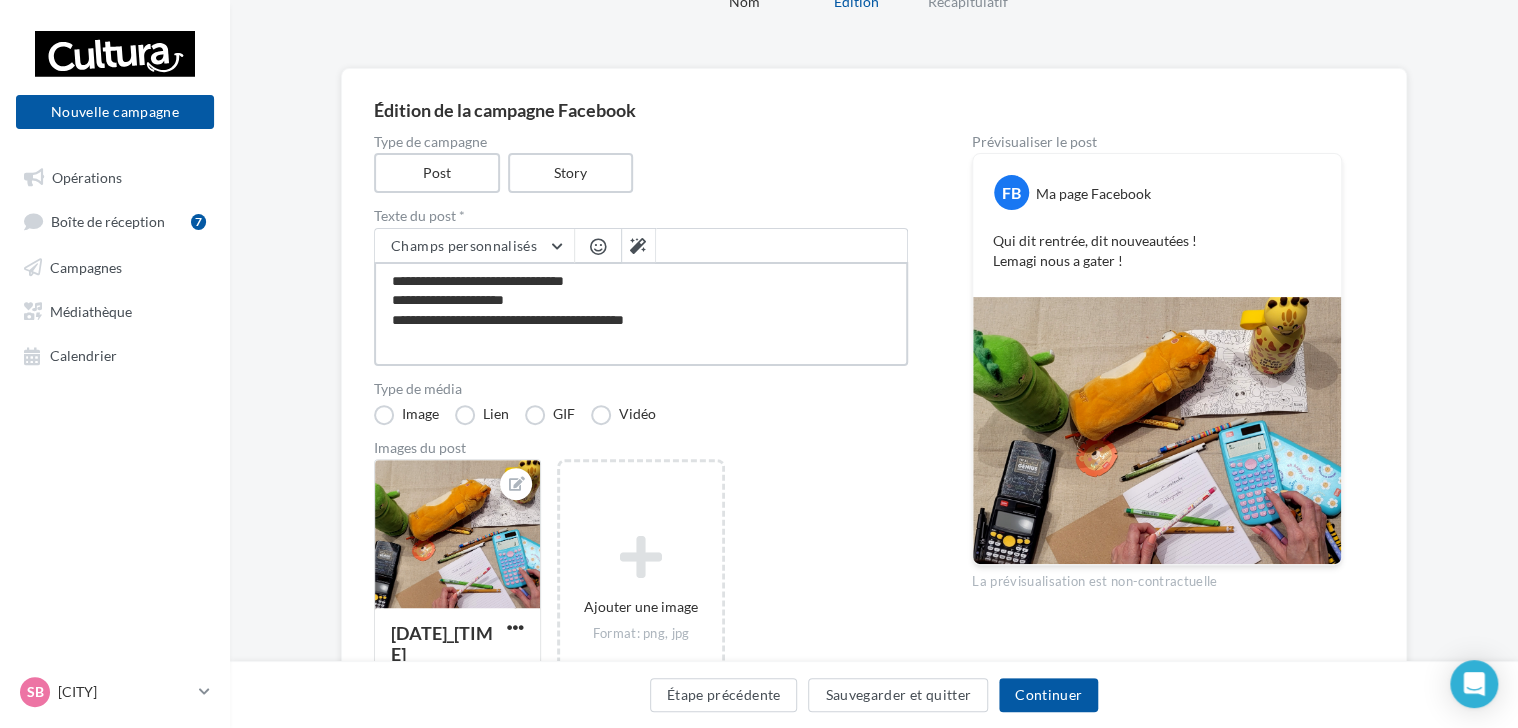 type on "**********" 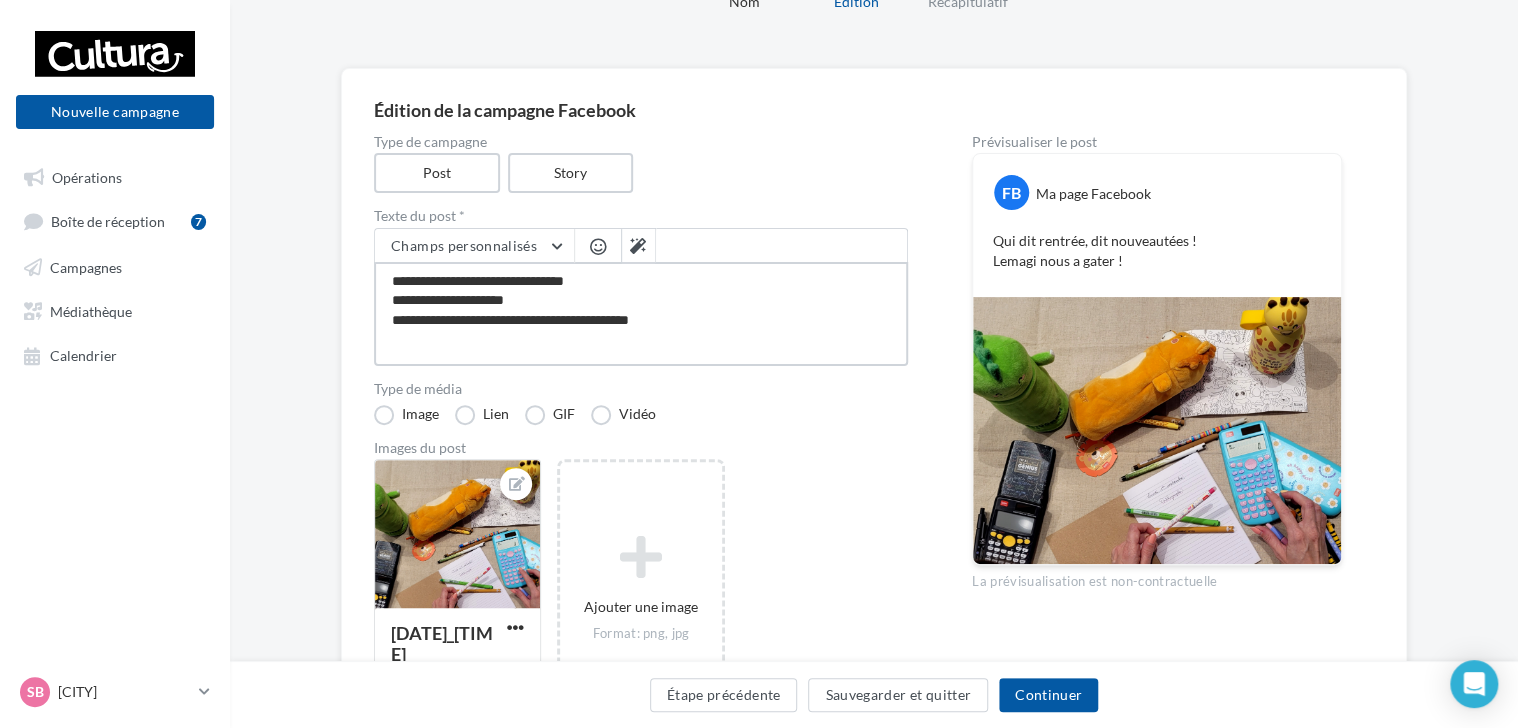 type on "**********" 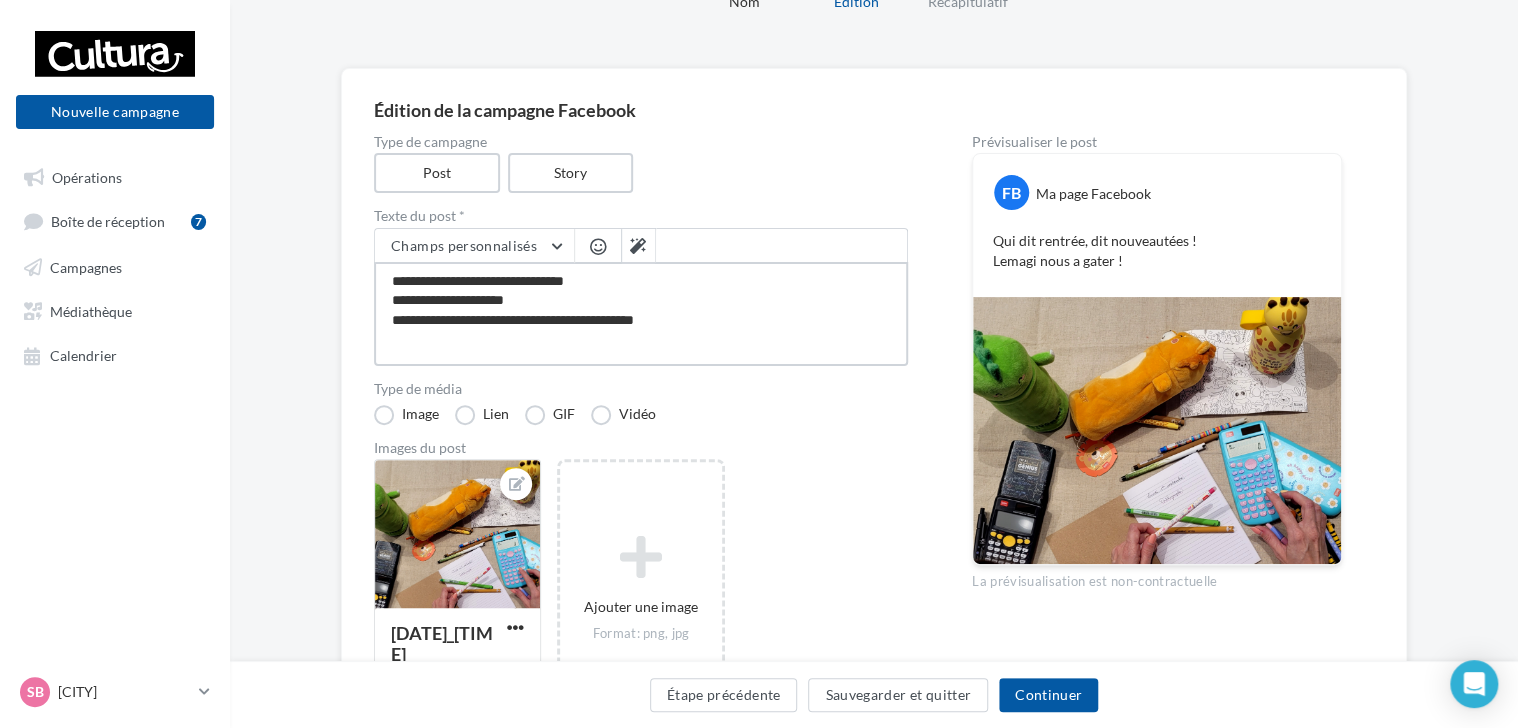 type on "**********" 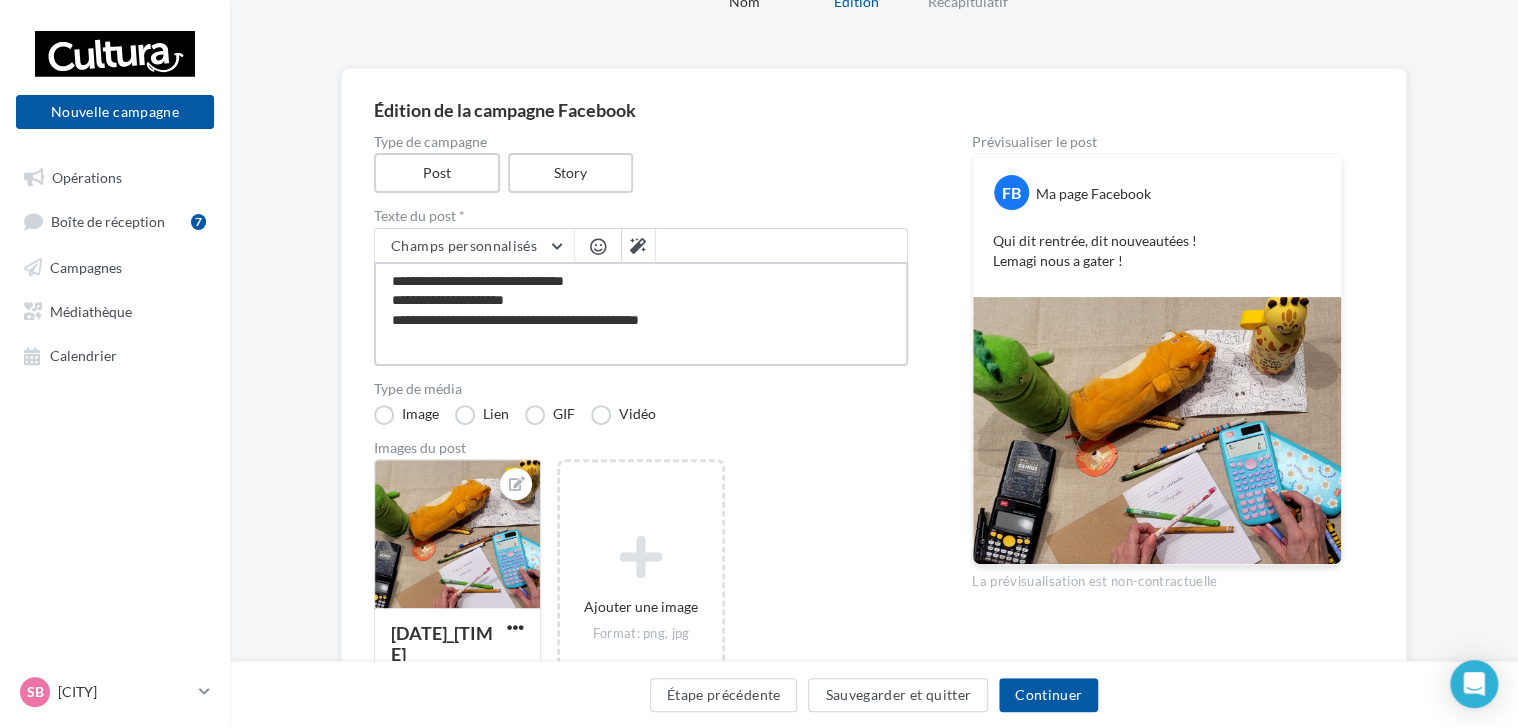 type on "**********" 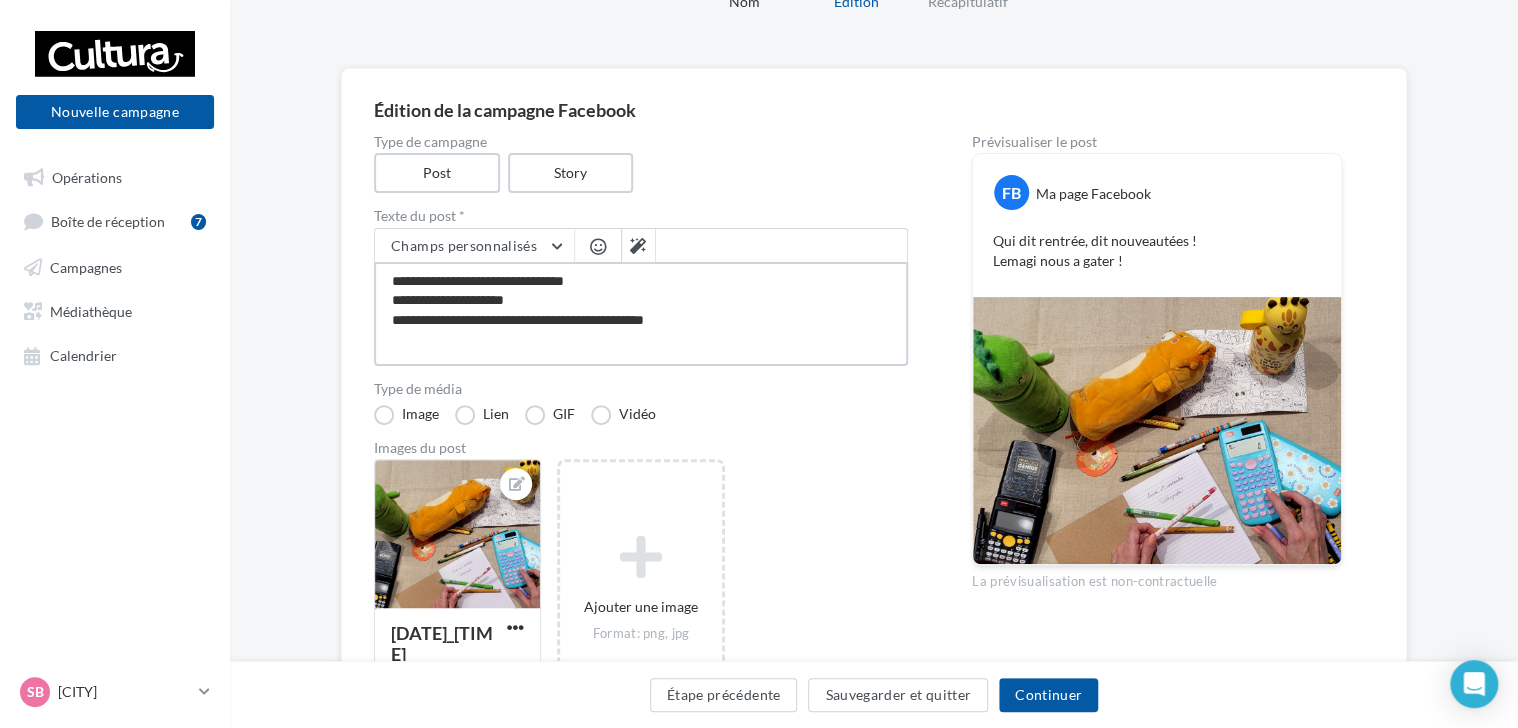 type on "**********" 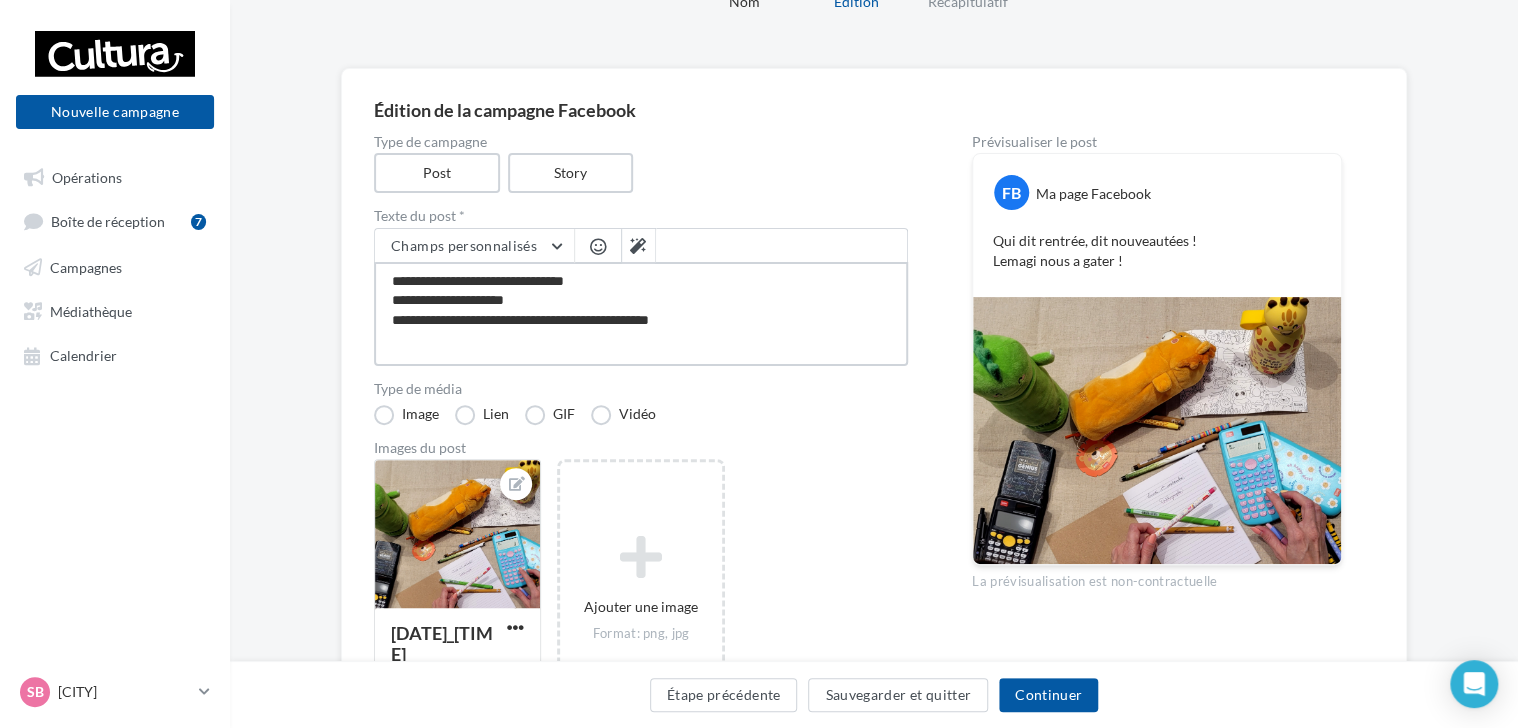 type on "**********" 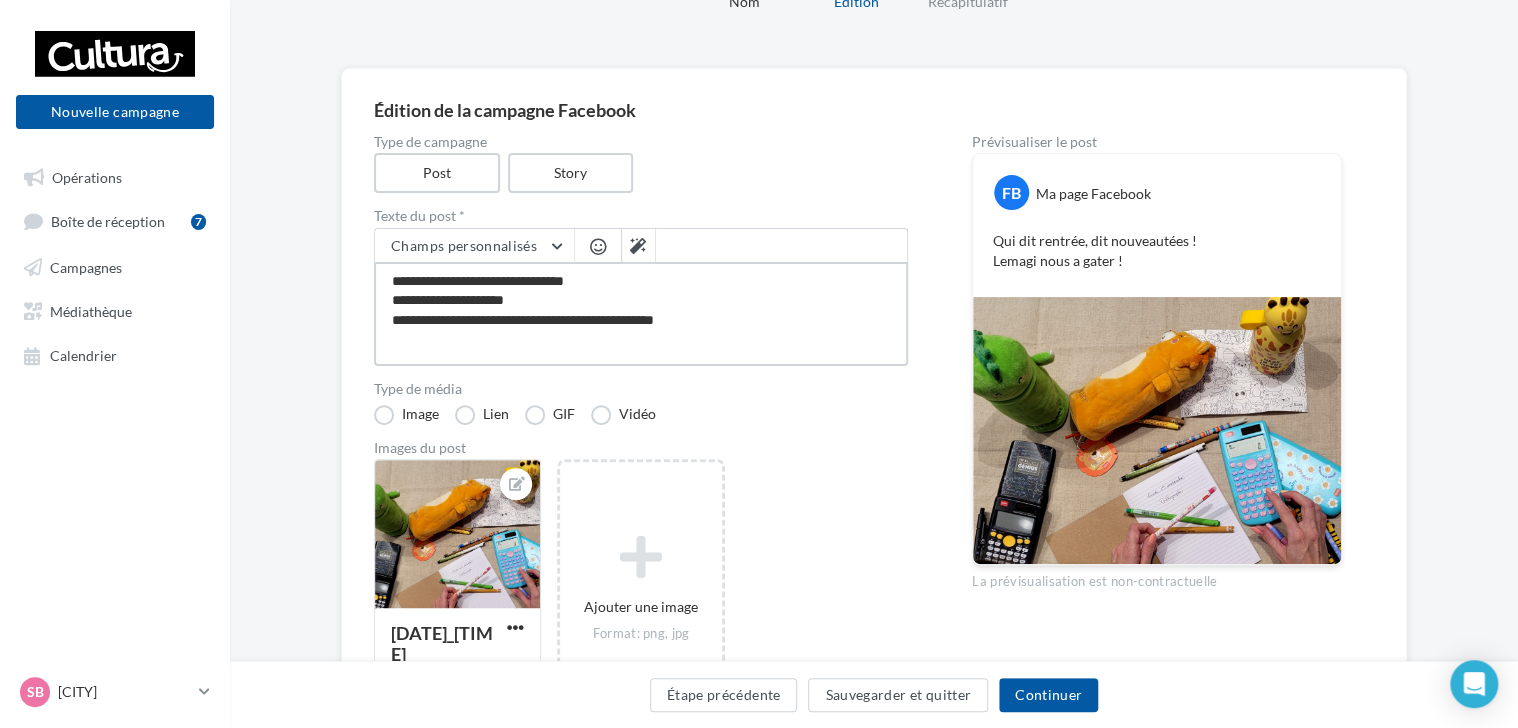 type on "**********" 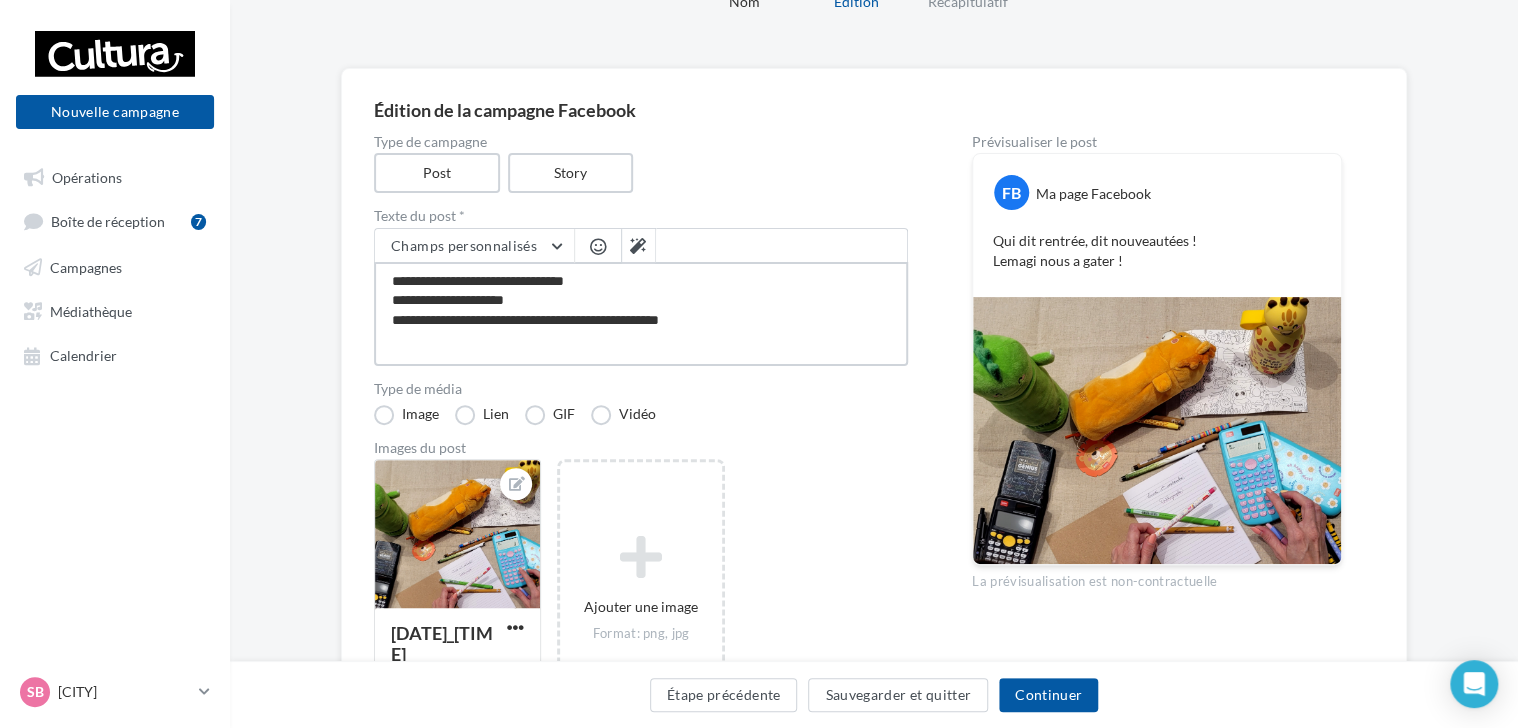 type on "**********" 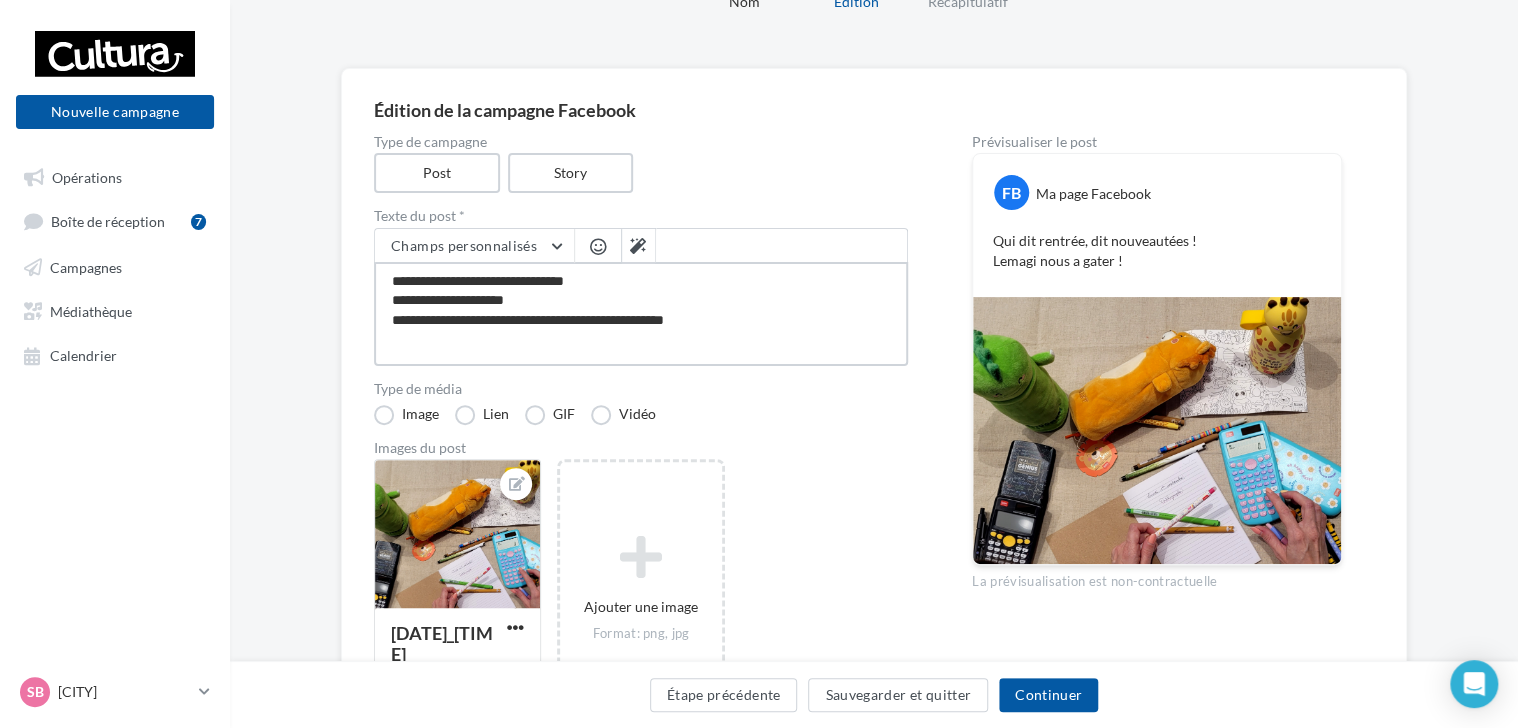 type on "**********" 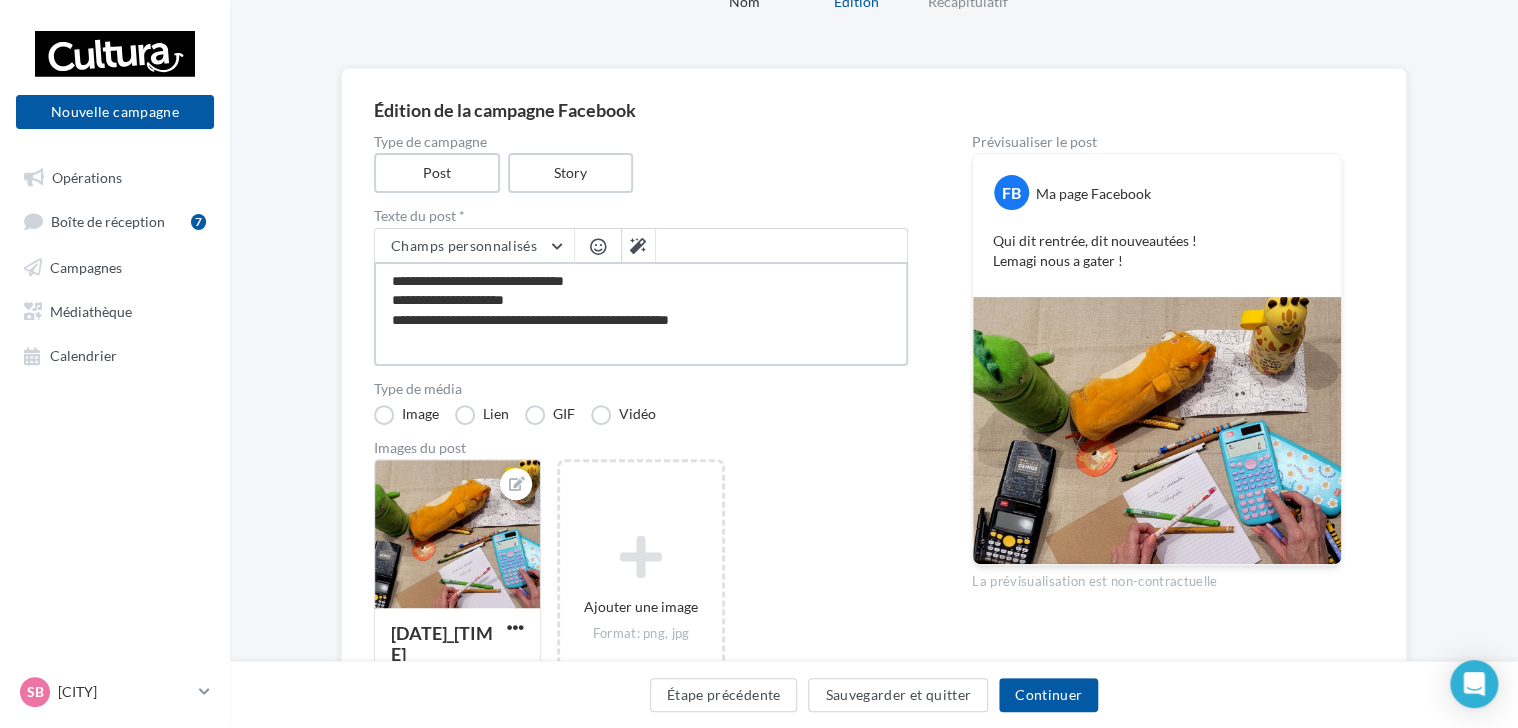 type on "**********" 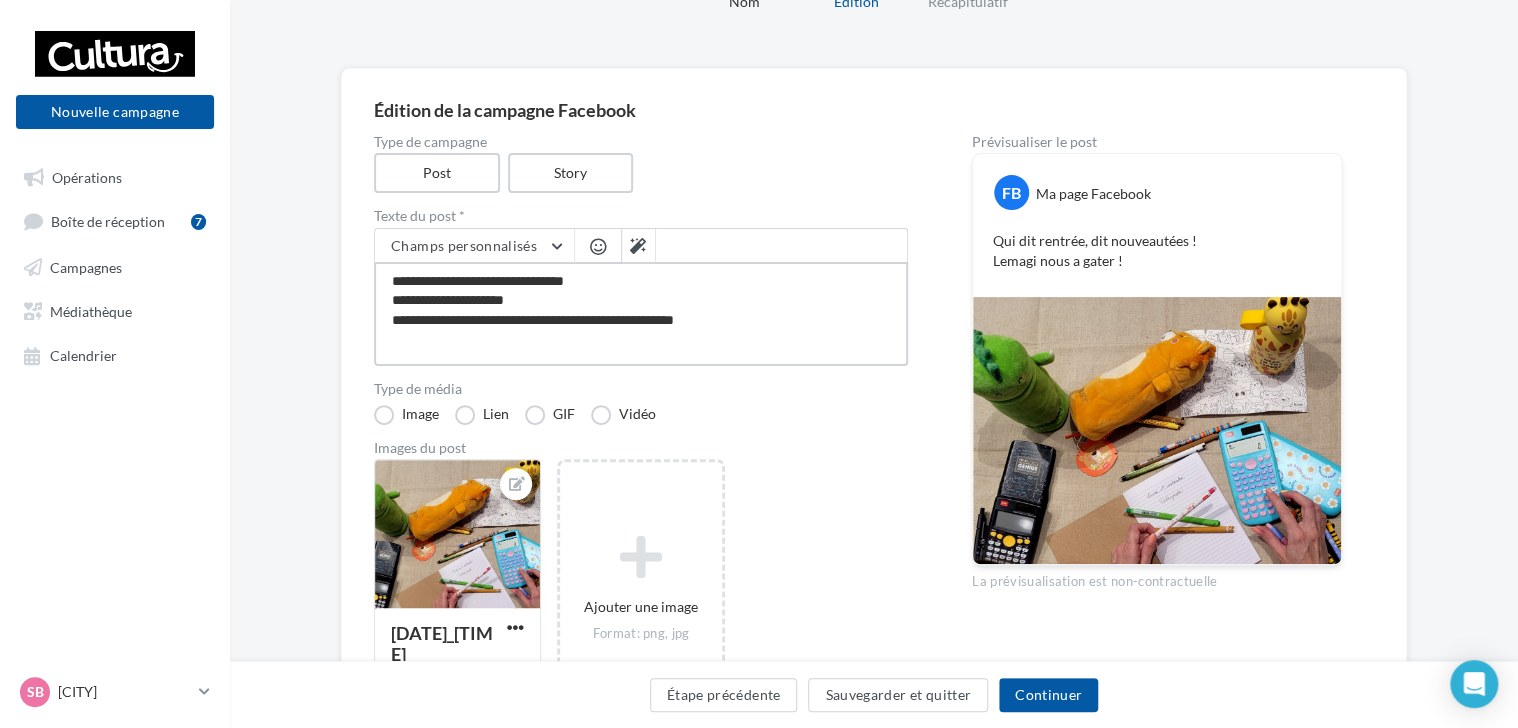 type on "**********" 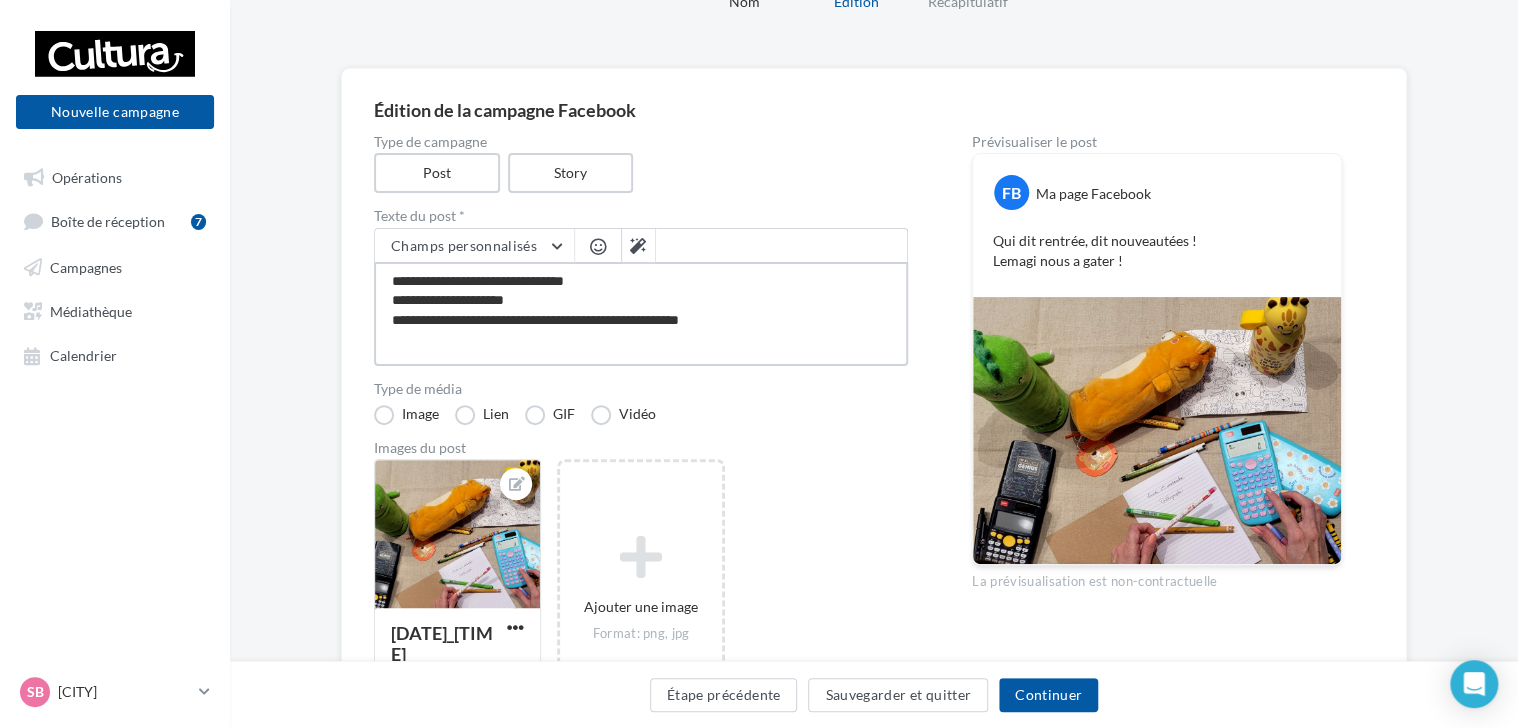 type on "**********" 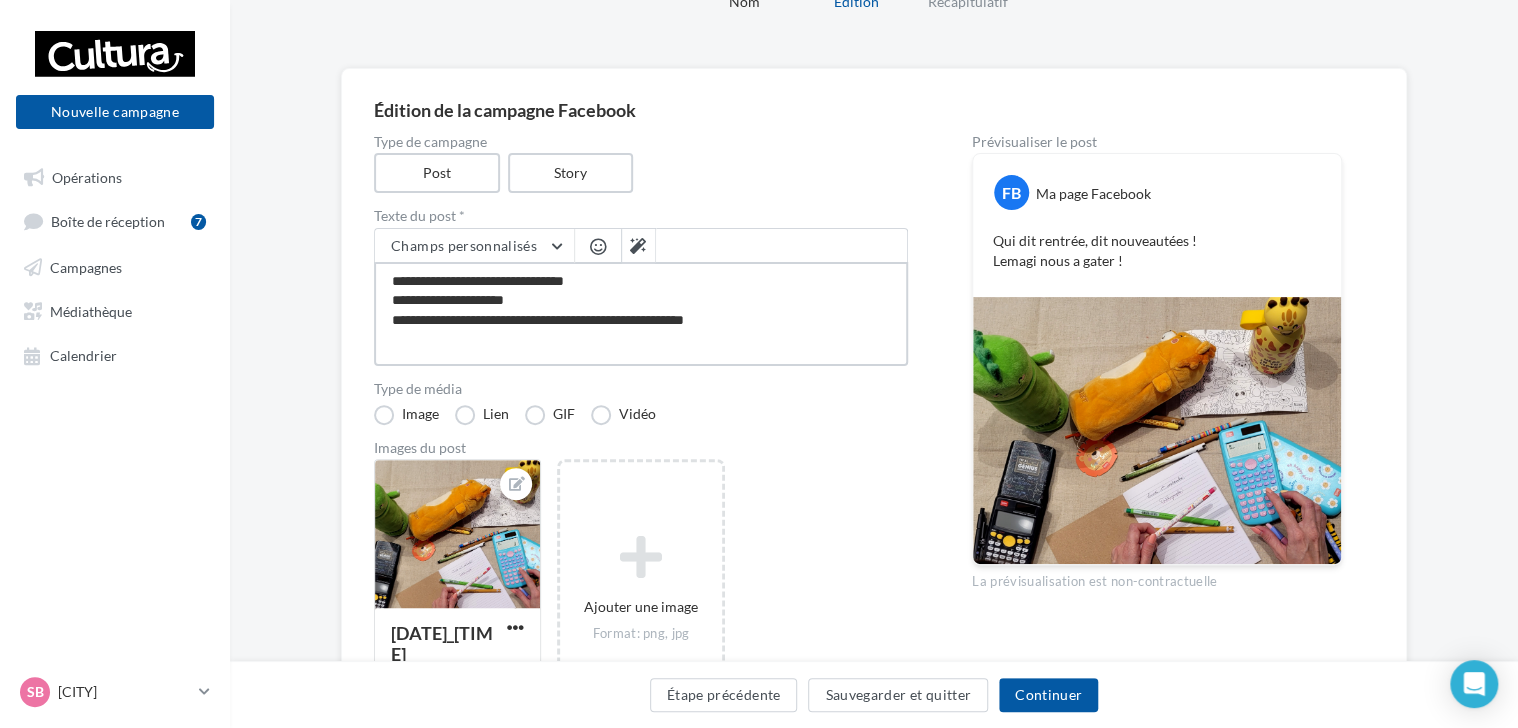 type on "**********" 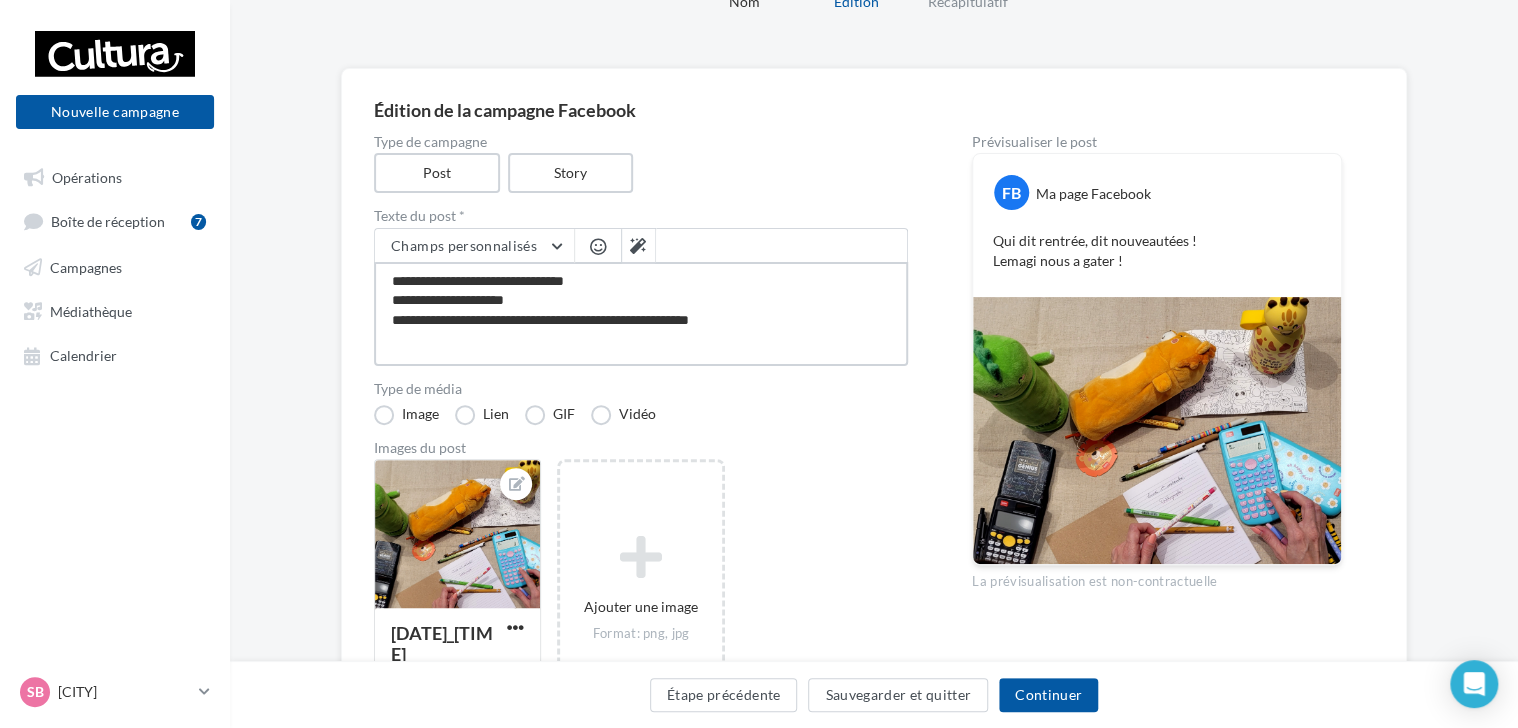 type on "**********" 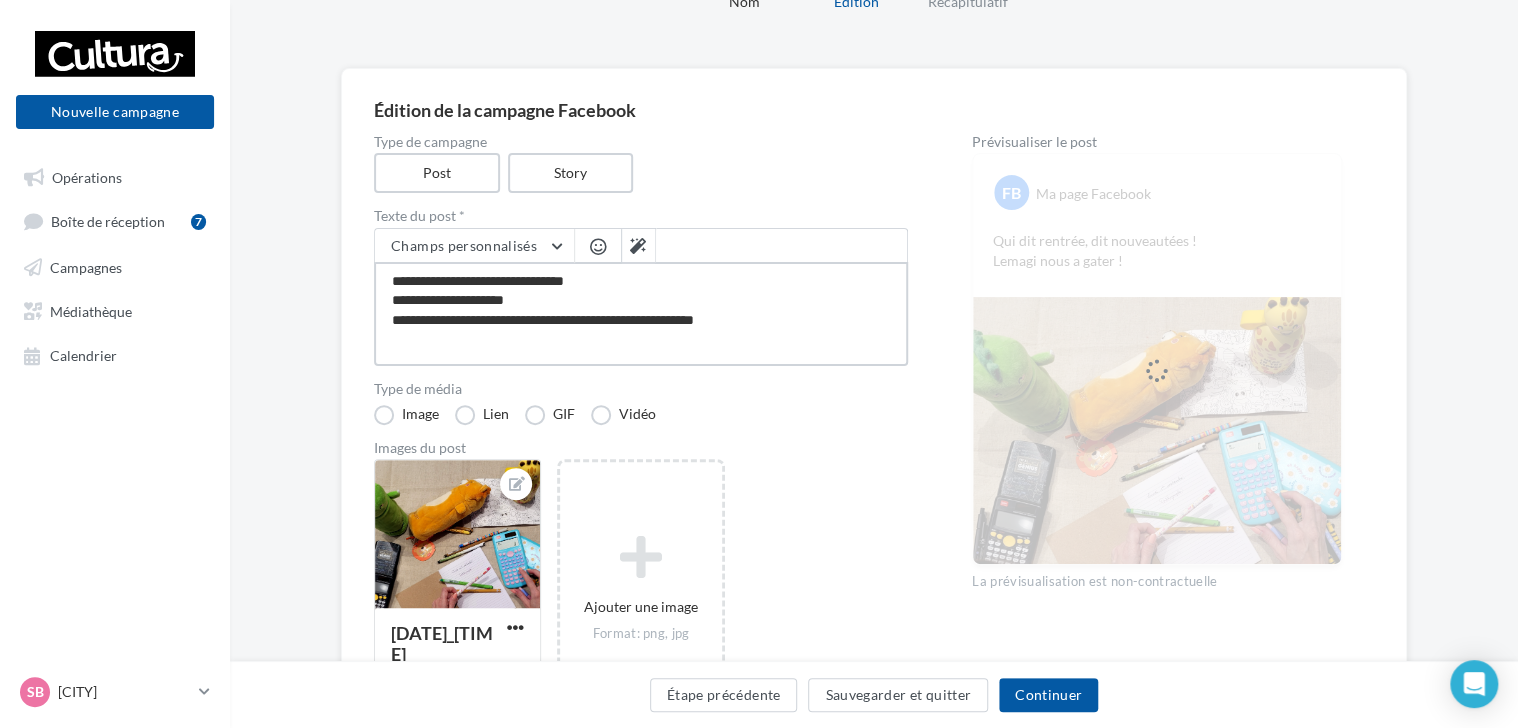 type on "**********" 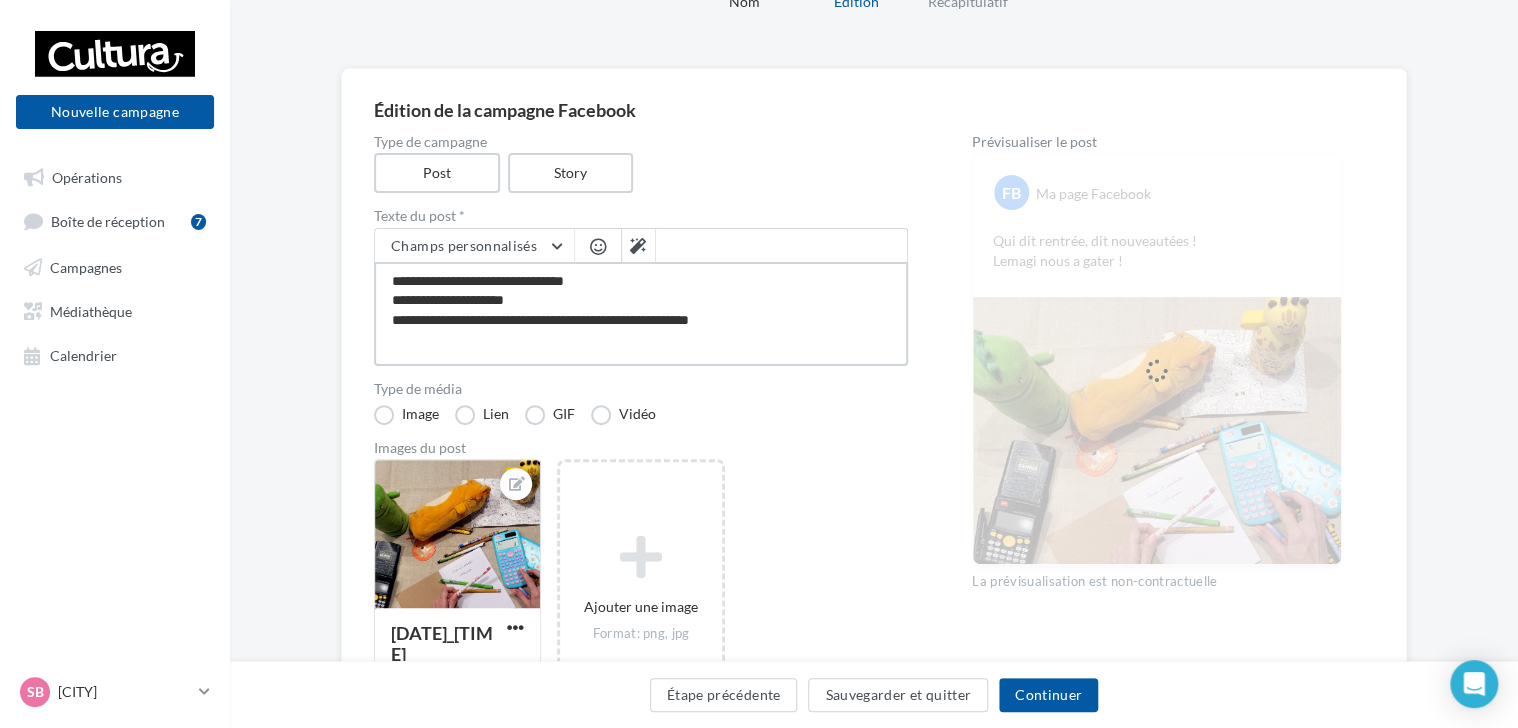 type on "**********" 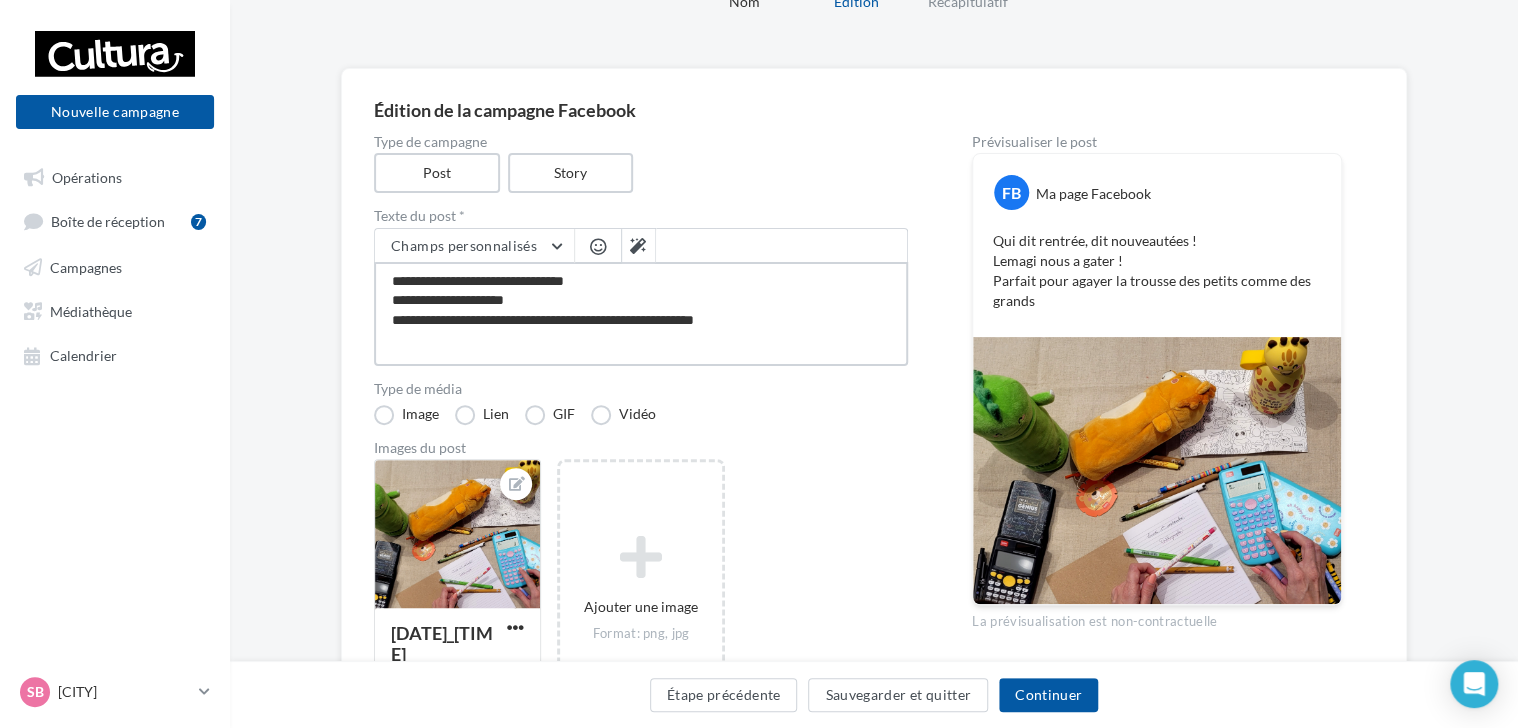 type on "**********" 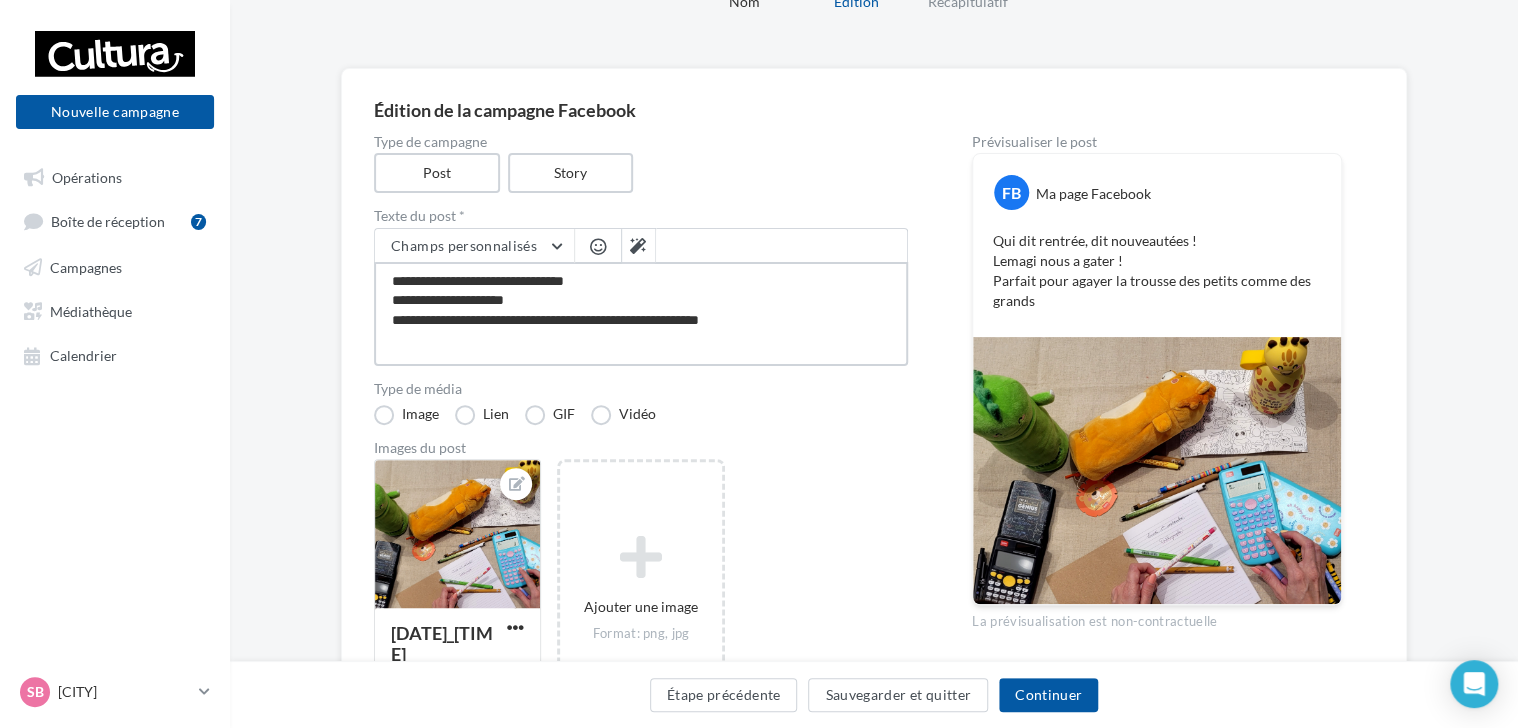 type on "**********" 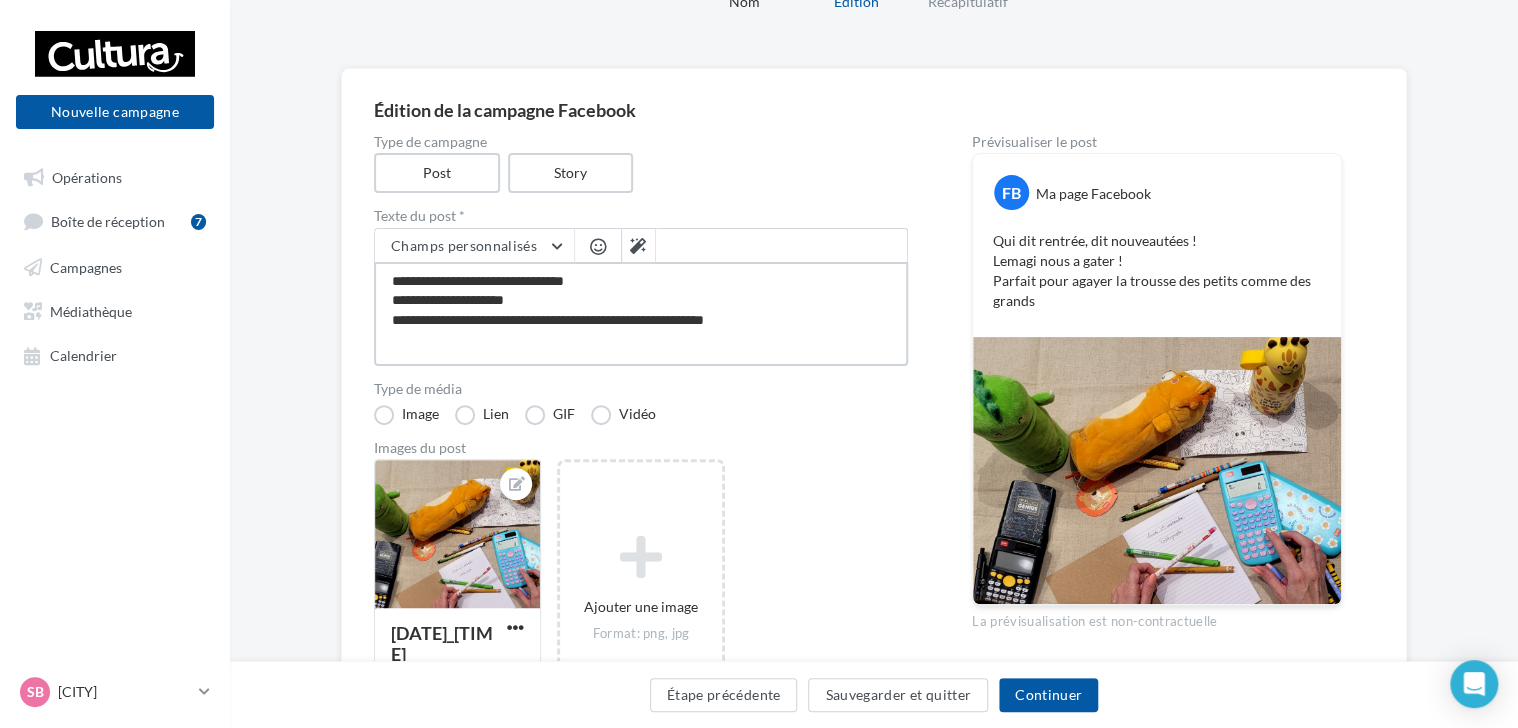 type on "**********" 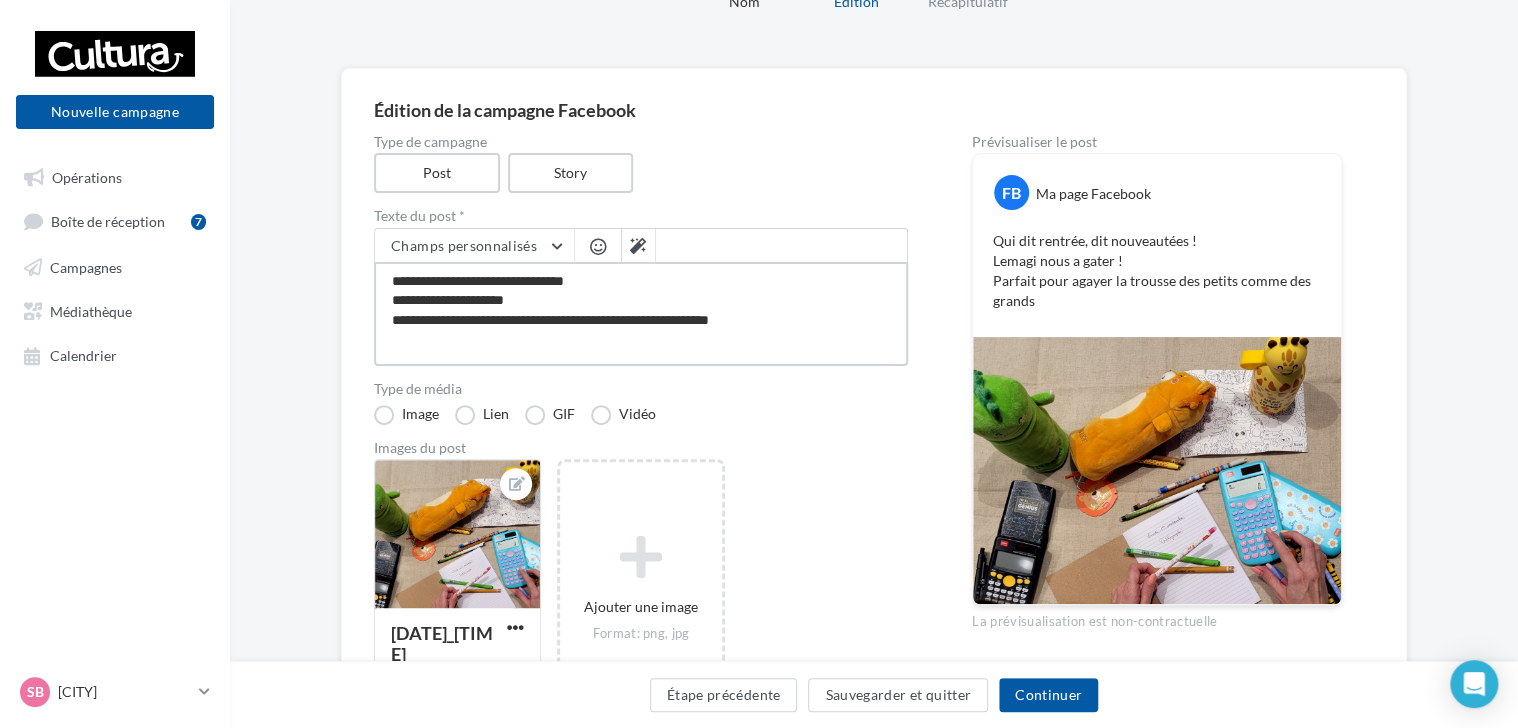 type on "**********" 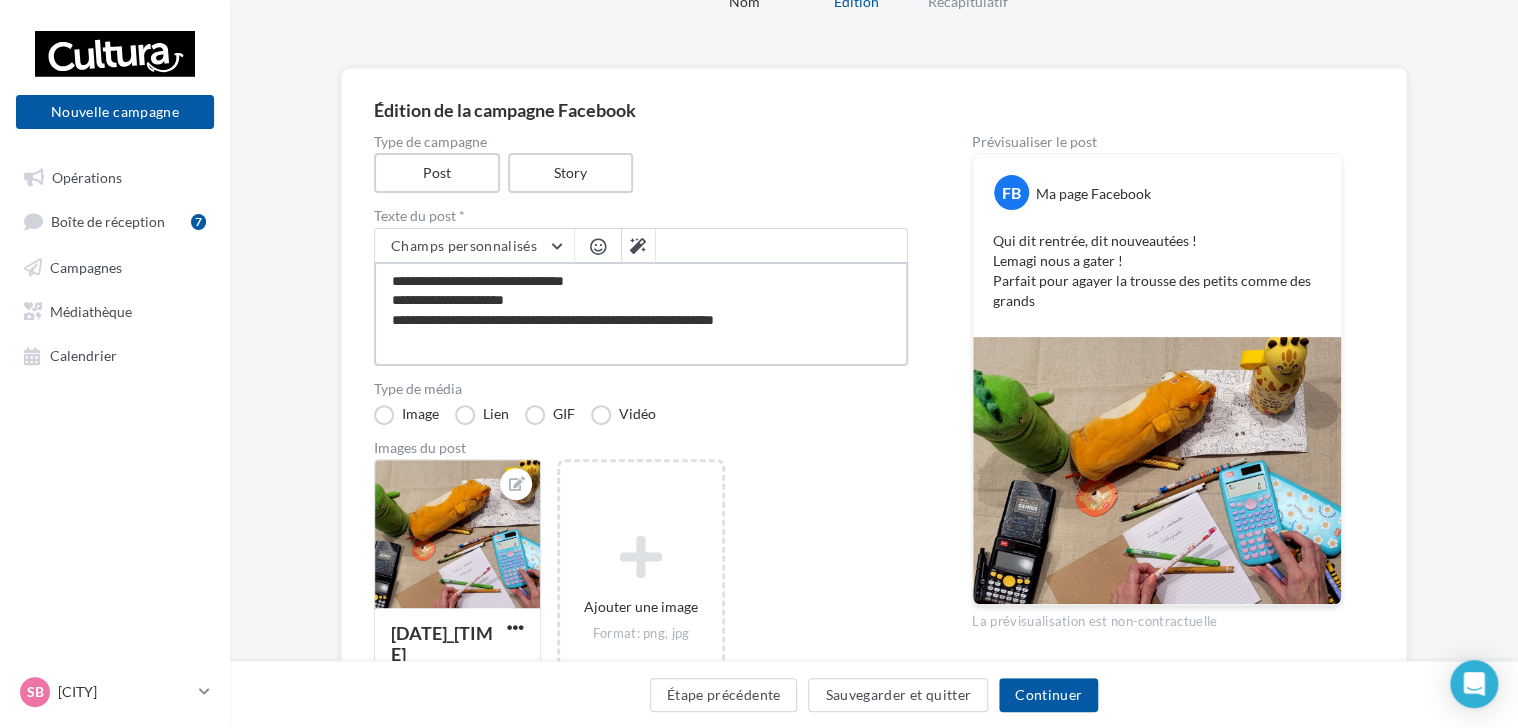 type on "**********" 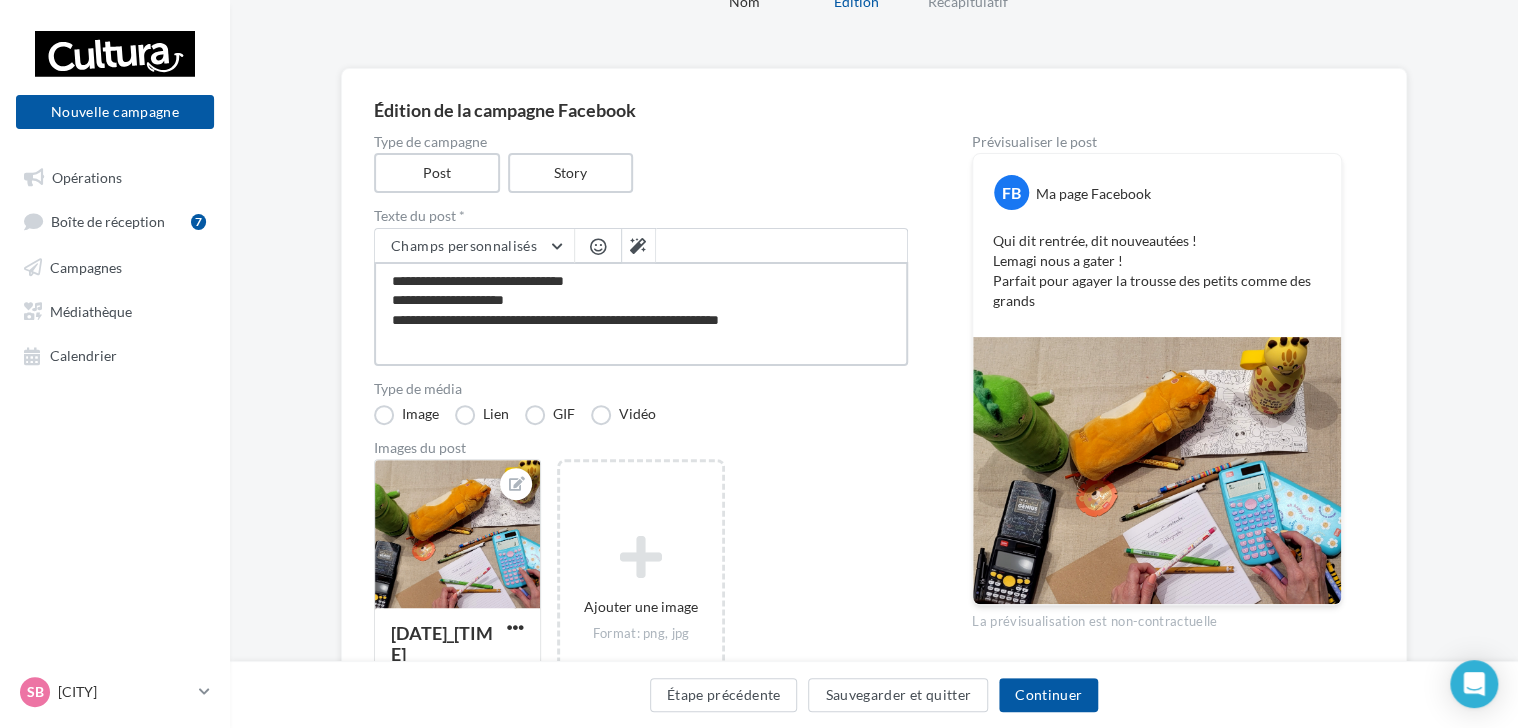type on "**********" 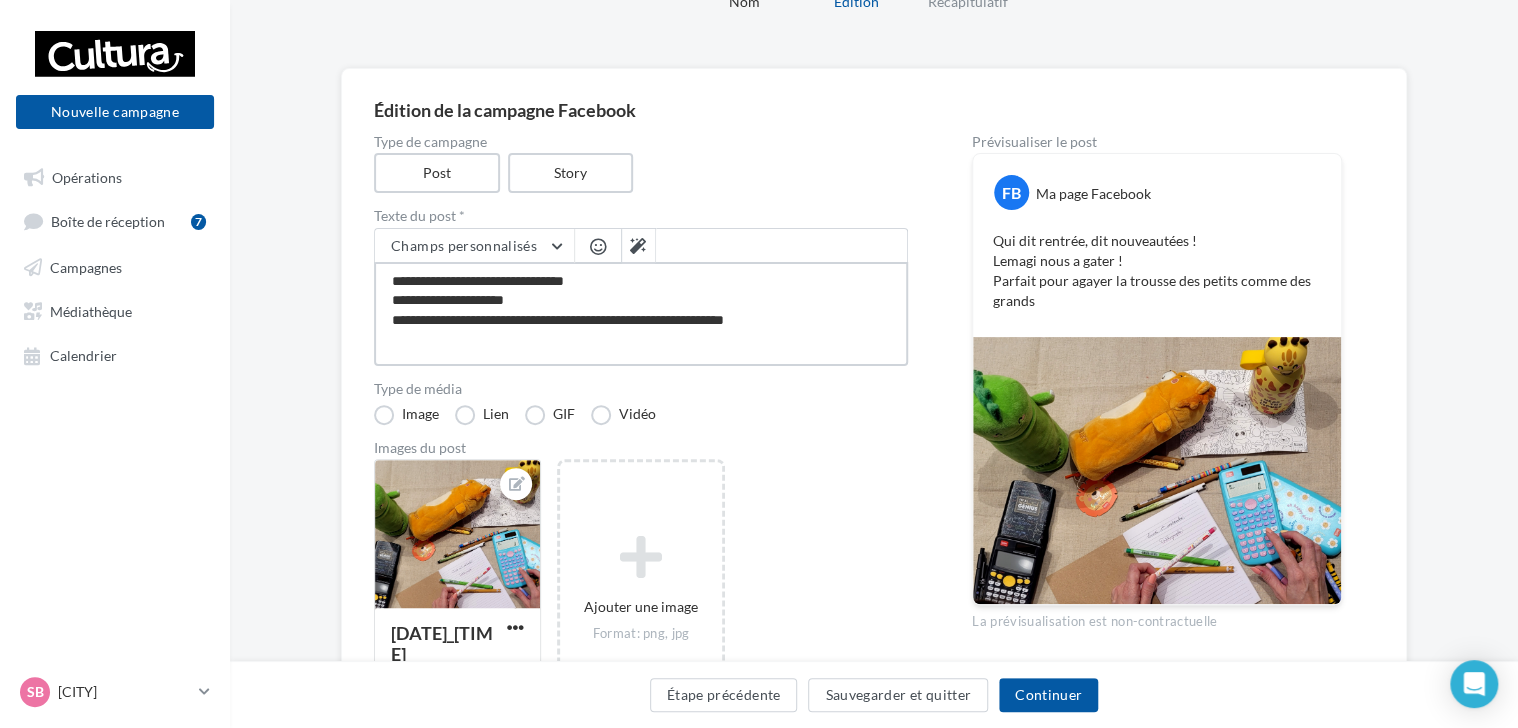 type on "**********" 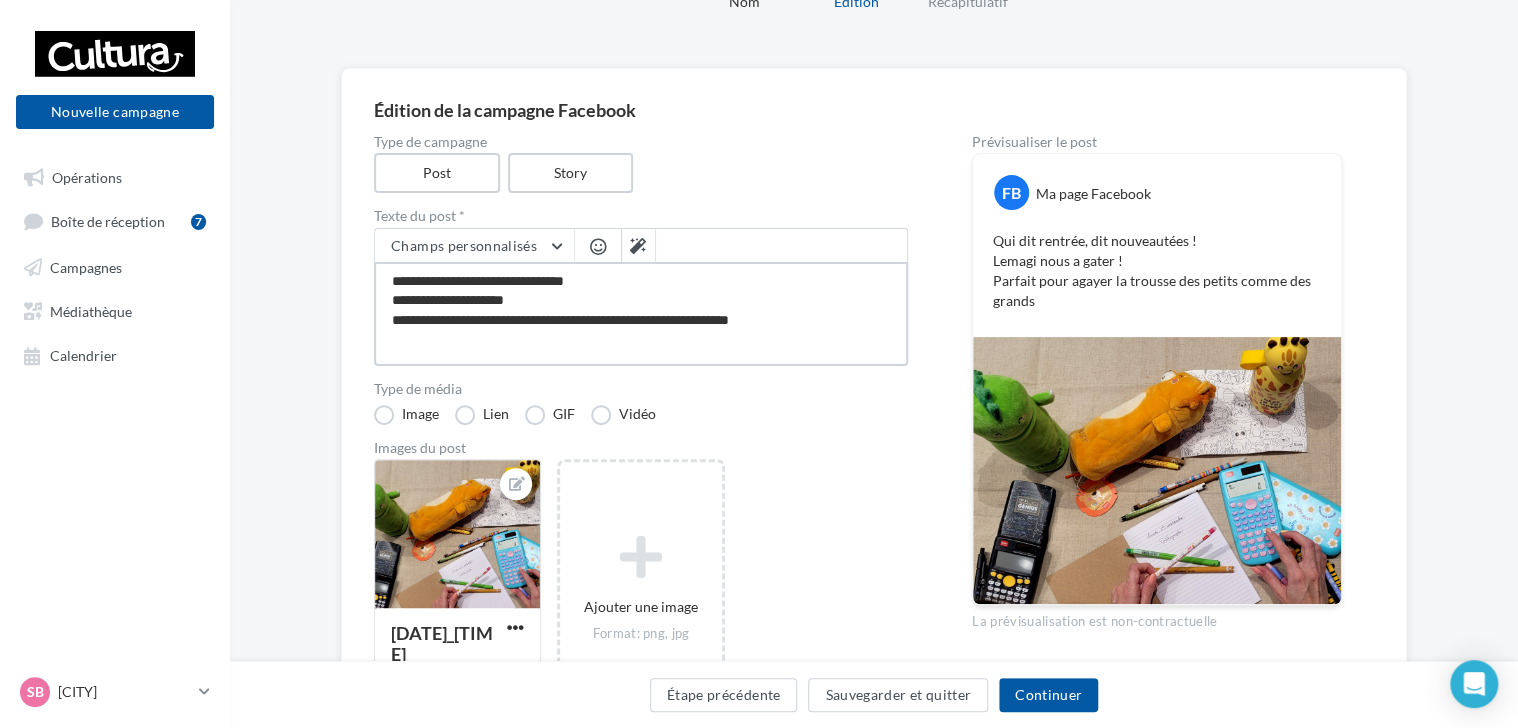 type on "**********" 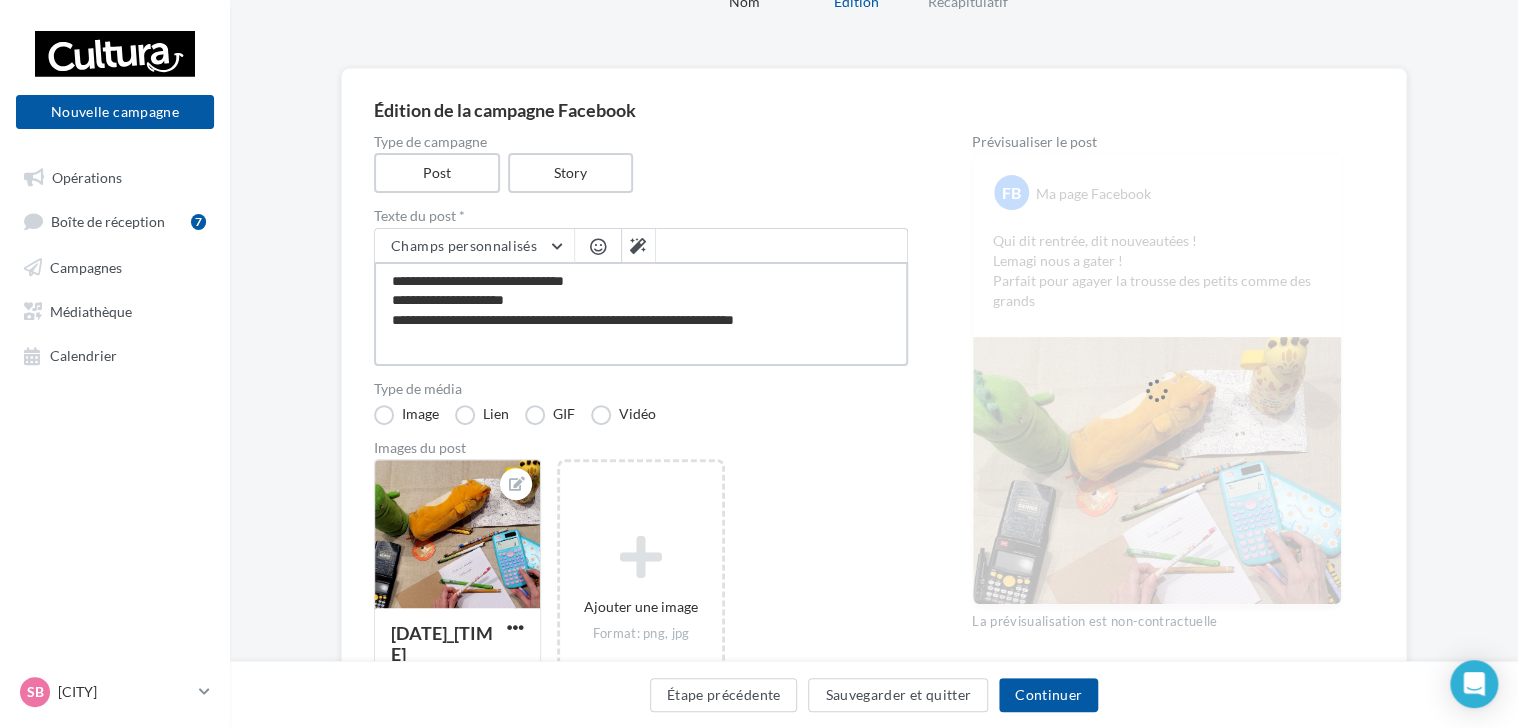 type on "**********" 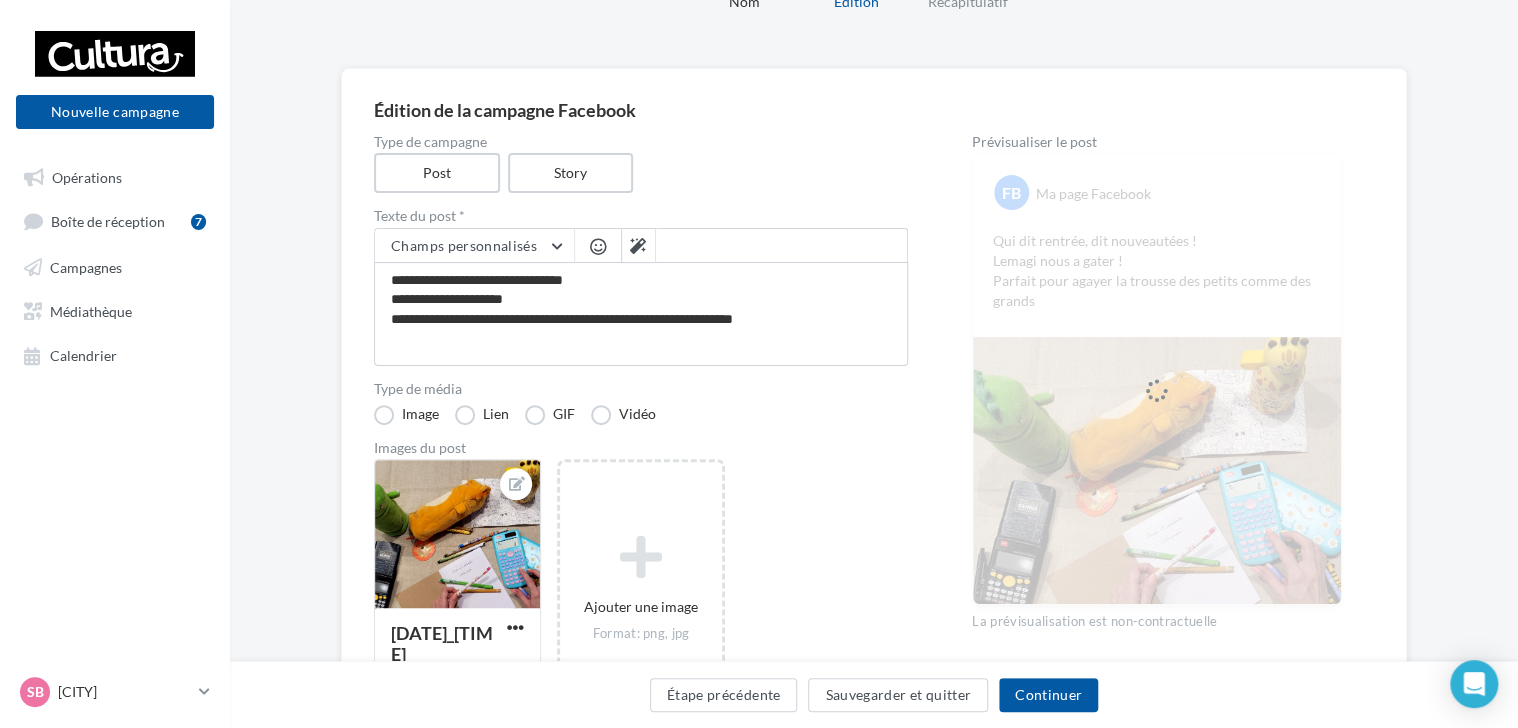 click at bounding box center (598, 246) 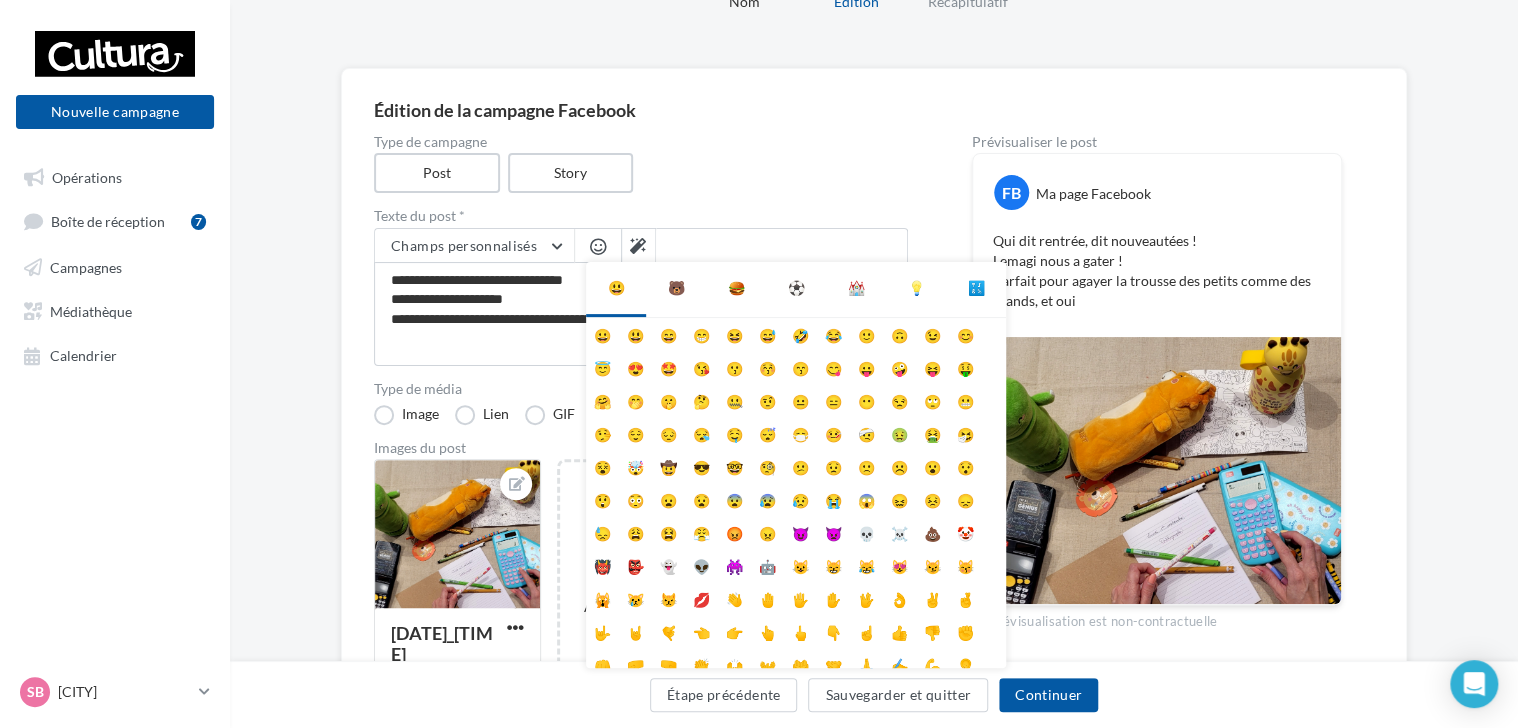 click on "😇" at bounding box center (602, 367) 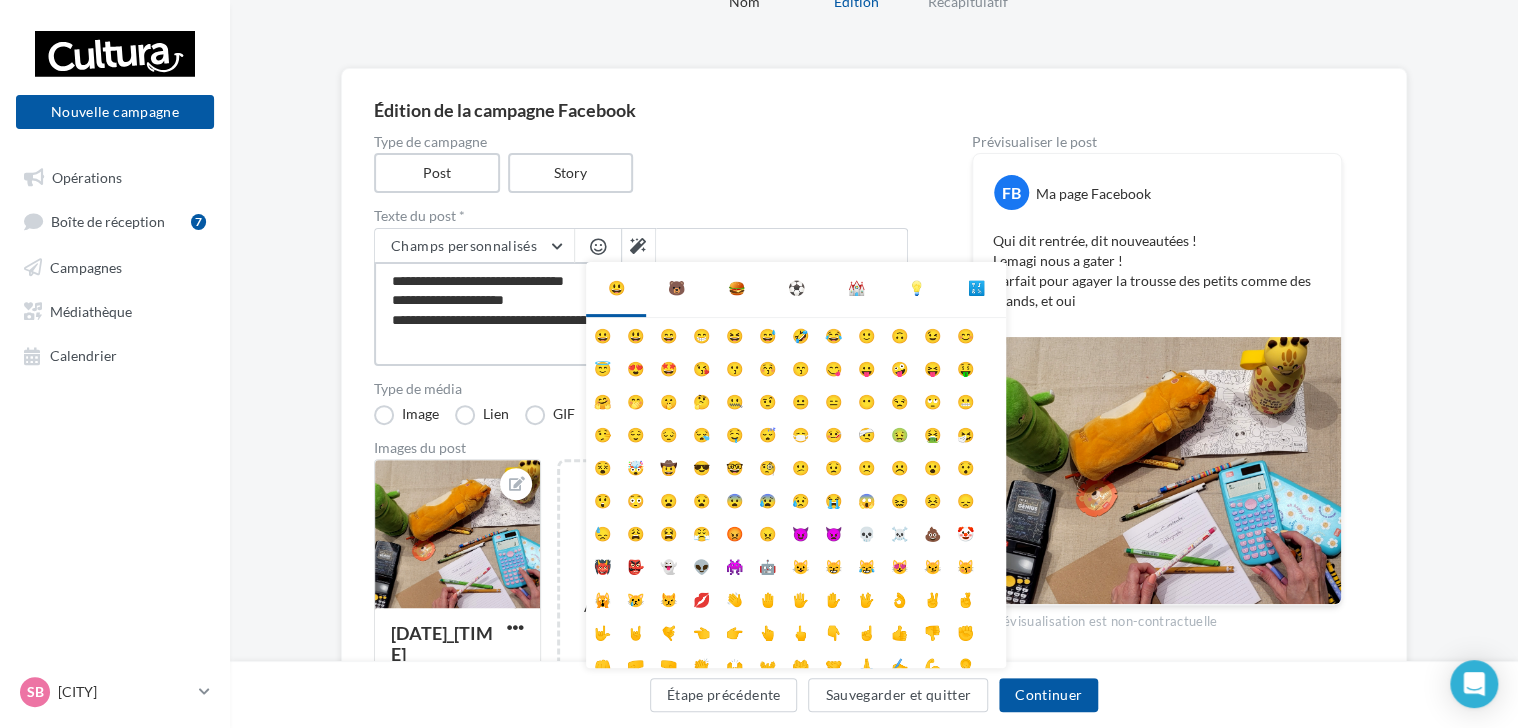type on "**********" 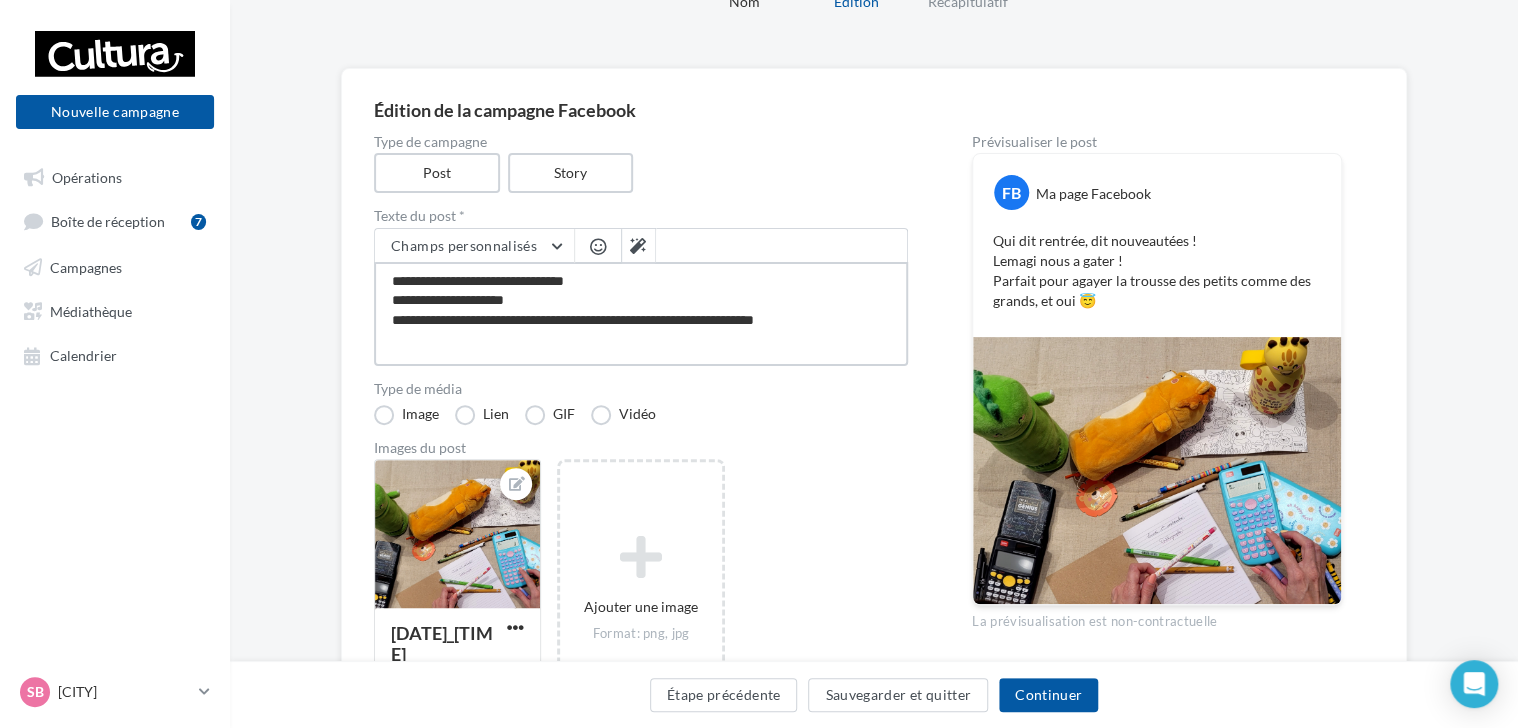 drag, startPoint x: 389, startPoint y: 278, endPoint x: 790, endPoint y: 313, distance: 402.52454 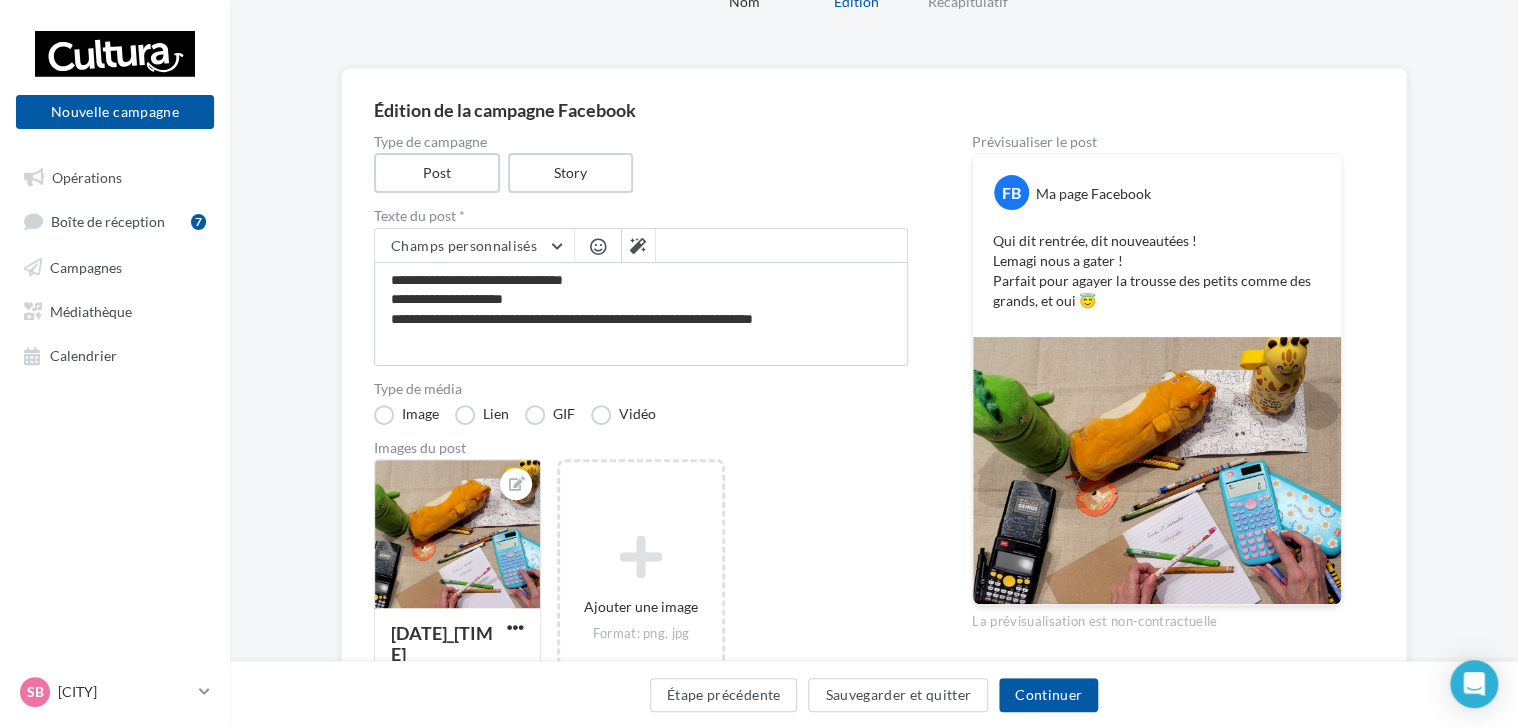 drag, startPoint x: 453, startPoint y: 303, endPoint x: 372, endPoint y: 400, distance: 126.37247 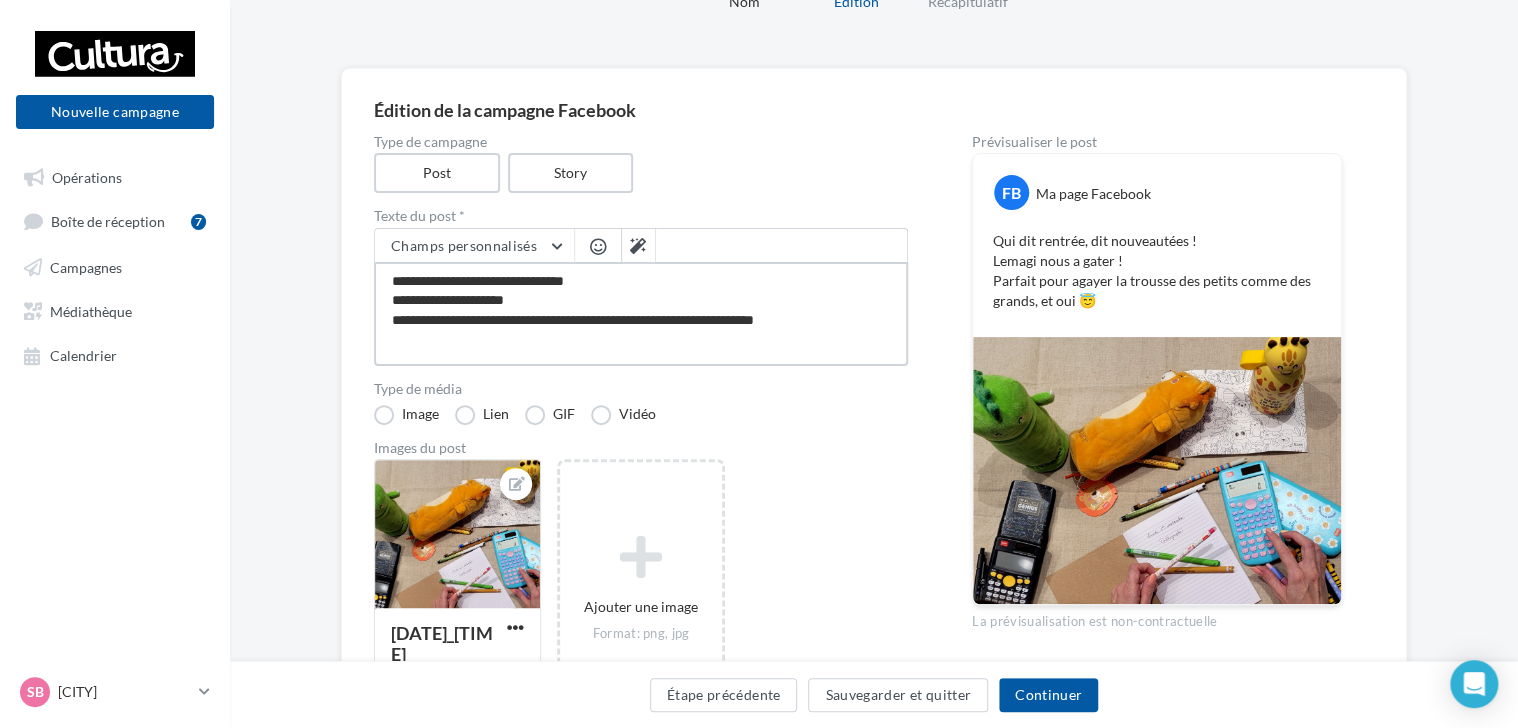 click on "**********" at bounding box center [641, 314] 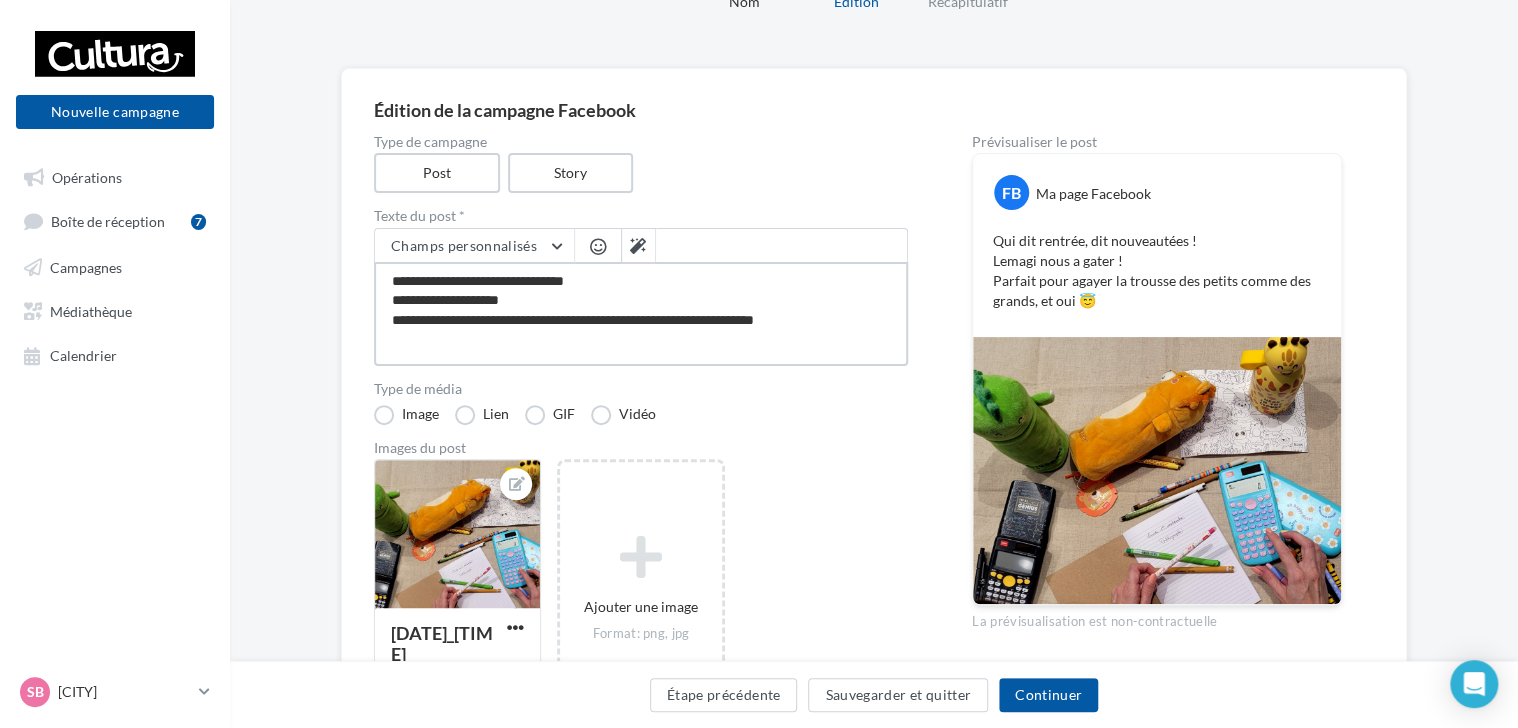 type on "**********" 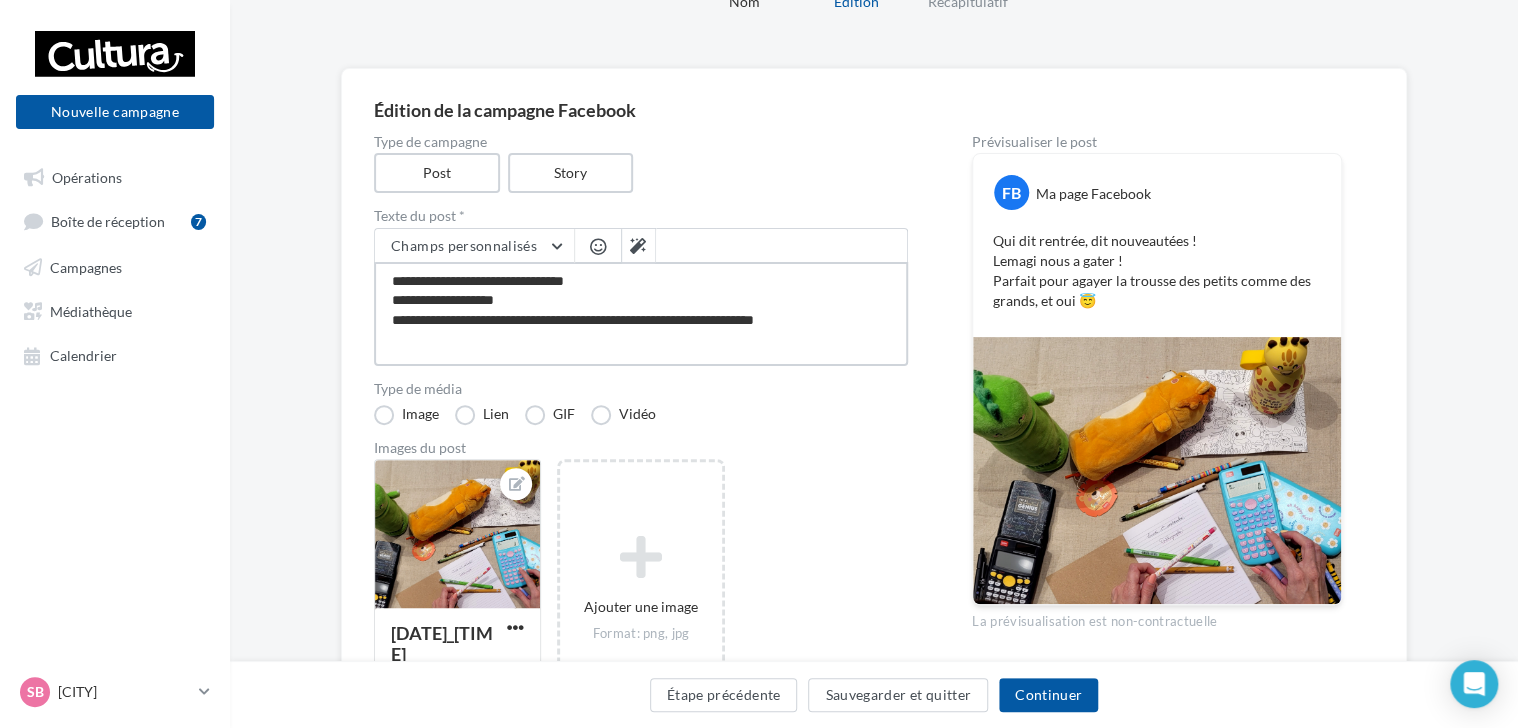 type on "**********" 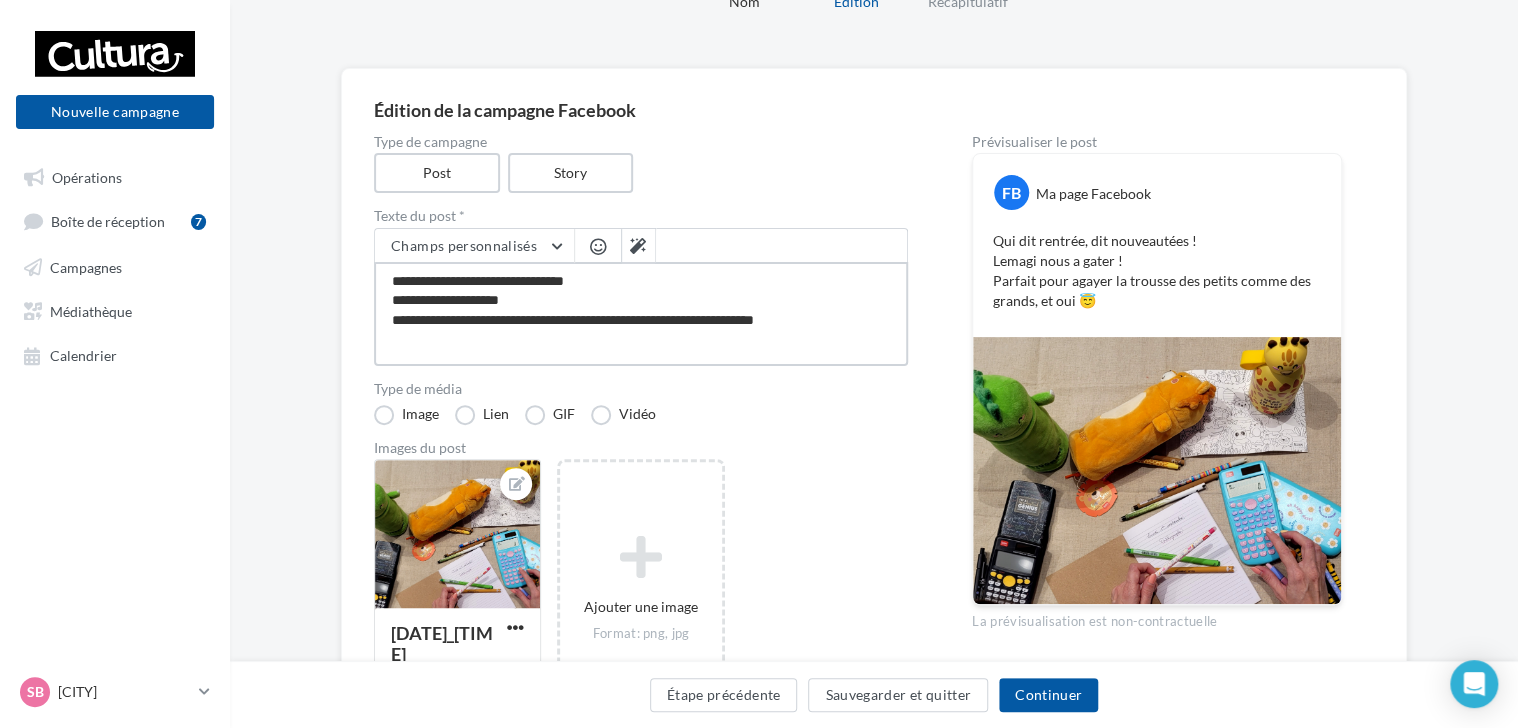 type on "**********" 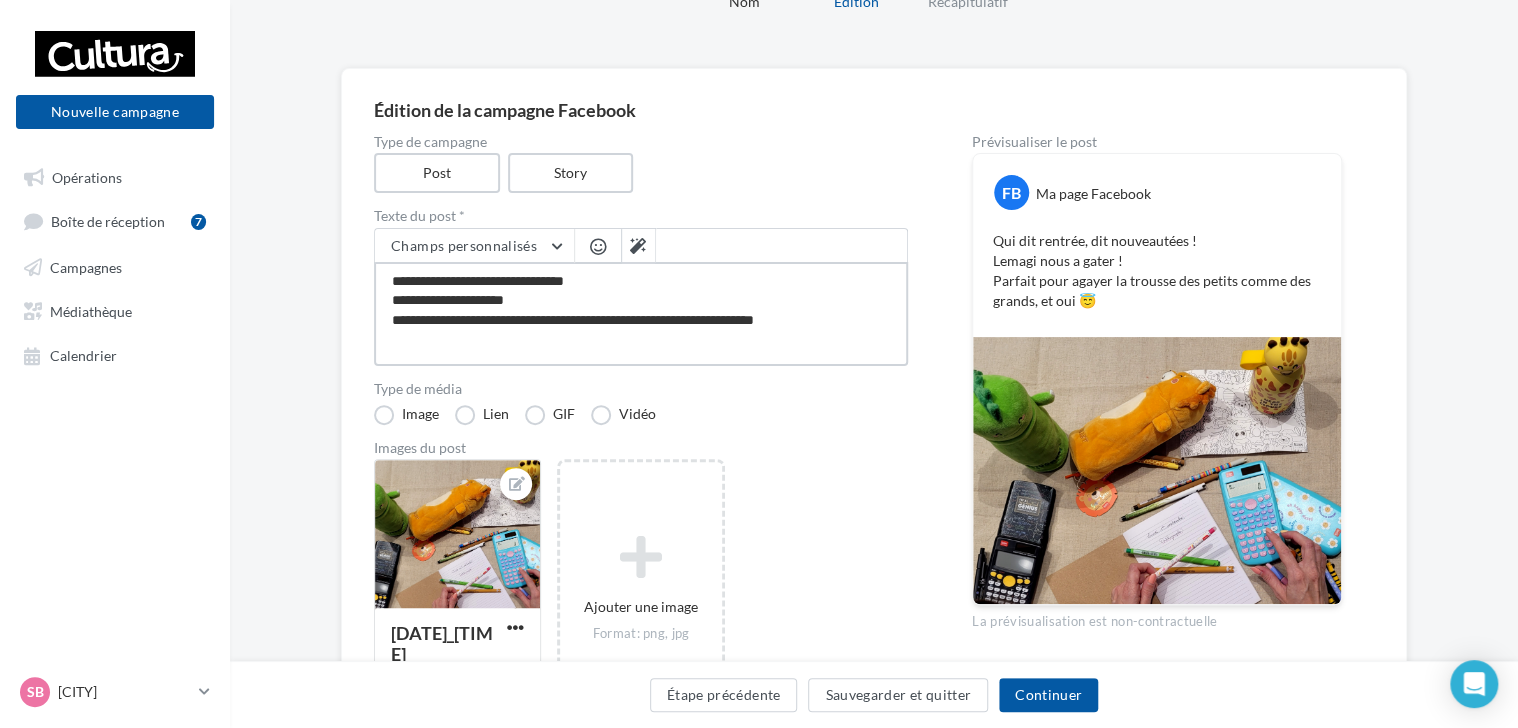 type on "**********" 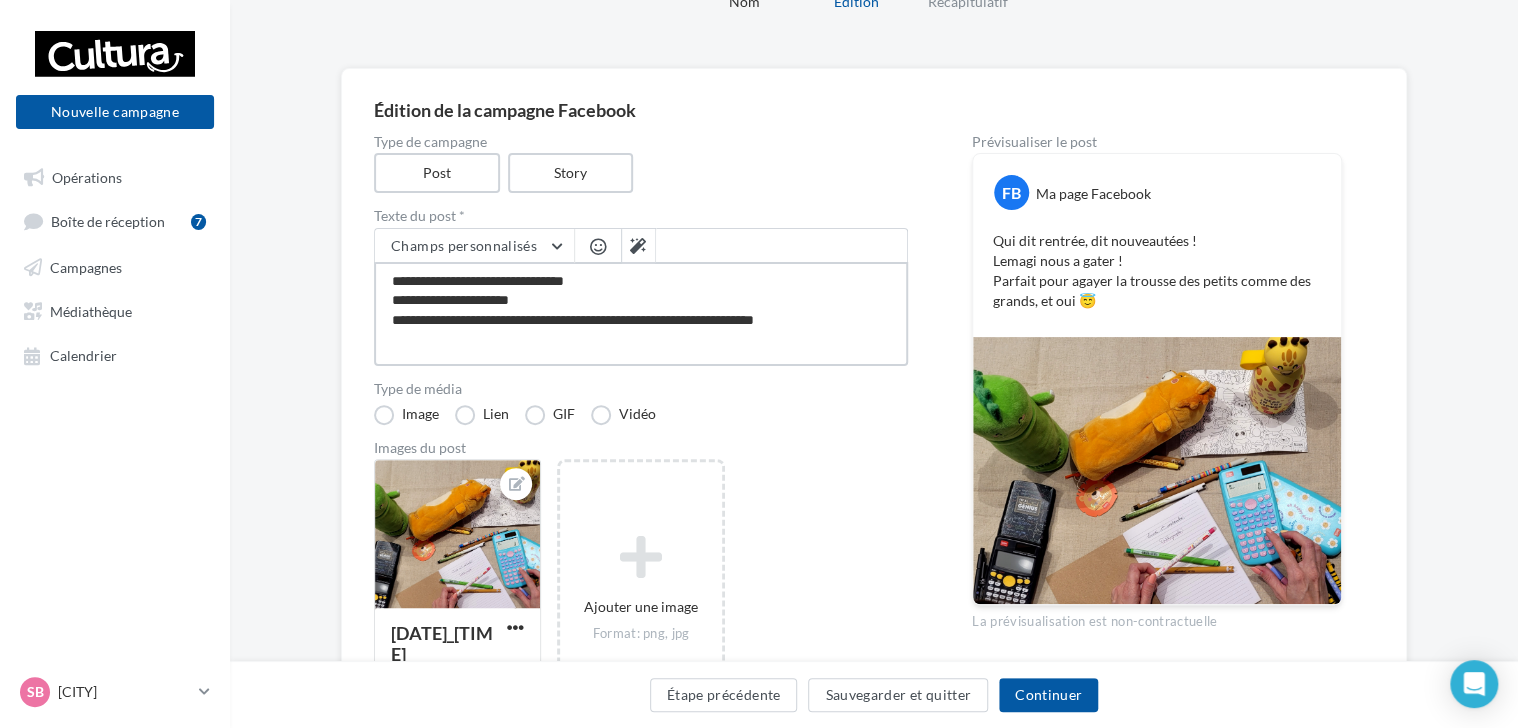 type on "**********" 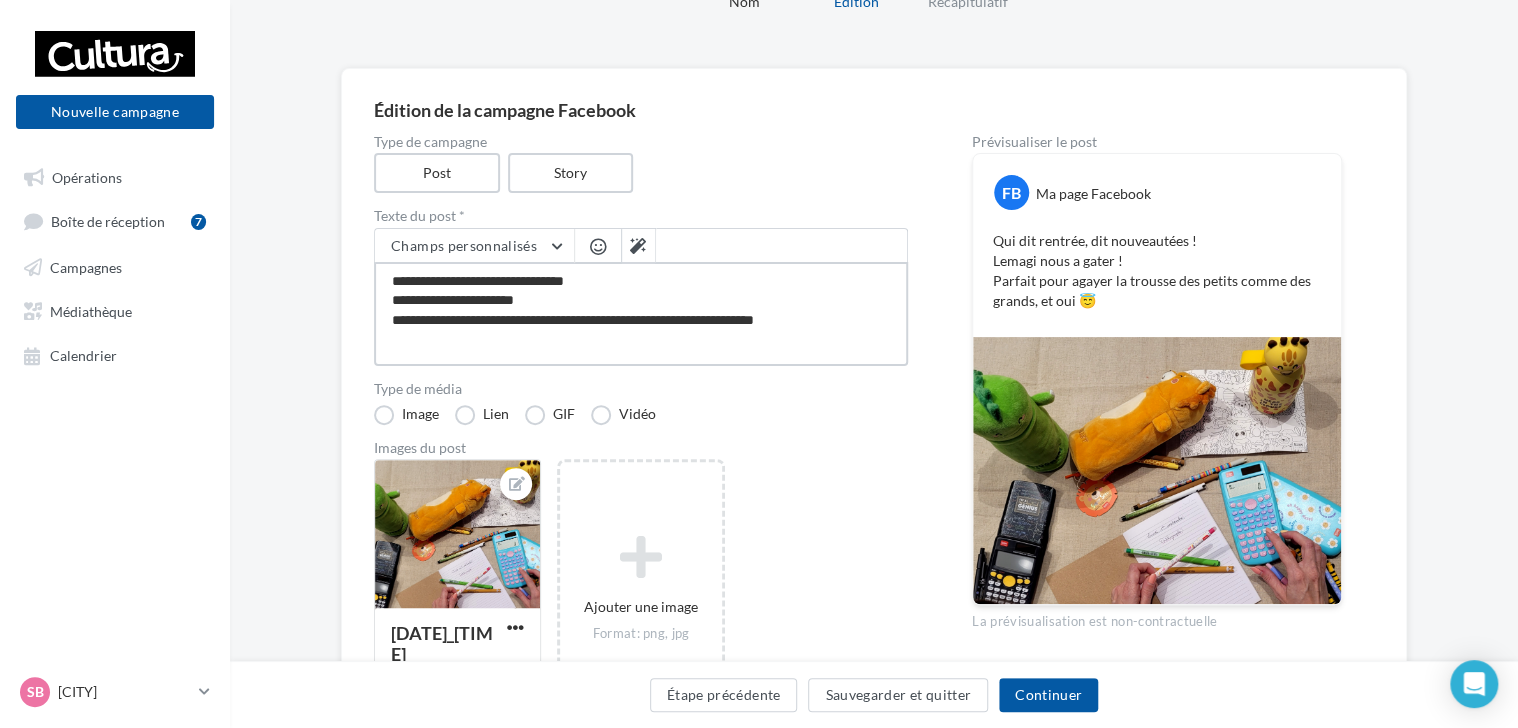 type on "**********" 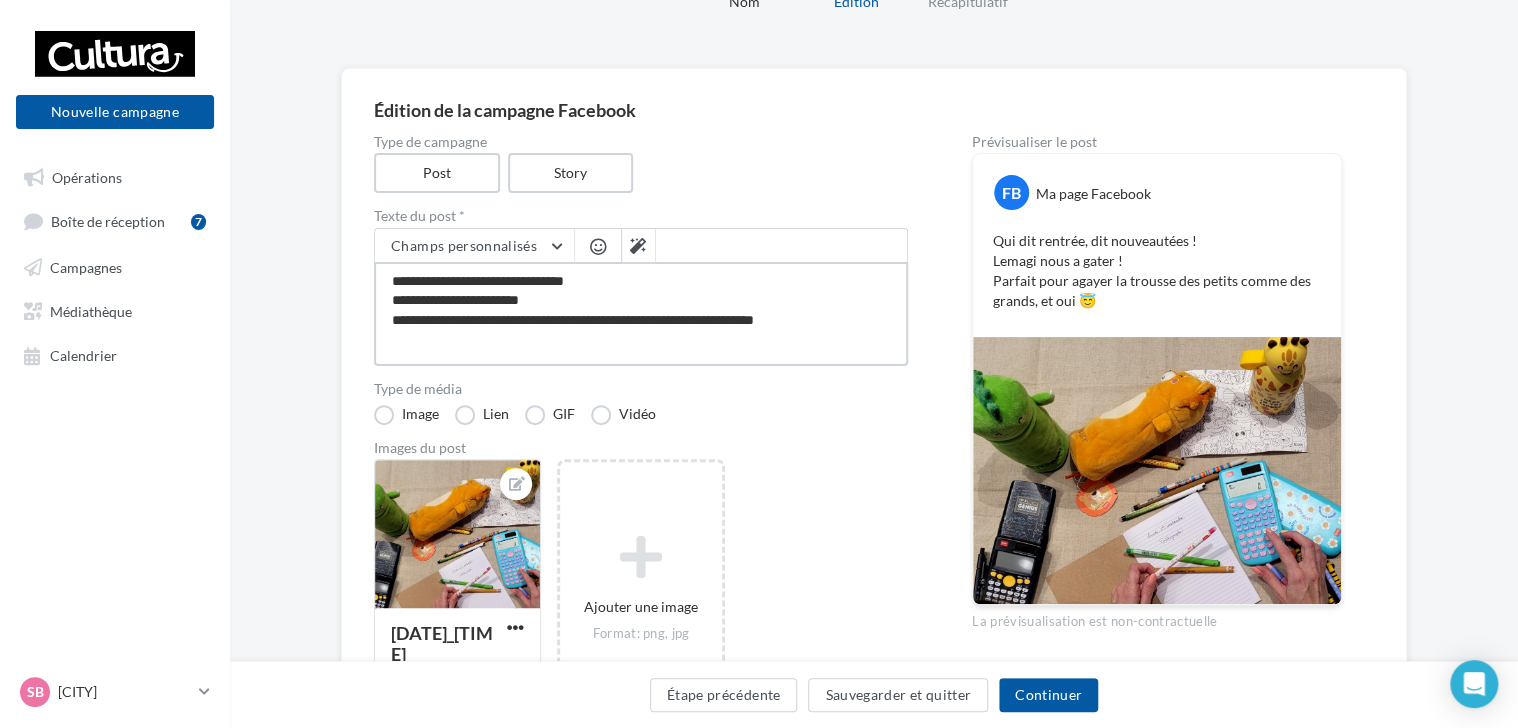 type on "**********" 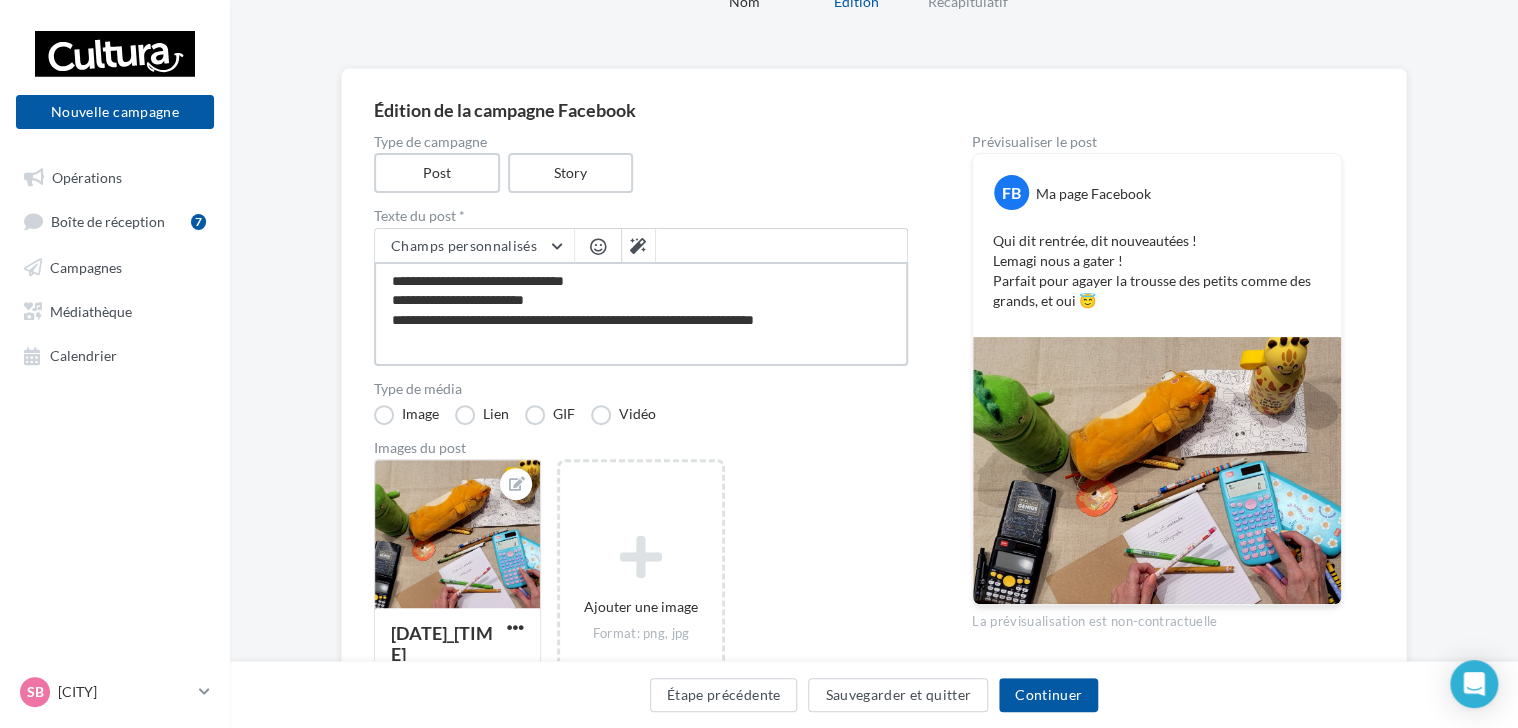 type on "**********" 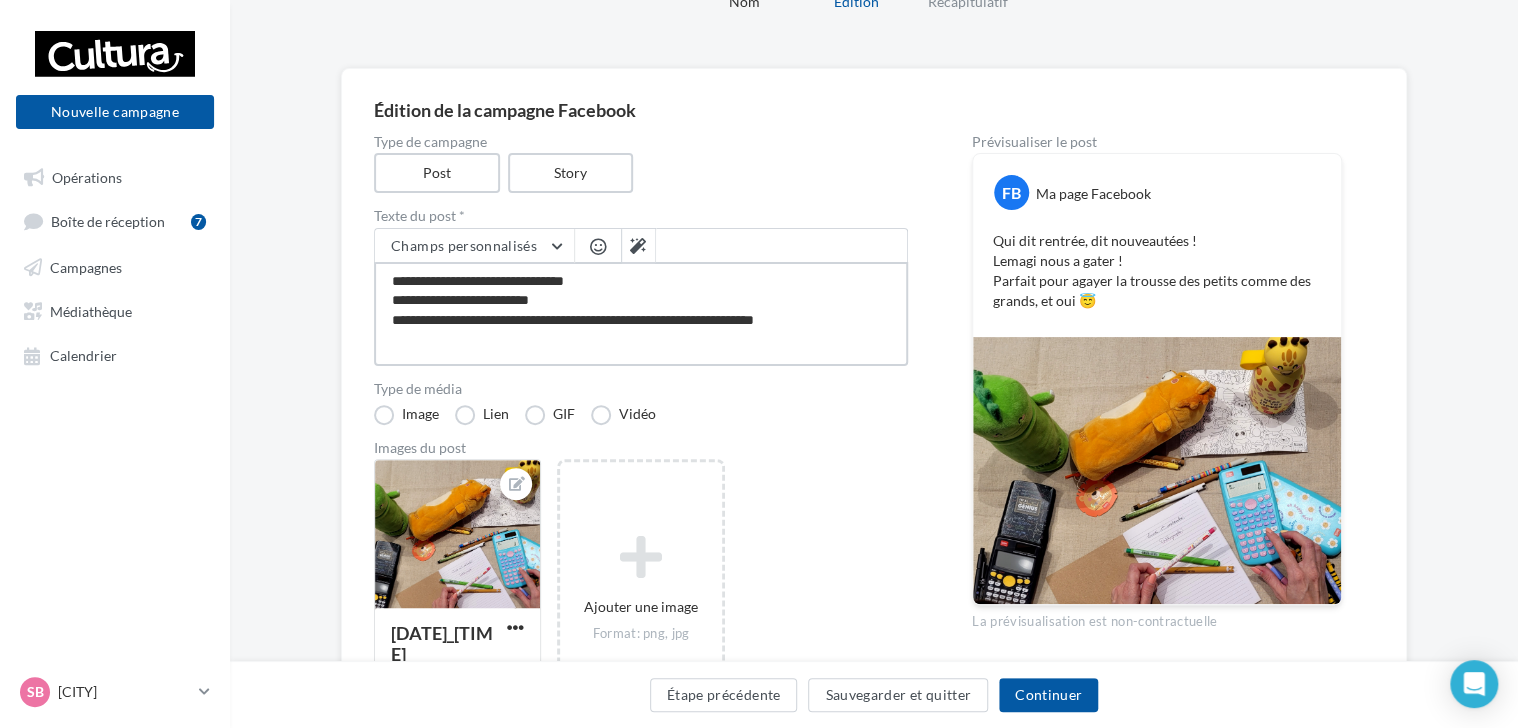 type on "**********" 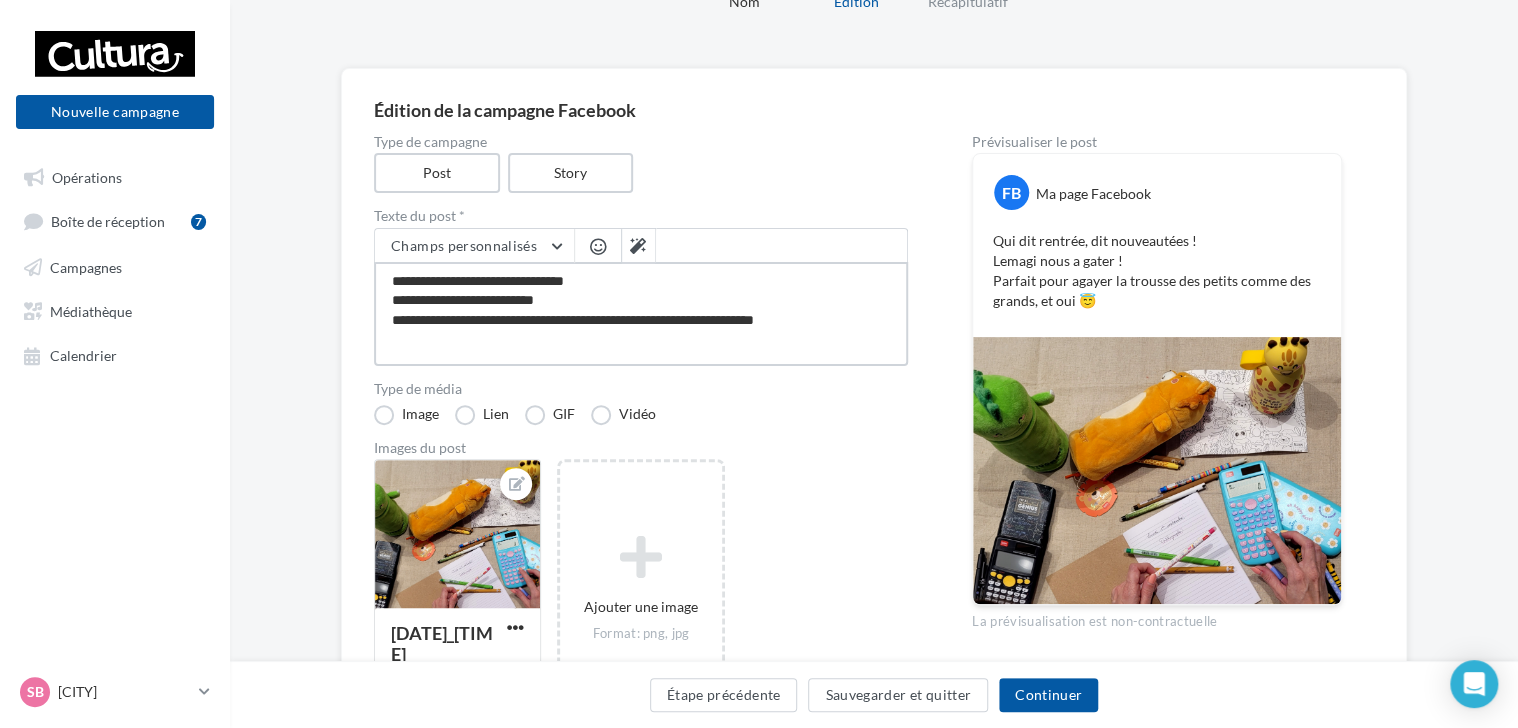 type on "**********" 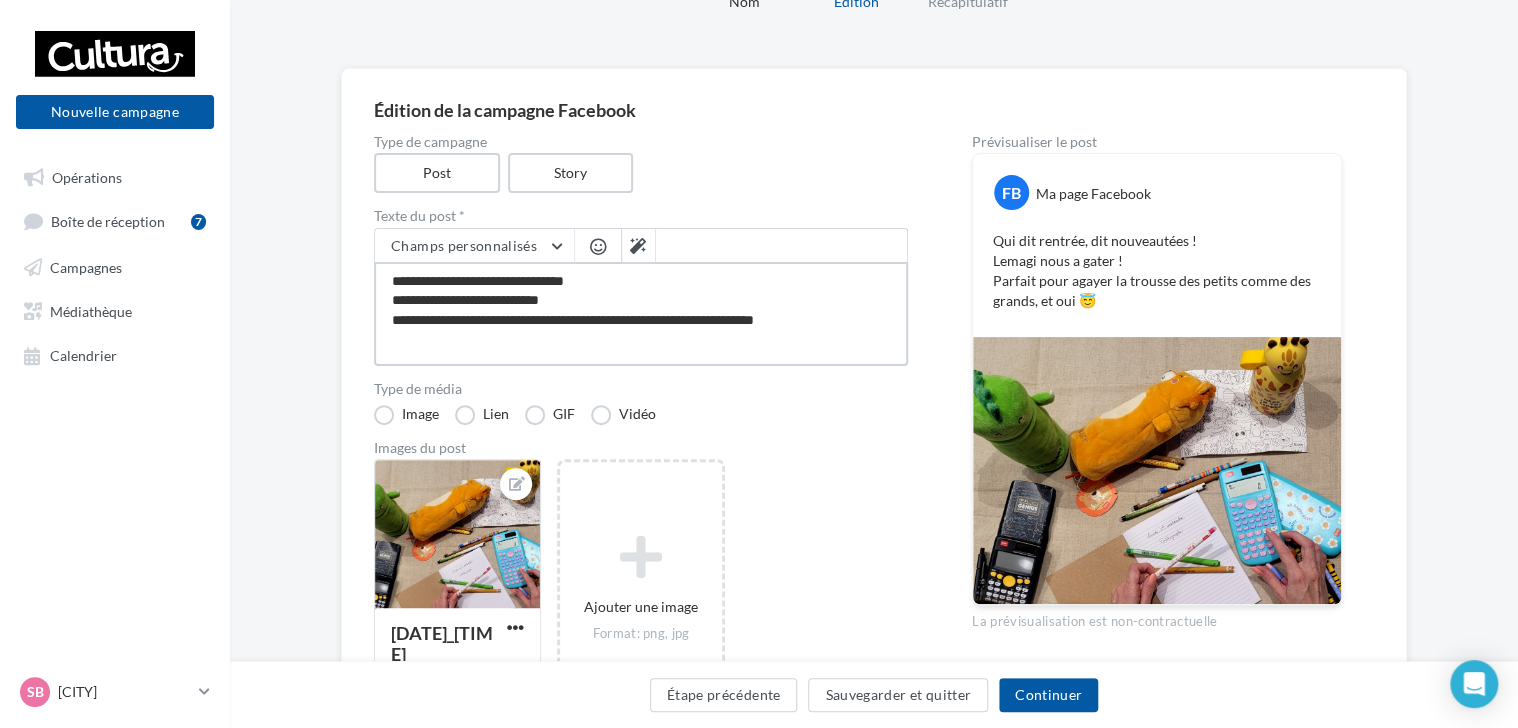 type on "**********" 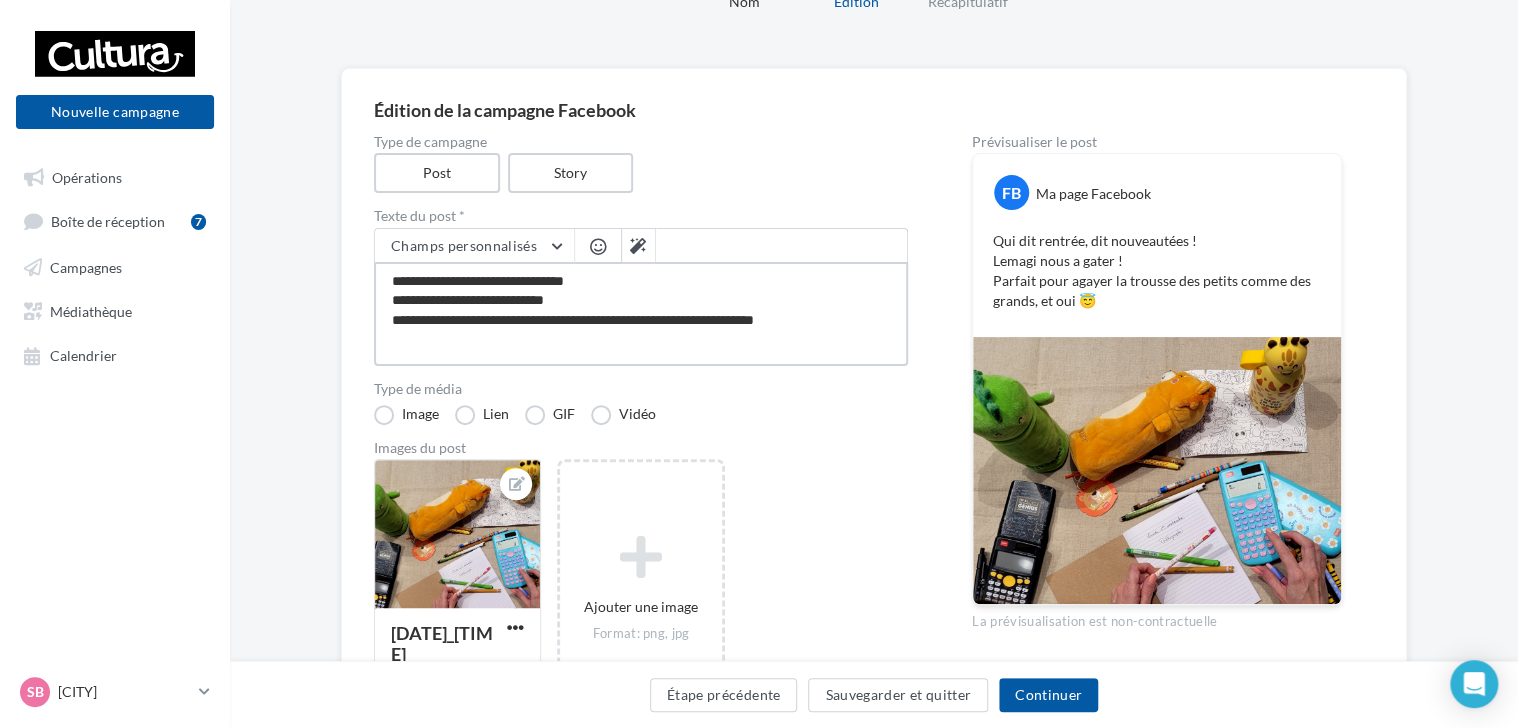 type on "**********" 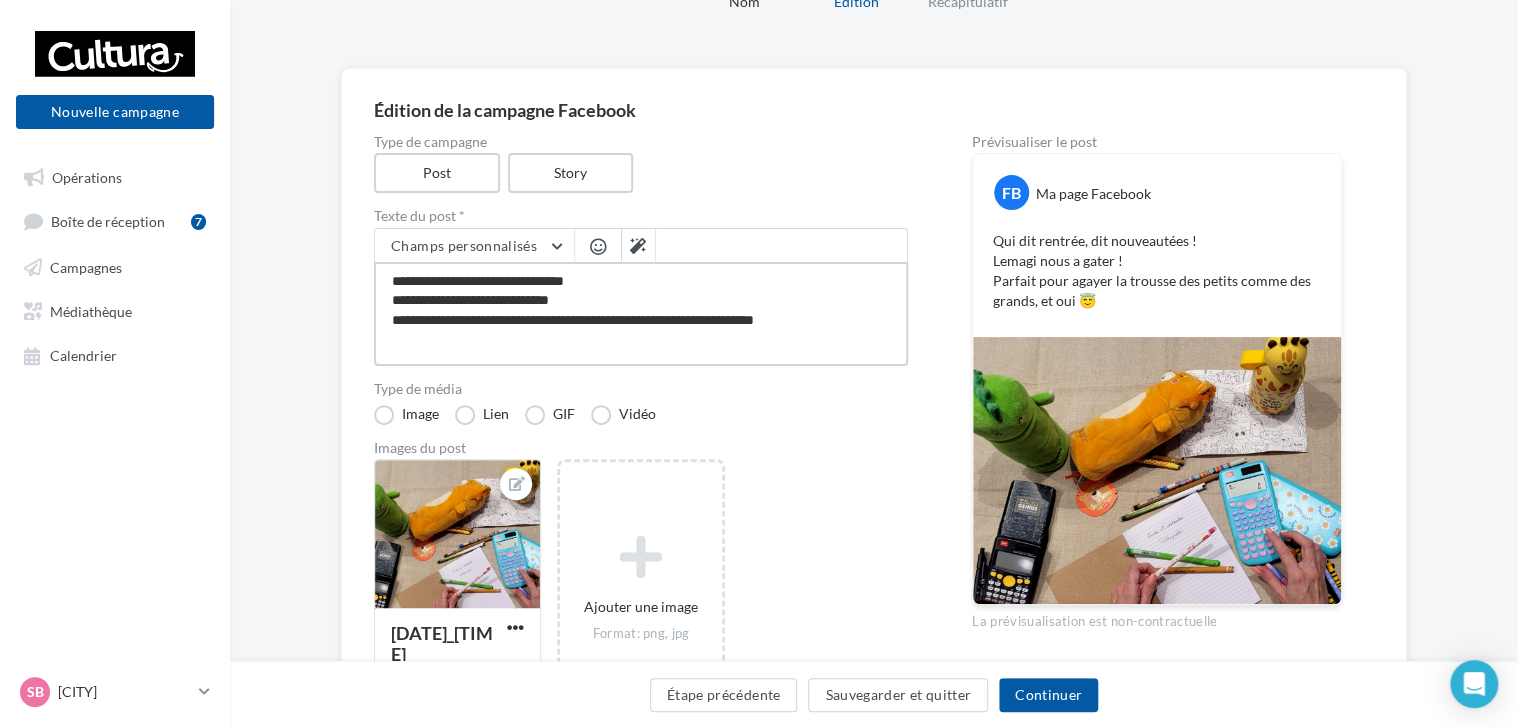 type on "**********" 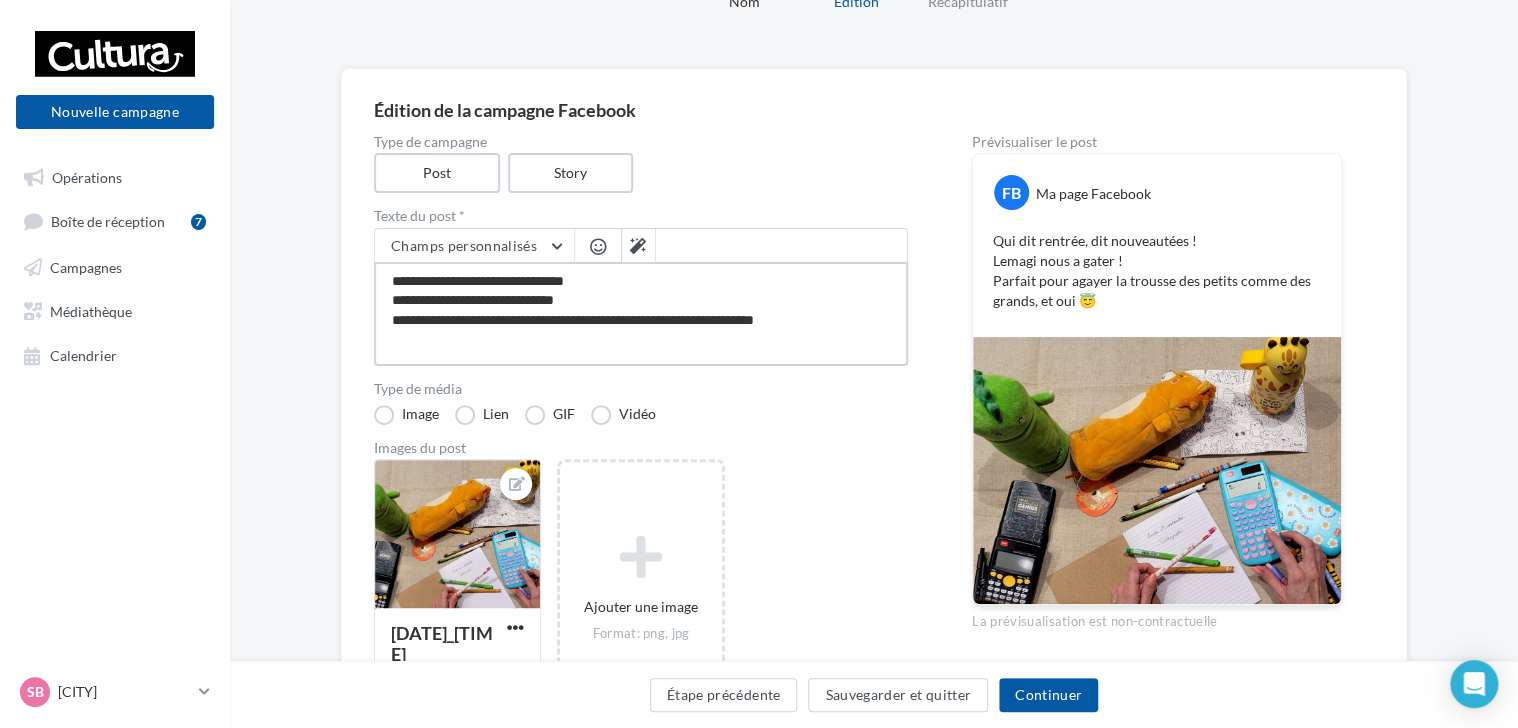 type on "**********" 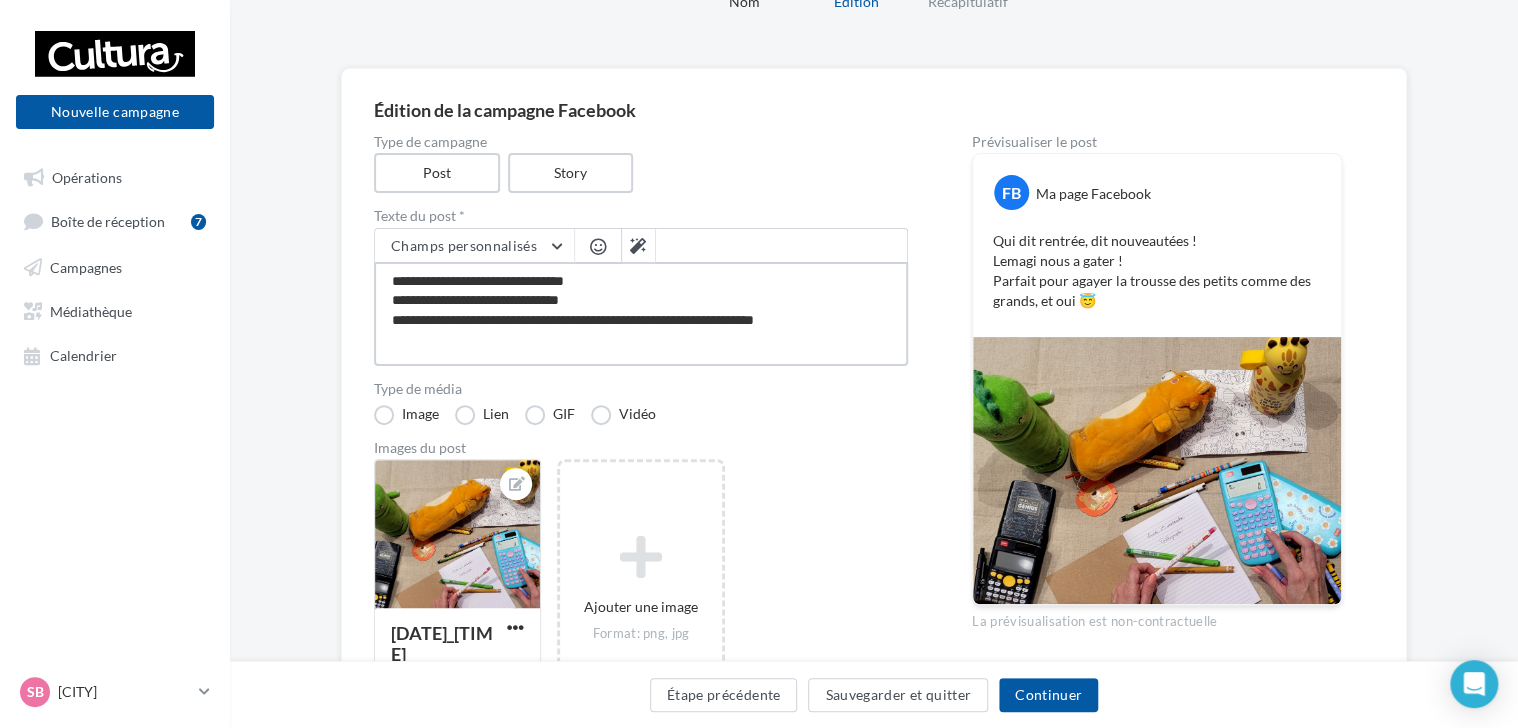 type on "**********" 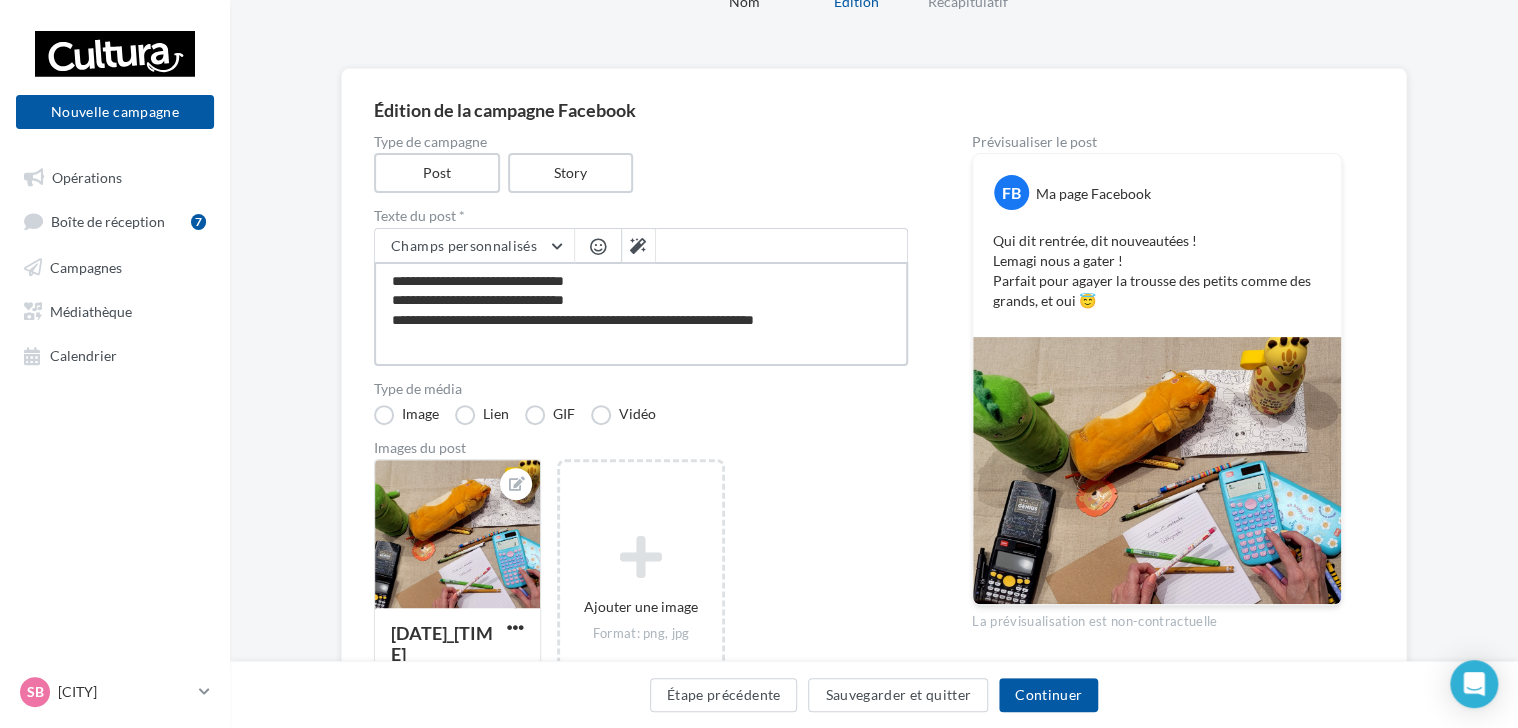 type on "**********" 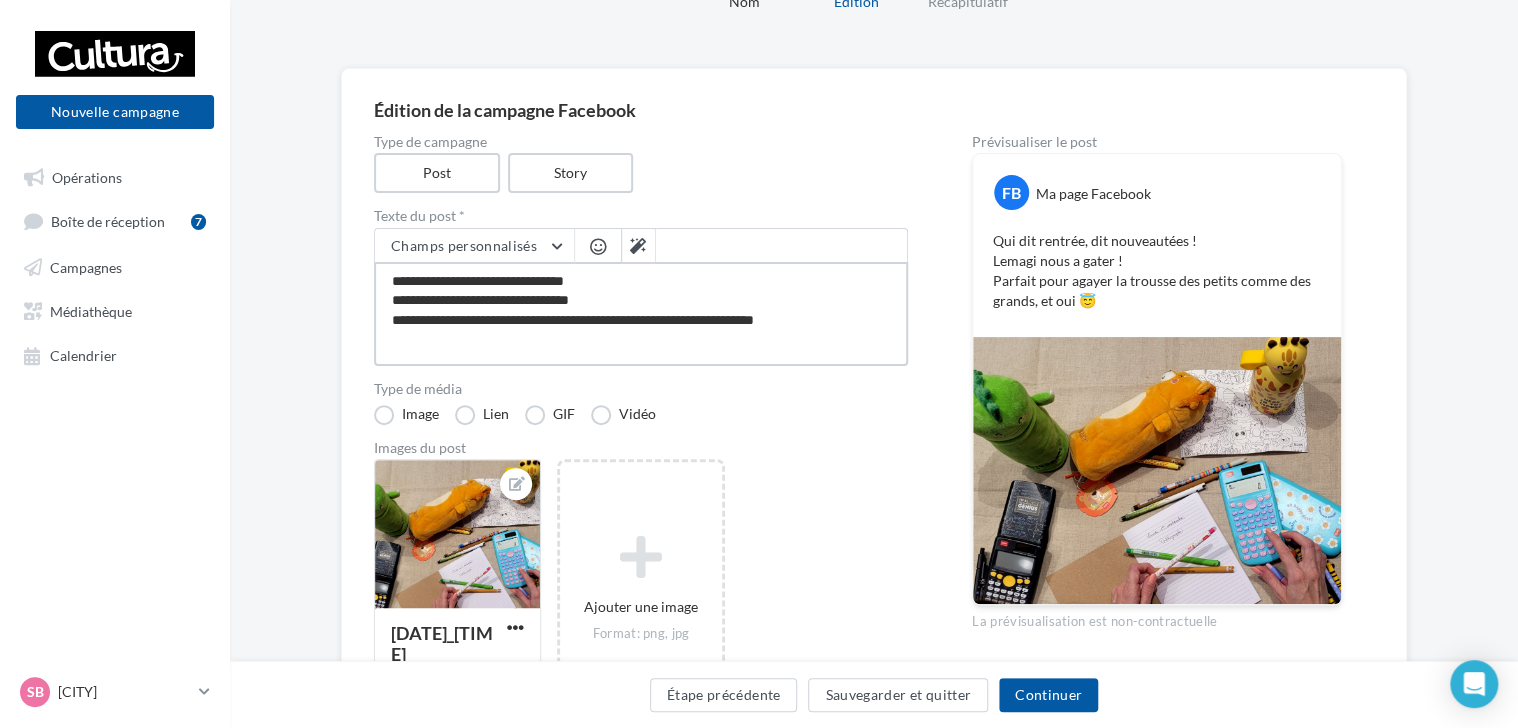 type on "**********" 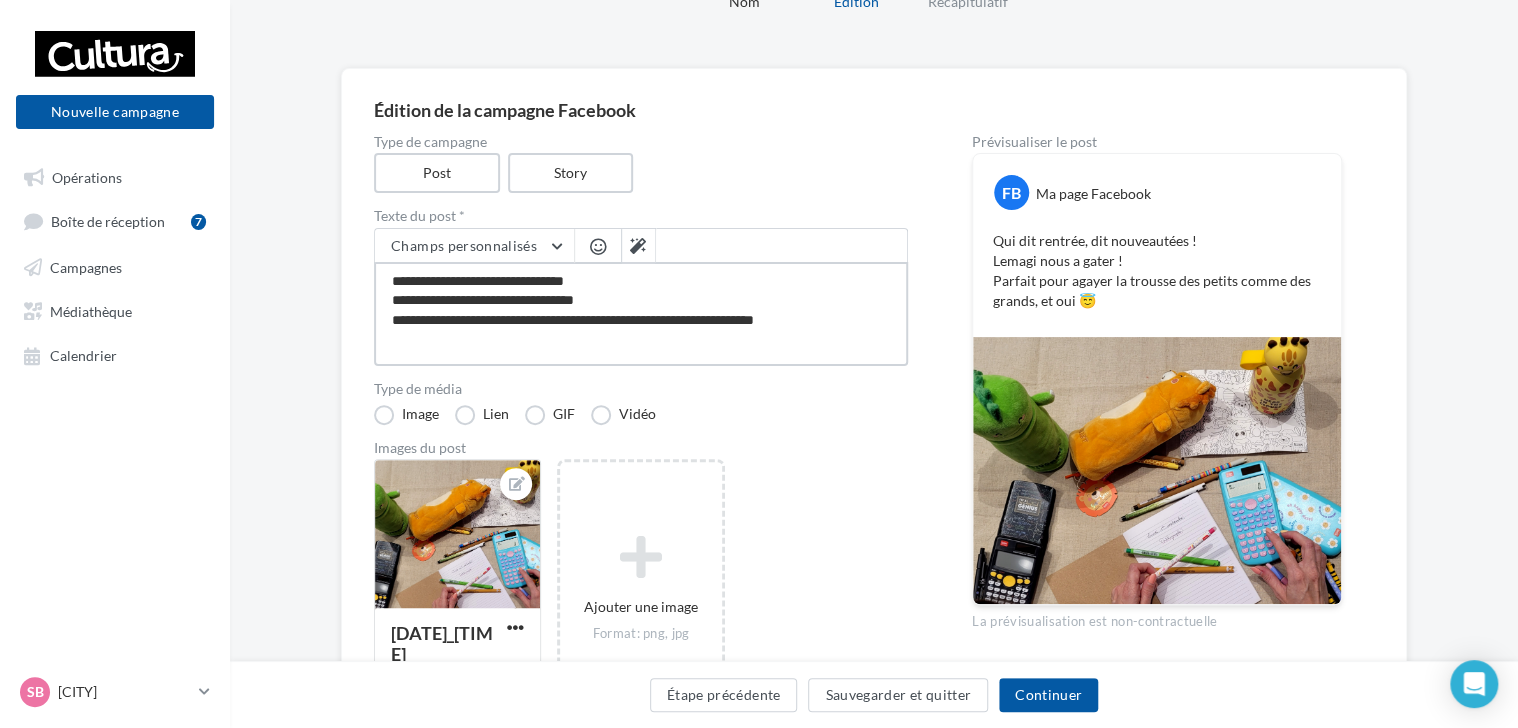 type on "**********" 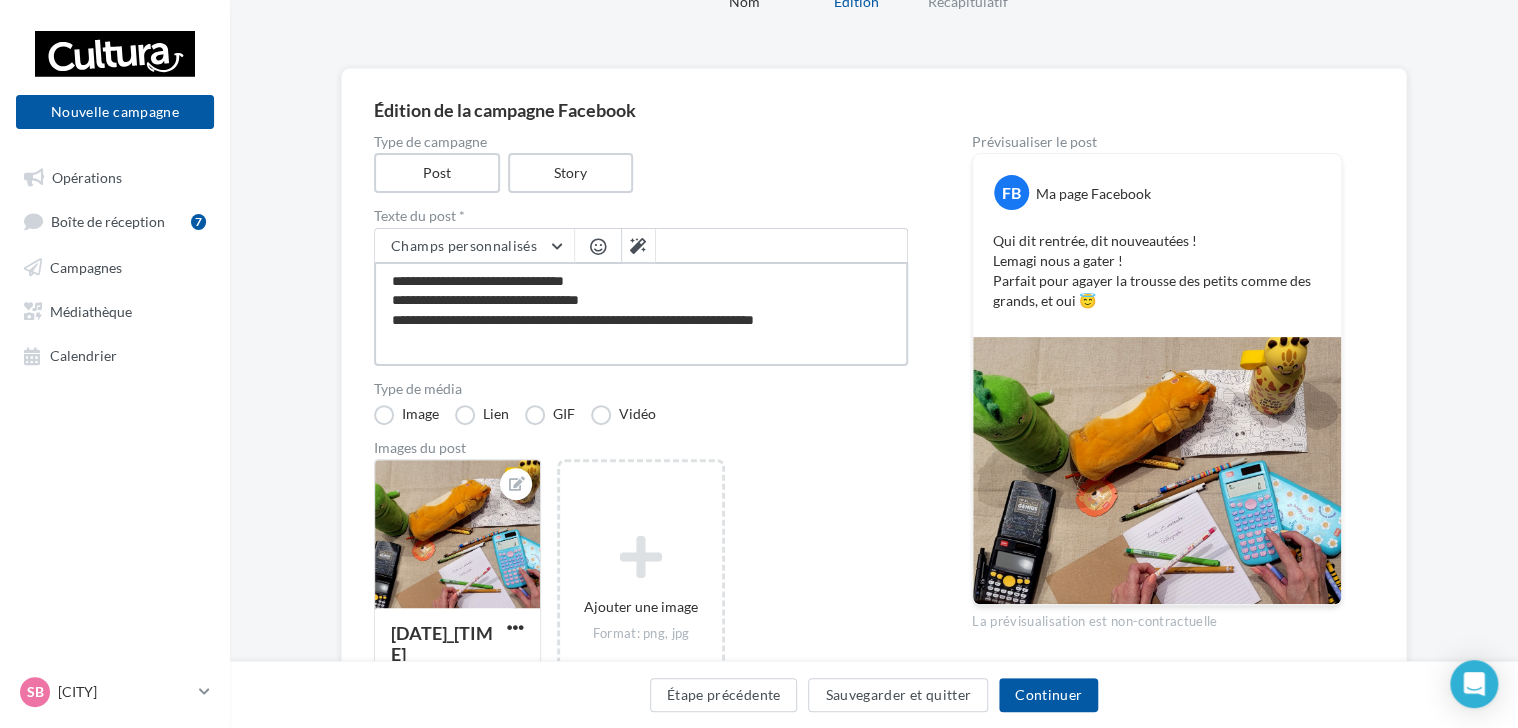 type on "**********" 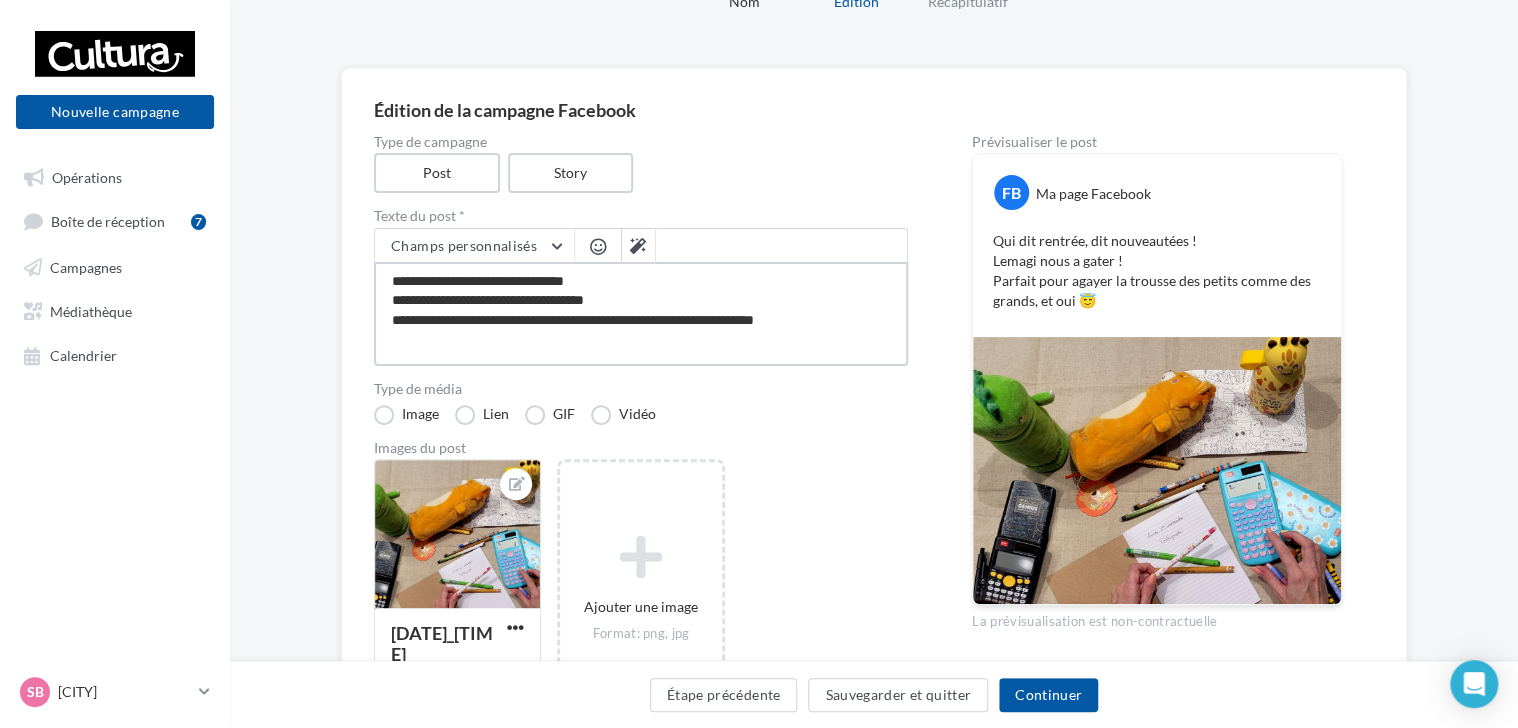 type on "**********" 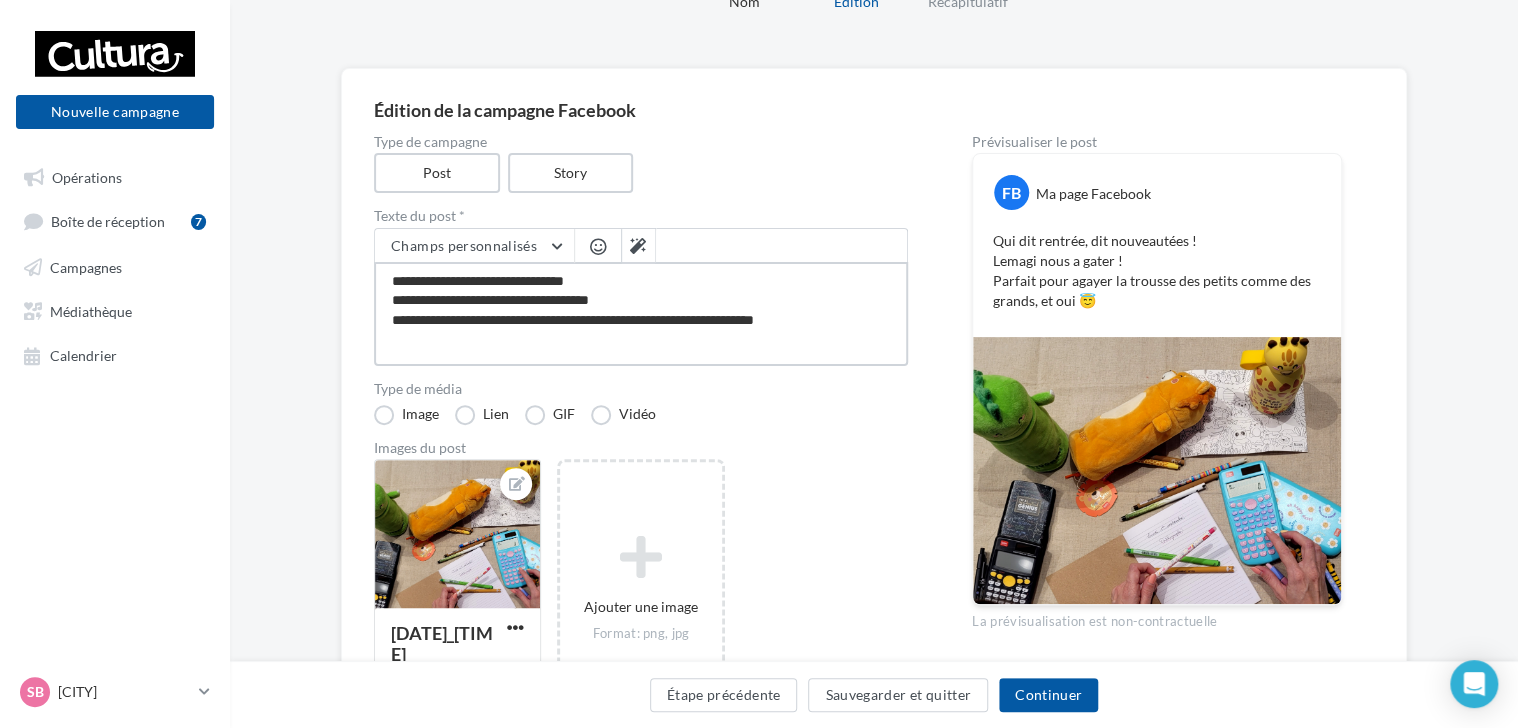 type on "**********" 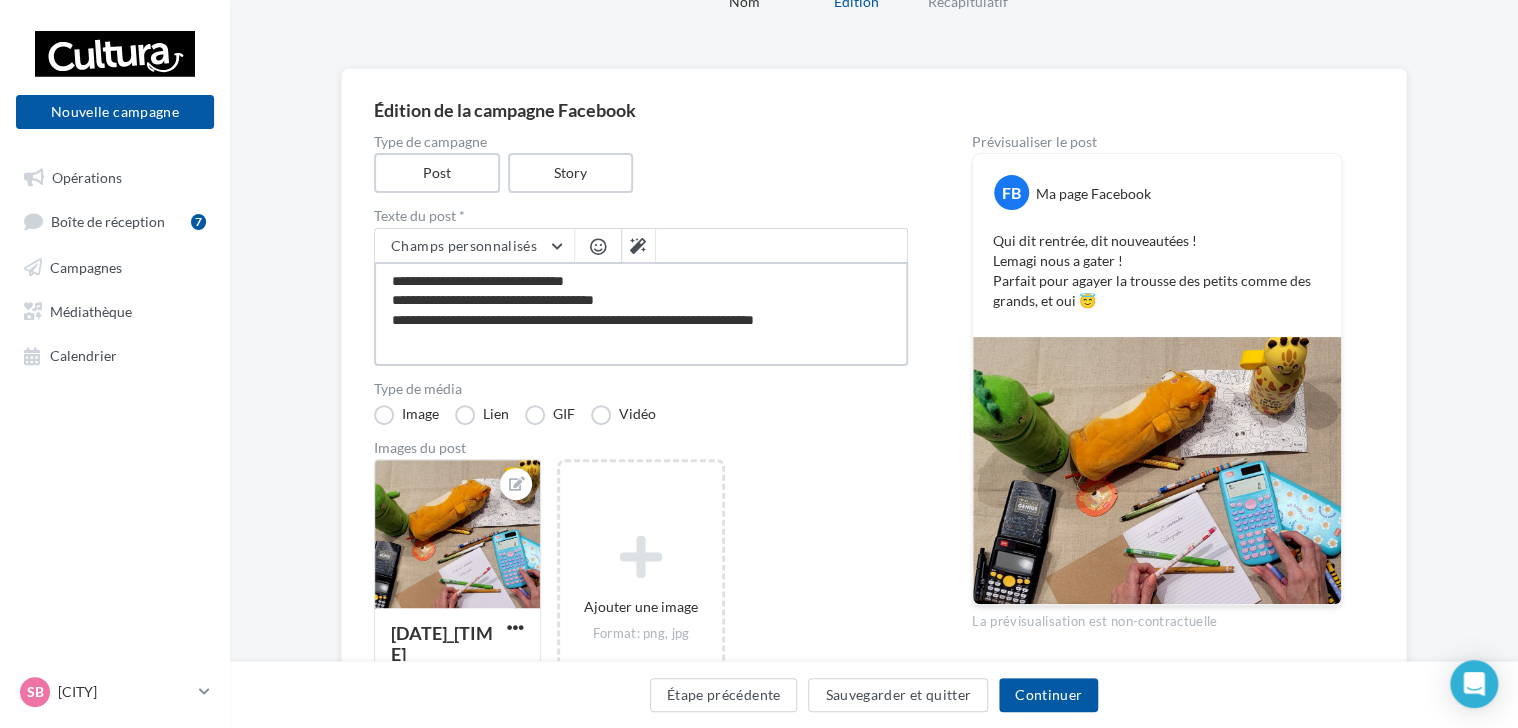 type 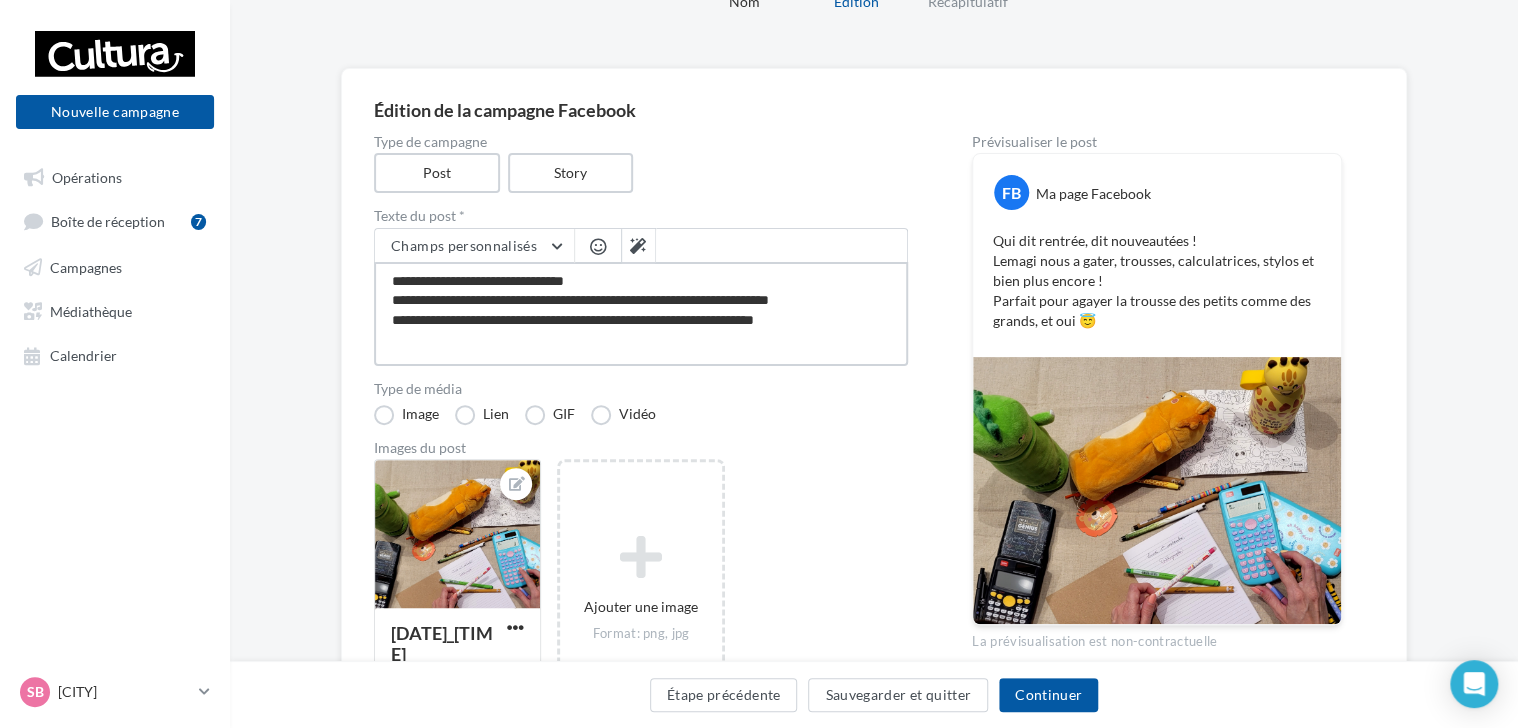 drag, startPoint x: 390, startPoint y: 278, endPoint x: 787, endPoint y: 328, distance: 400.13623 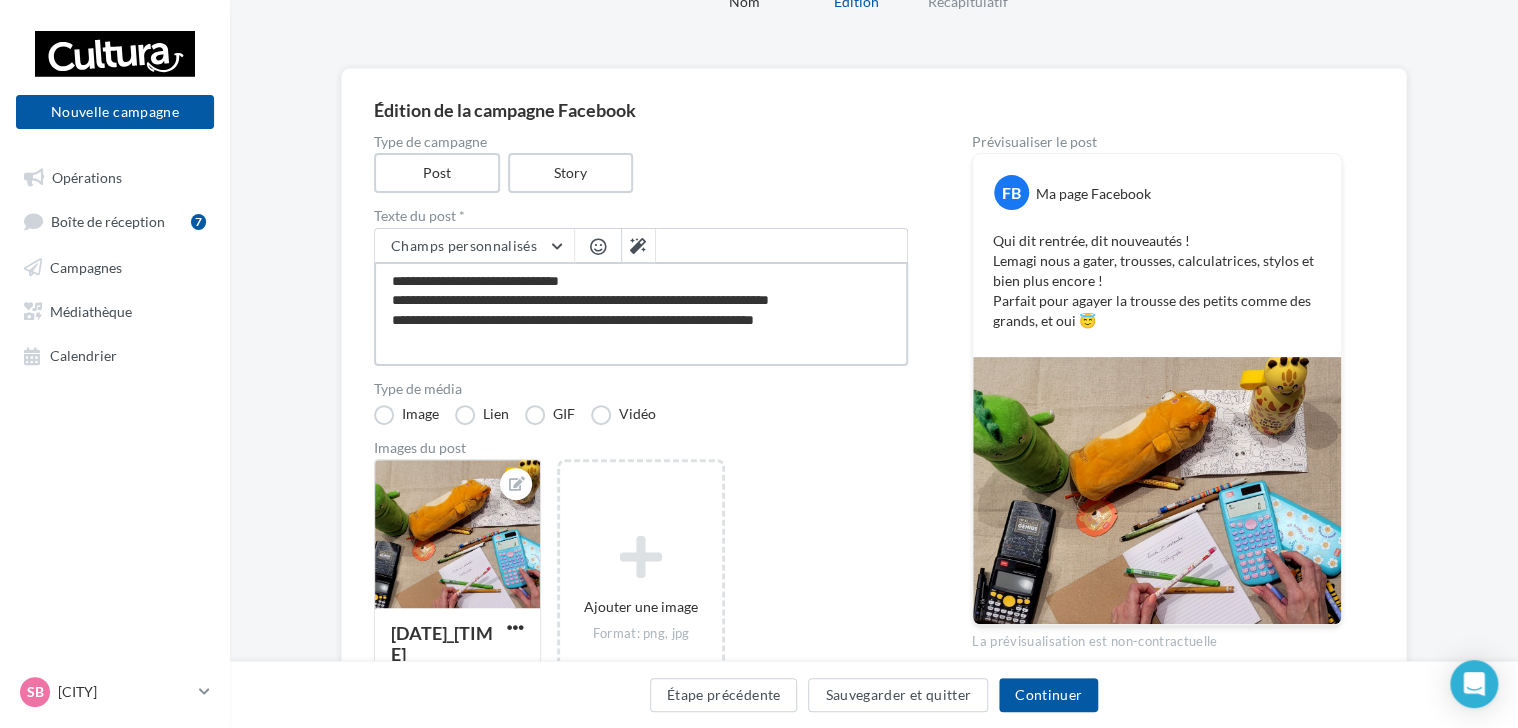 click on "**********" at bounding box center (641, 314) 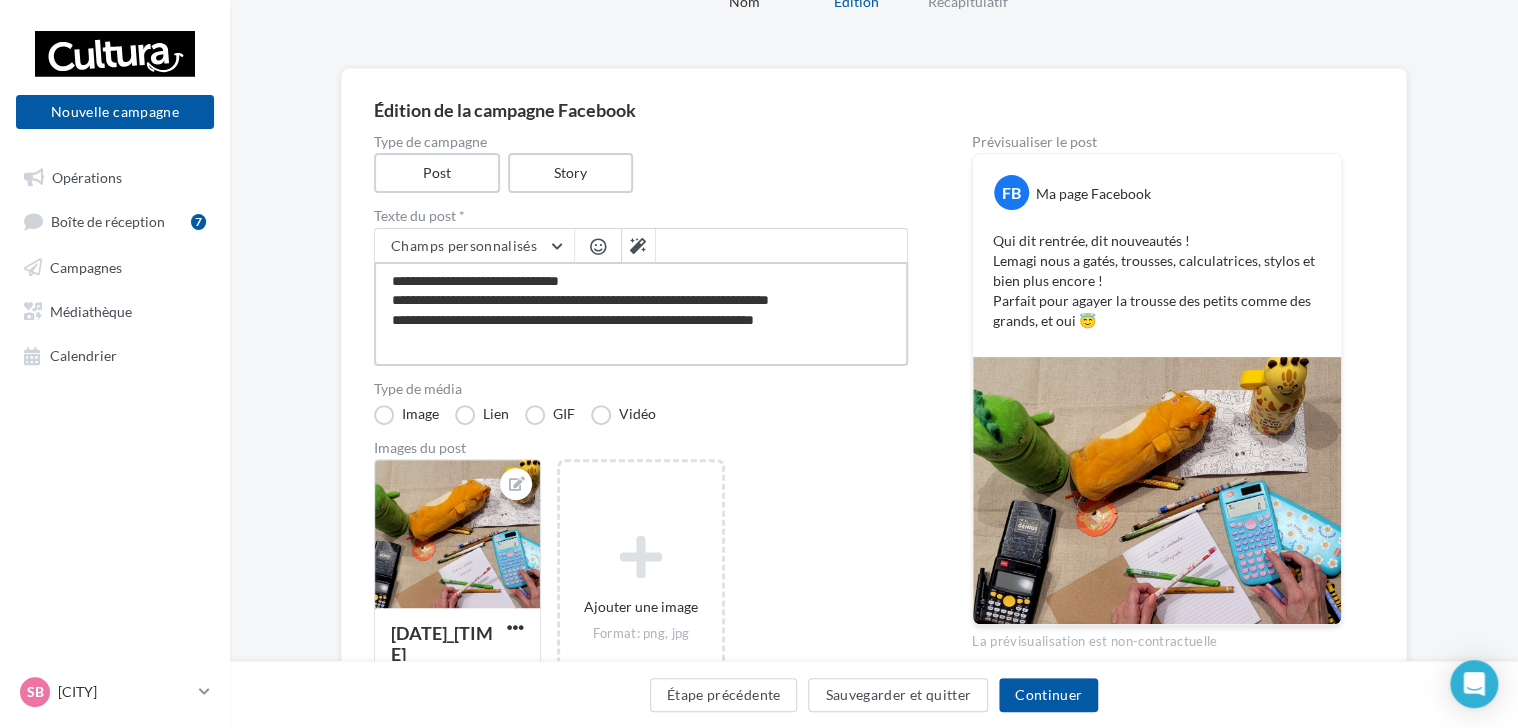 click on "**********" at bounding box center [641, 314] 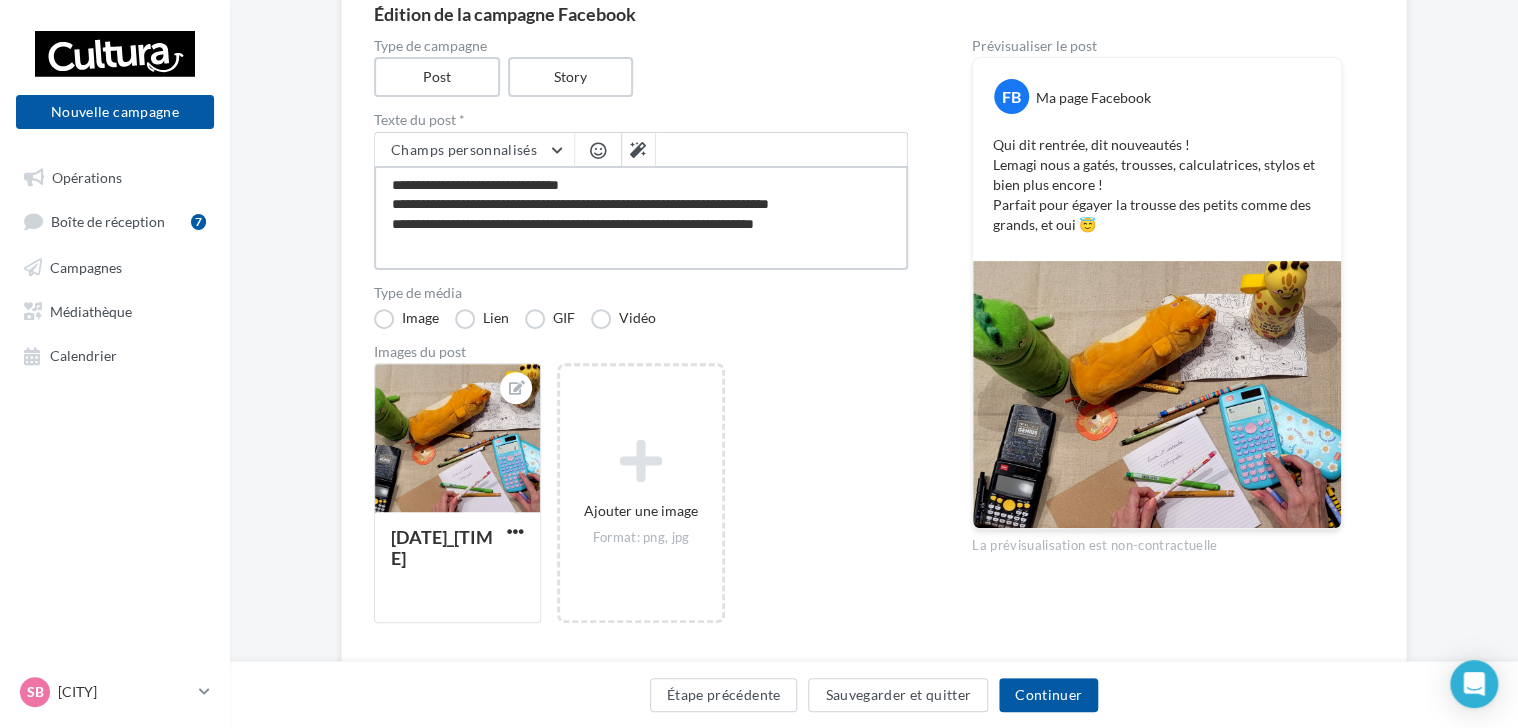scroll, scrollTop: 200, scrollLeft: 0, axis: vertical 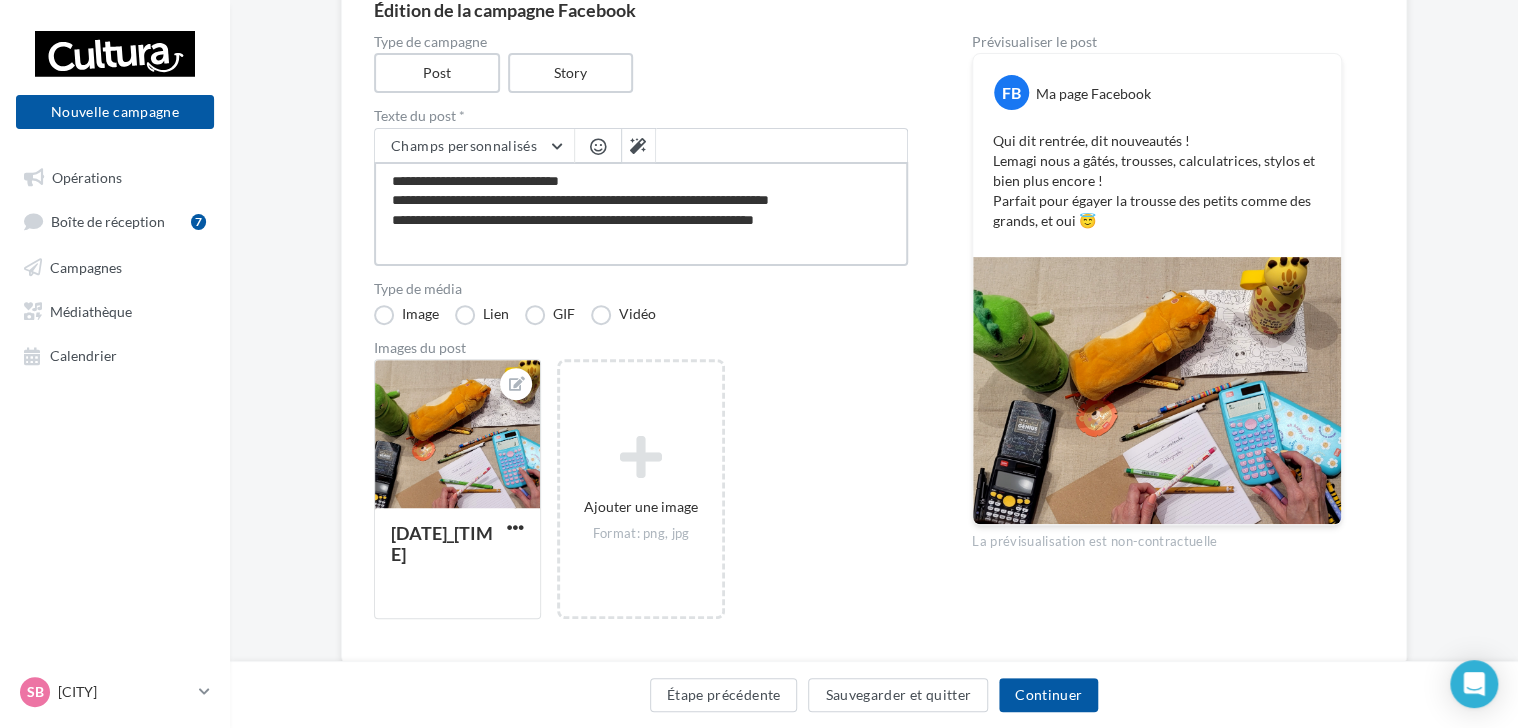 click on "**********" at bounding box center (641, 214) 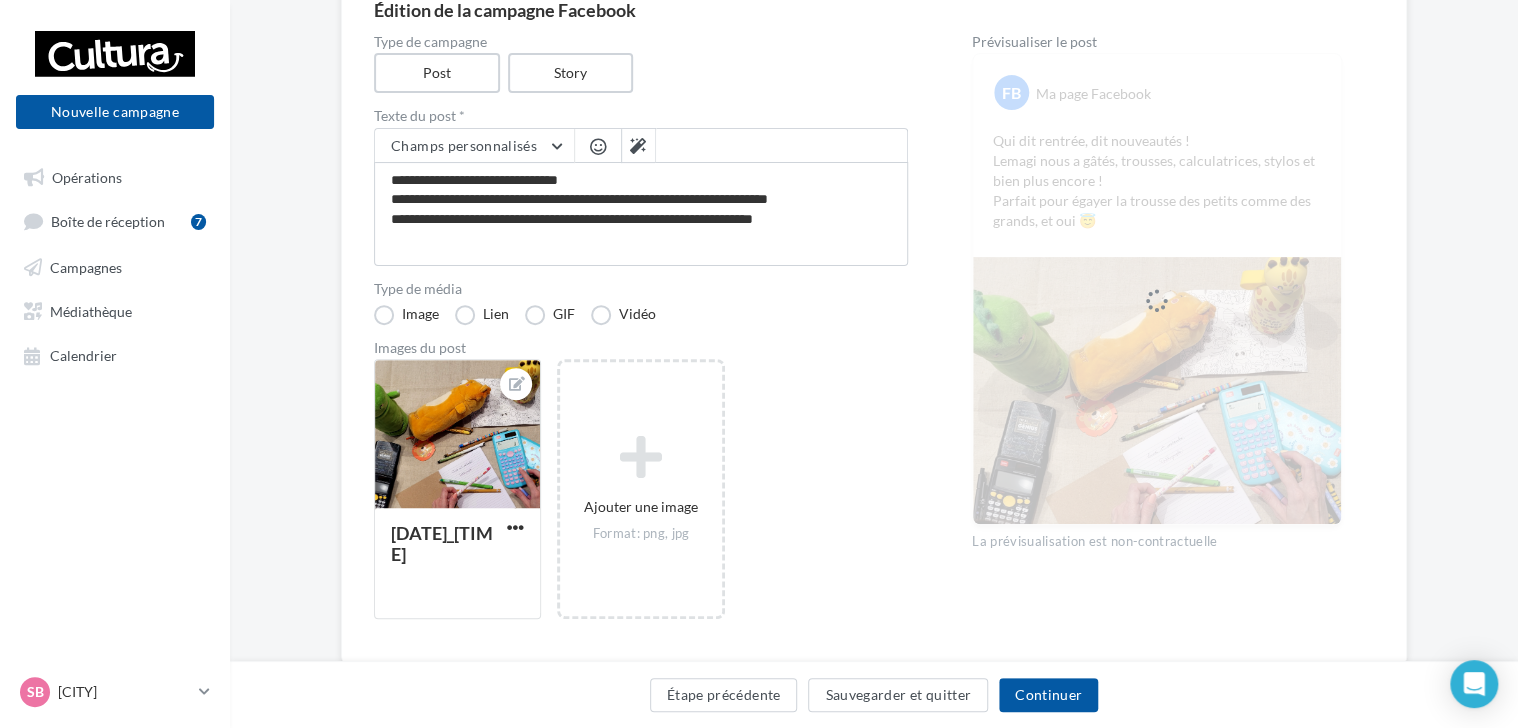 drag, startPoint x: 402, startPoint y: 200, endPoint x: 316, endPoint y: 222, distance: 88.76936 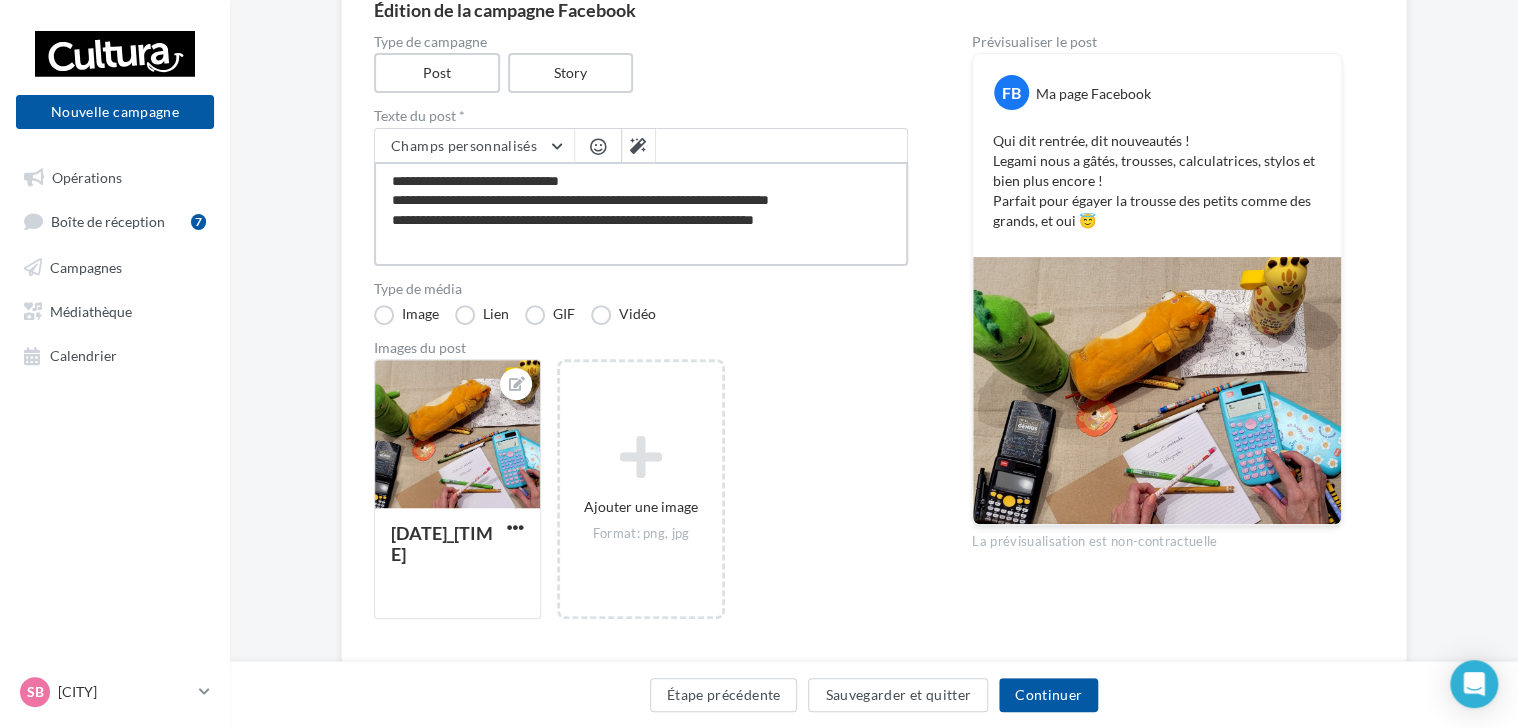 click on "**********" at bounding box center [641, 214] 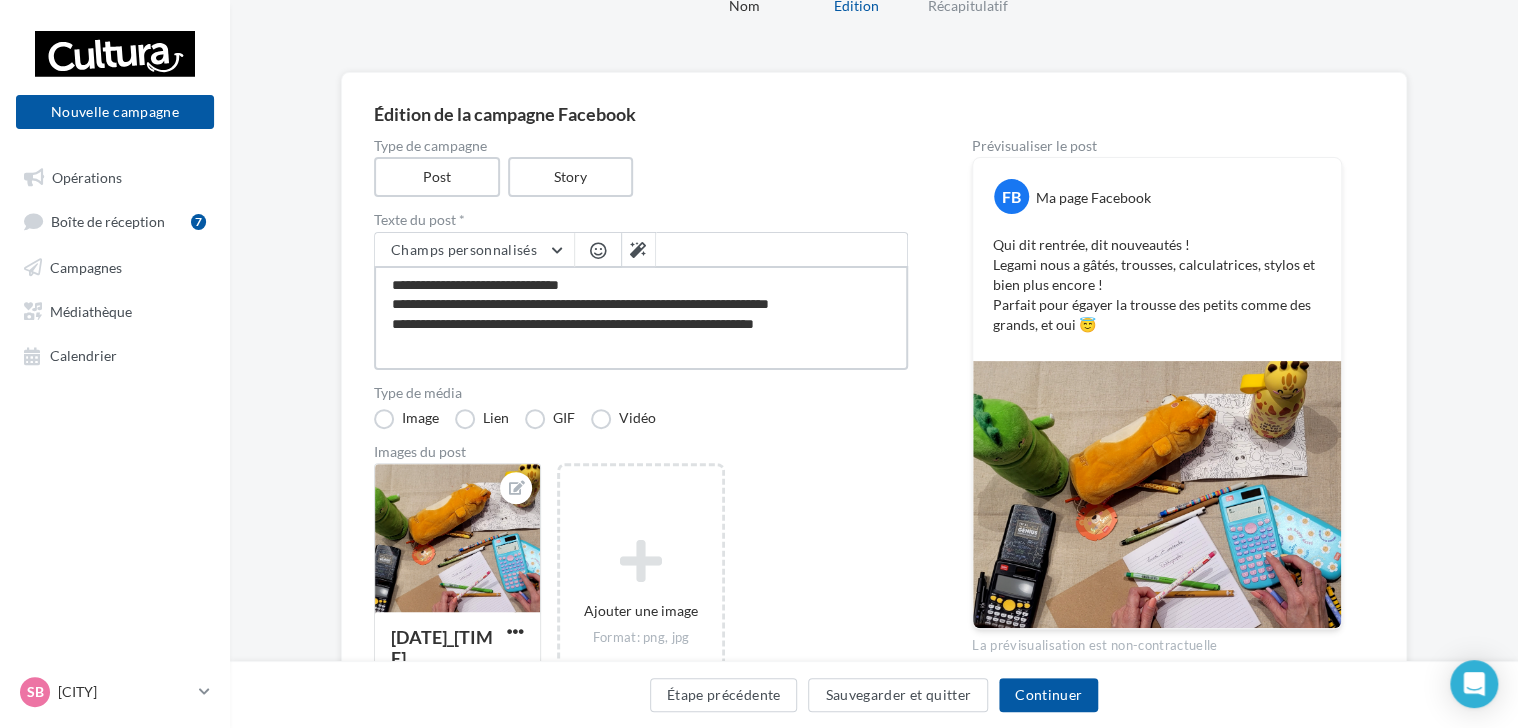 scroll, scrollTop: 100, scrollLeft: 0, axis: vertical 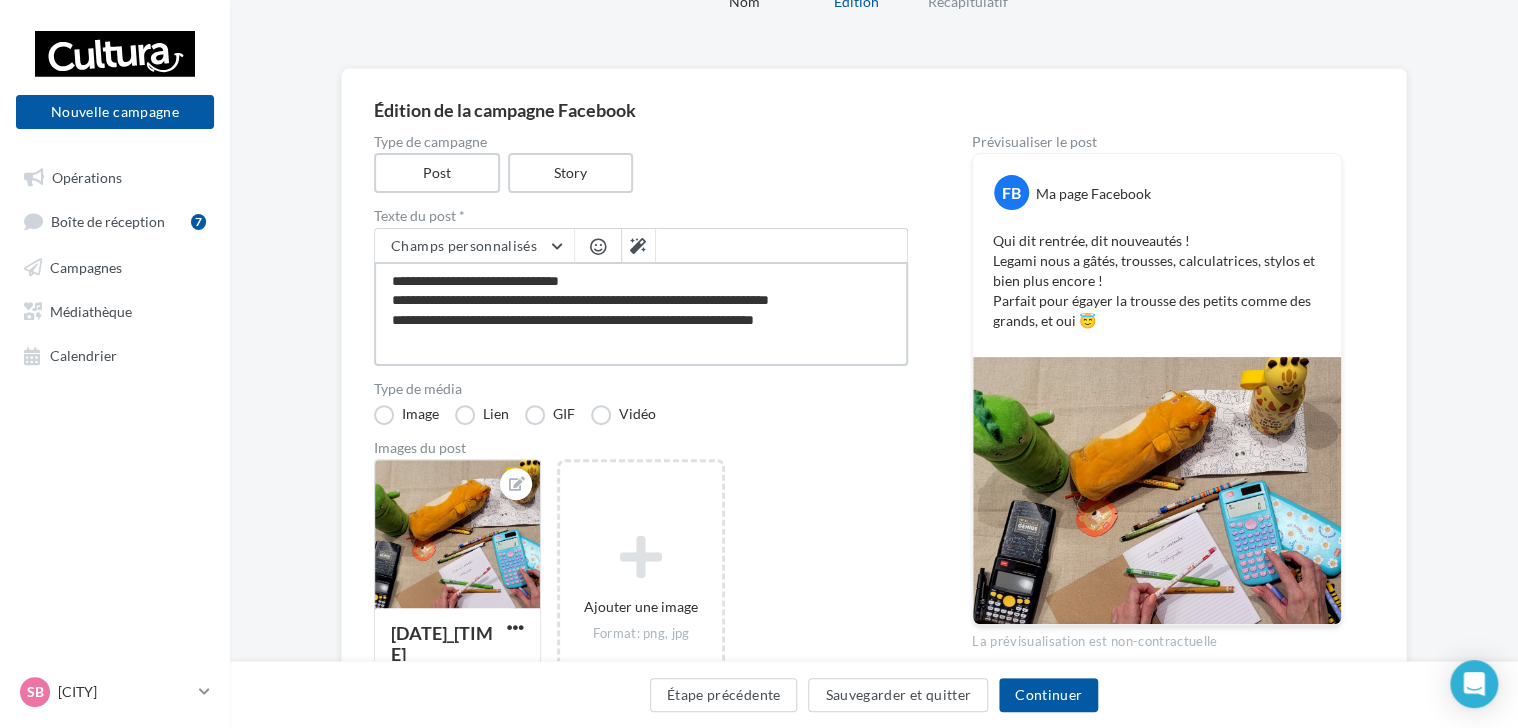 click on "**********" at bounding box center [641, 314] 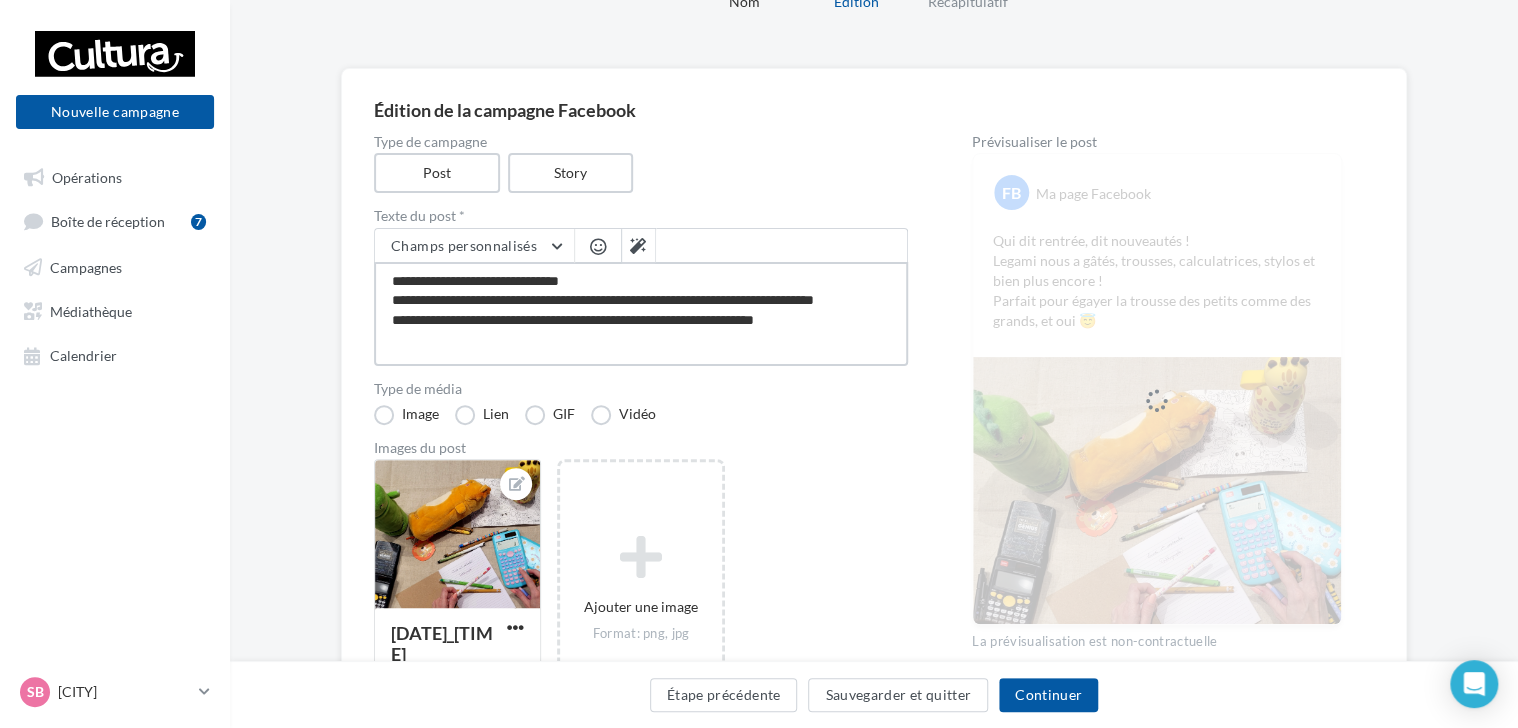 click on "**********" at bounding box center (641, 314) 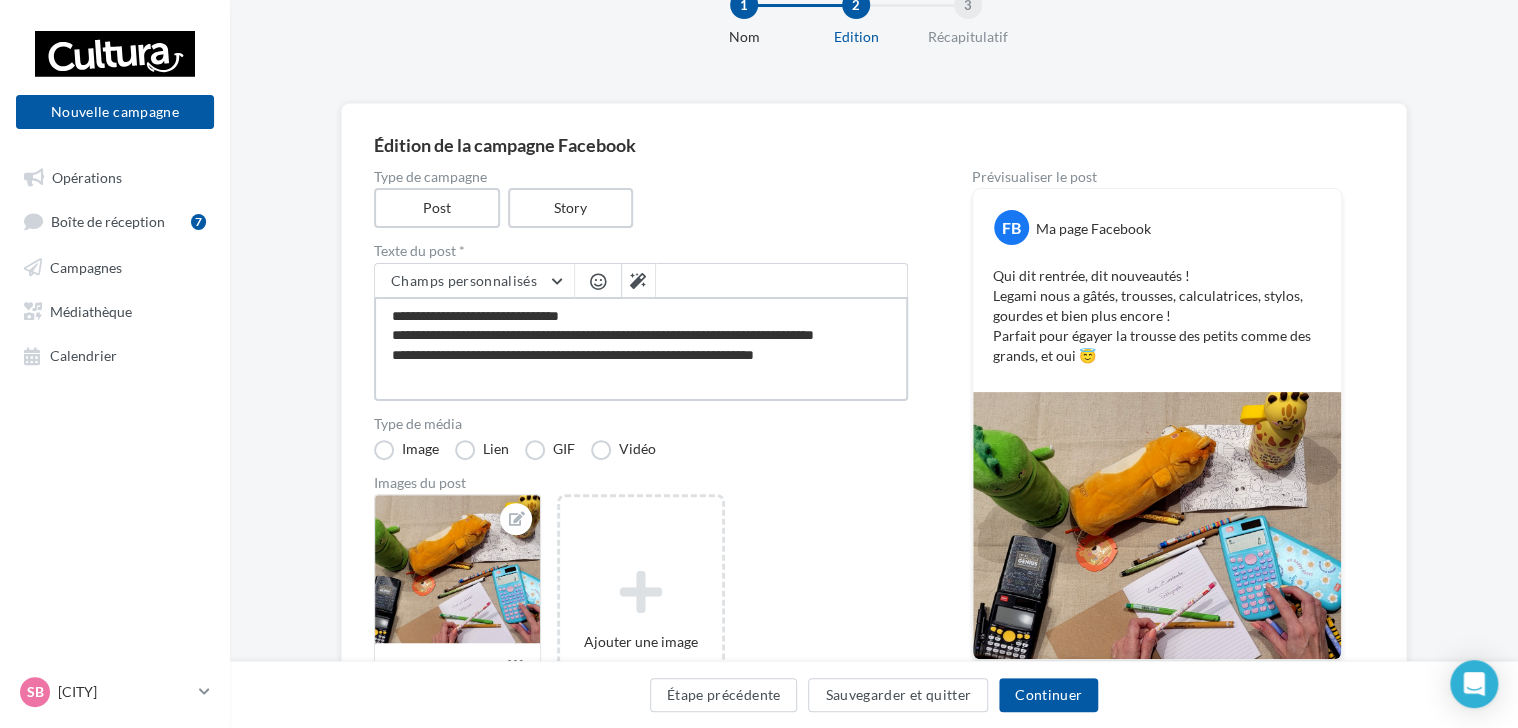 scroll, scrollTop: 54, scrollLeft: 0, axis: vertical 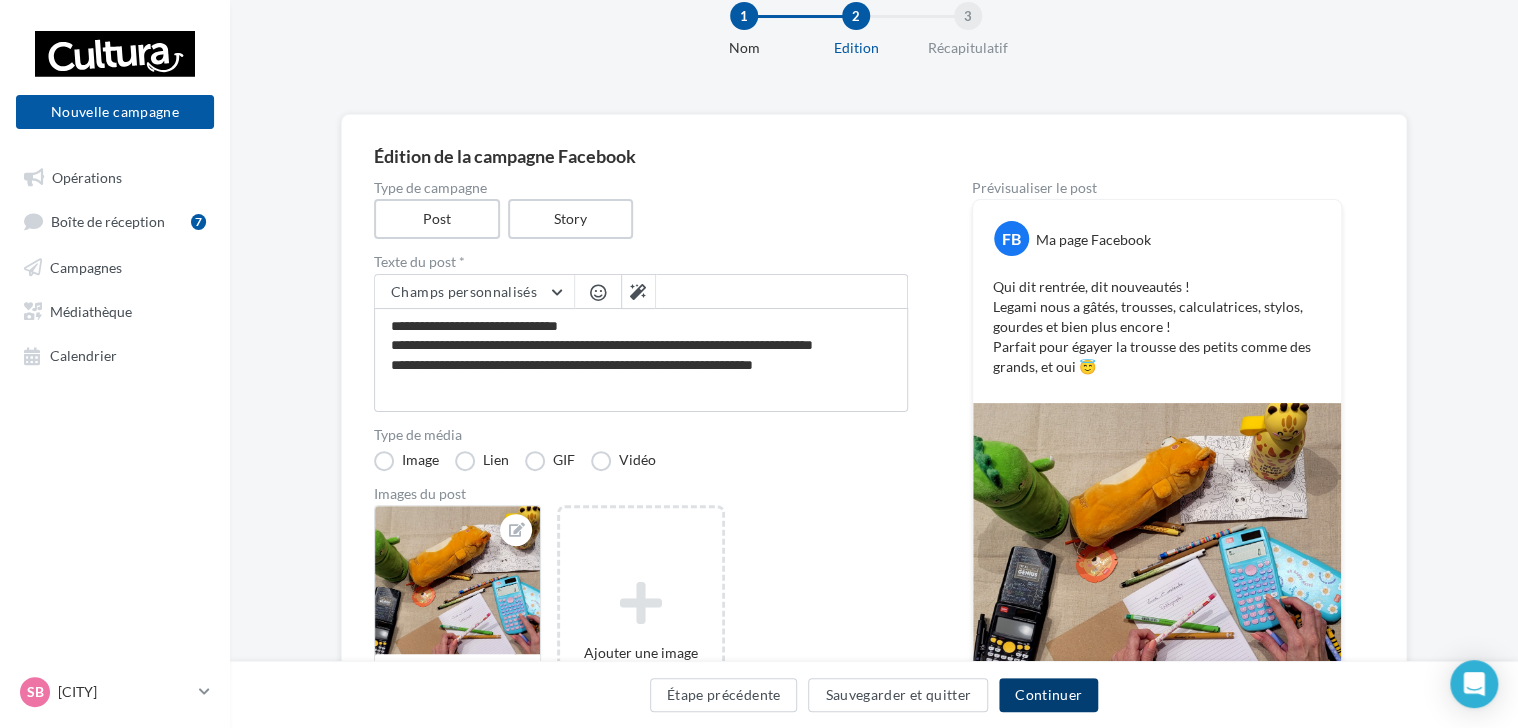 click on "Continuer" at bounding box center [1048, 695] 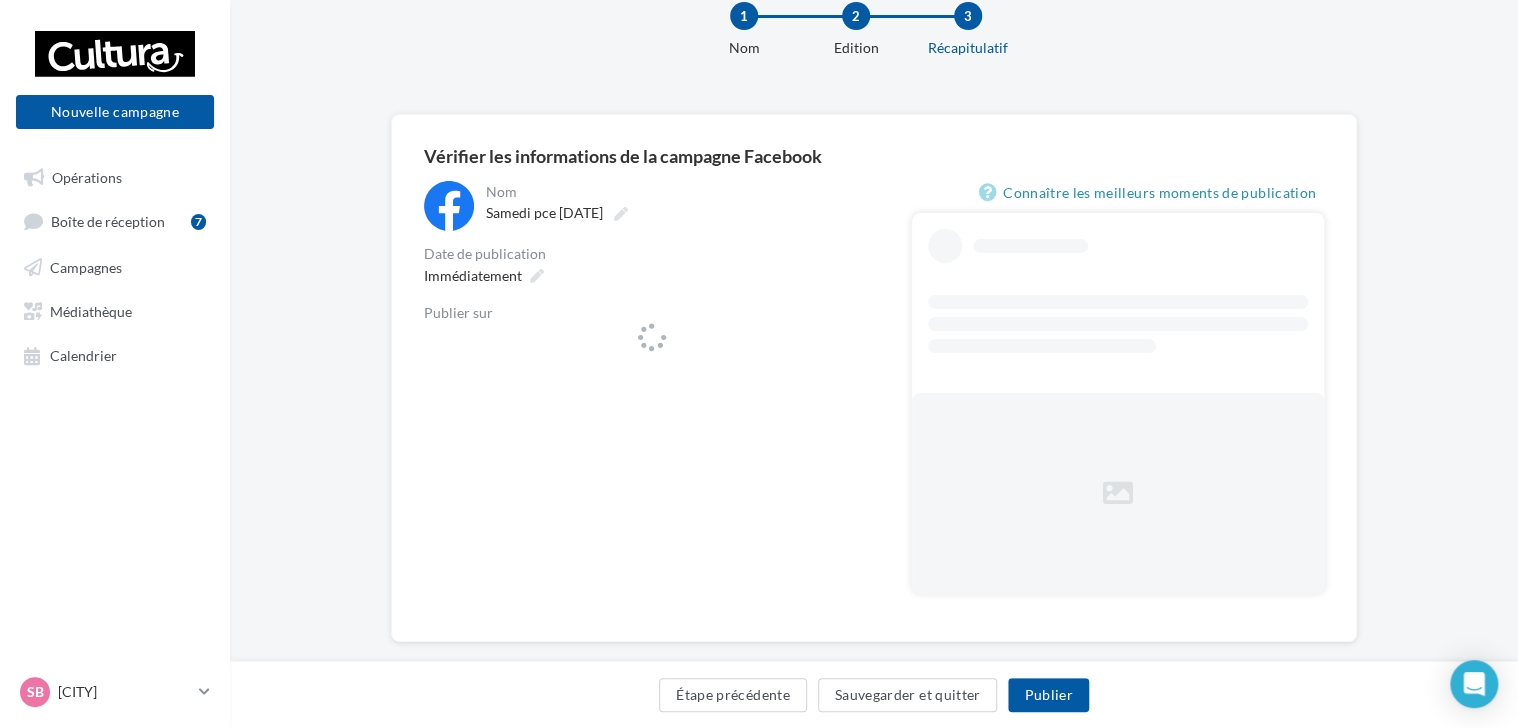 scroll, scrollTop: 0, scrollLeft: 0, axis: both 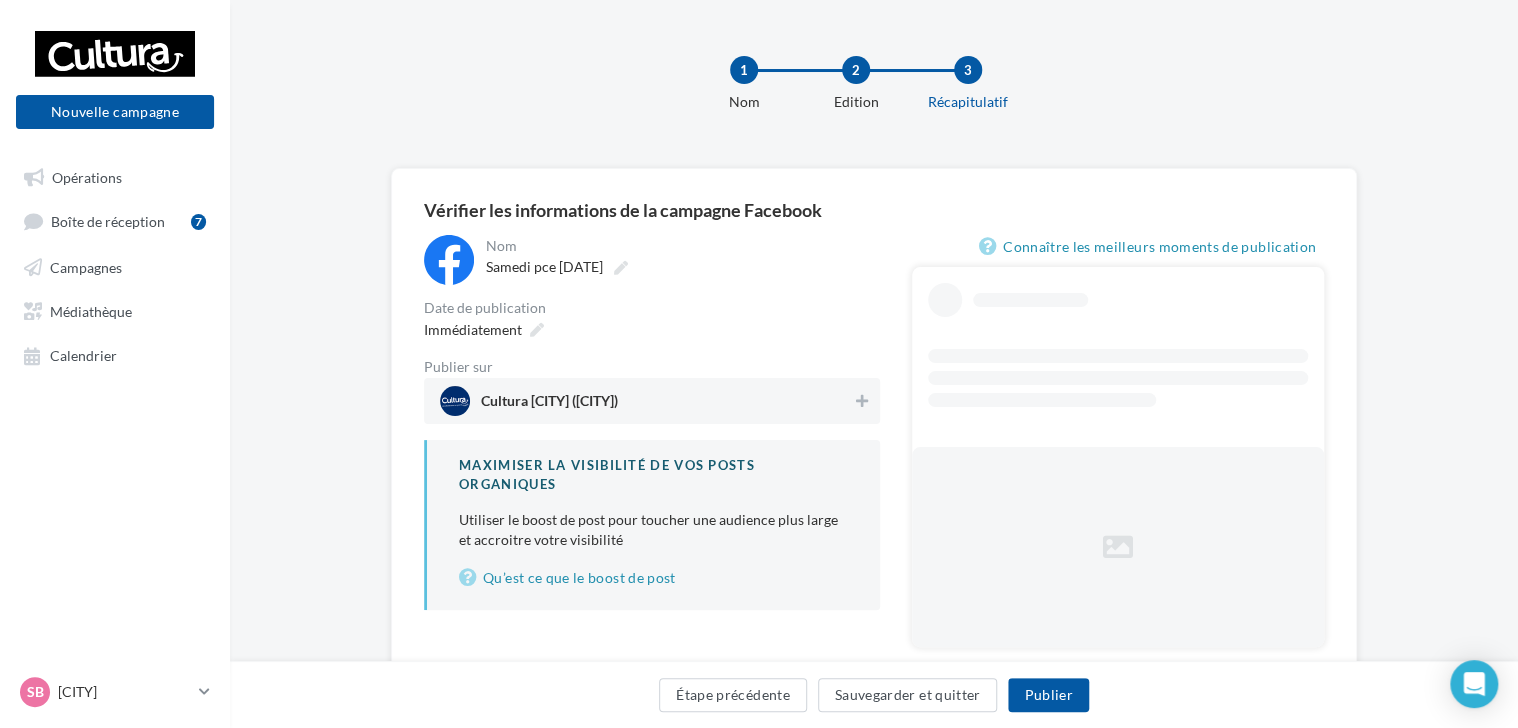 click on "Cultura [CITY] ([CITY])" at bounding box center [646, 401] 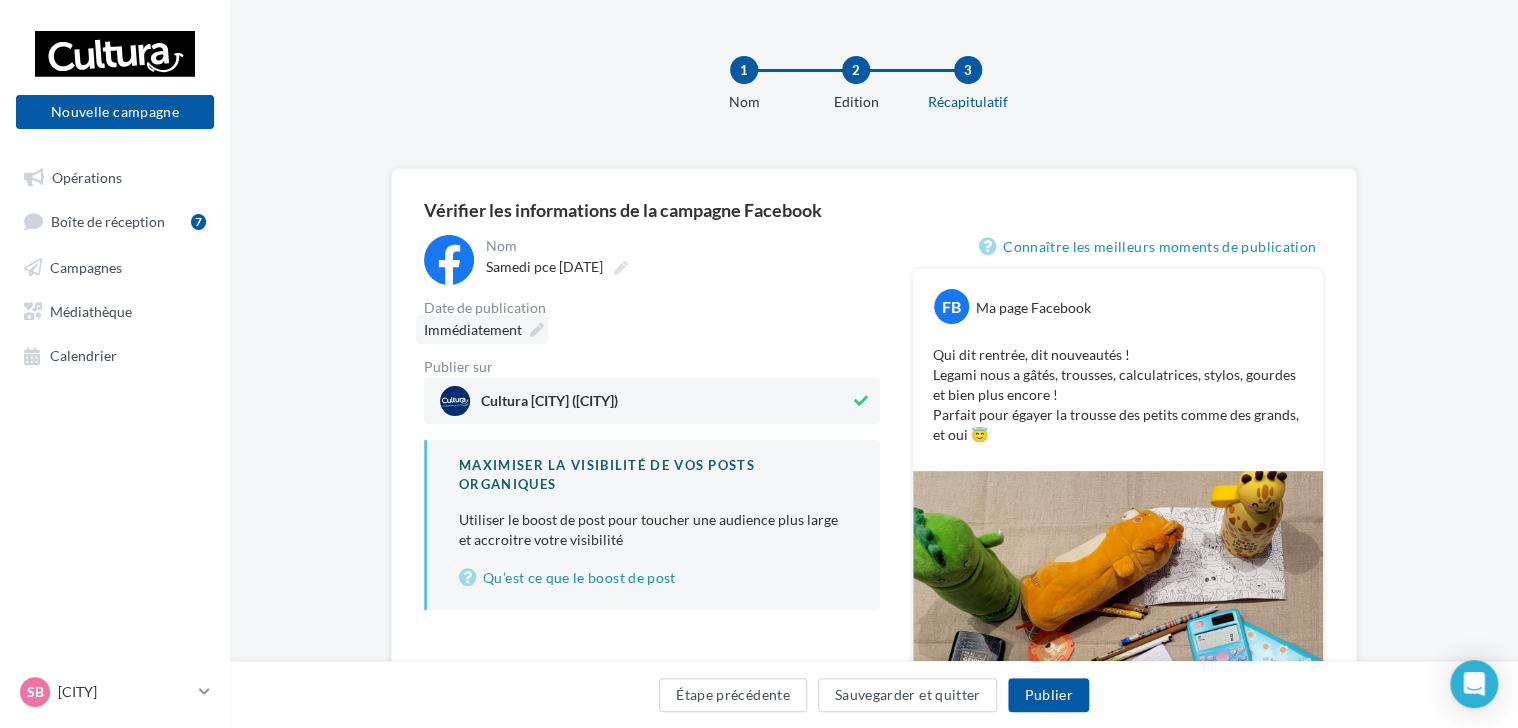 click at bounding box center (537, 330) 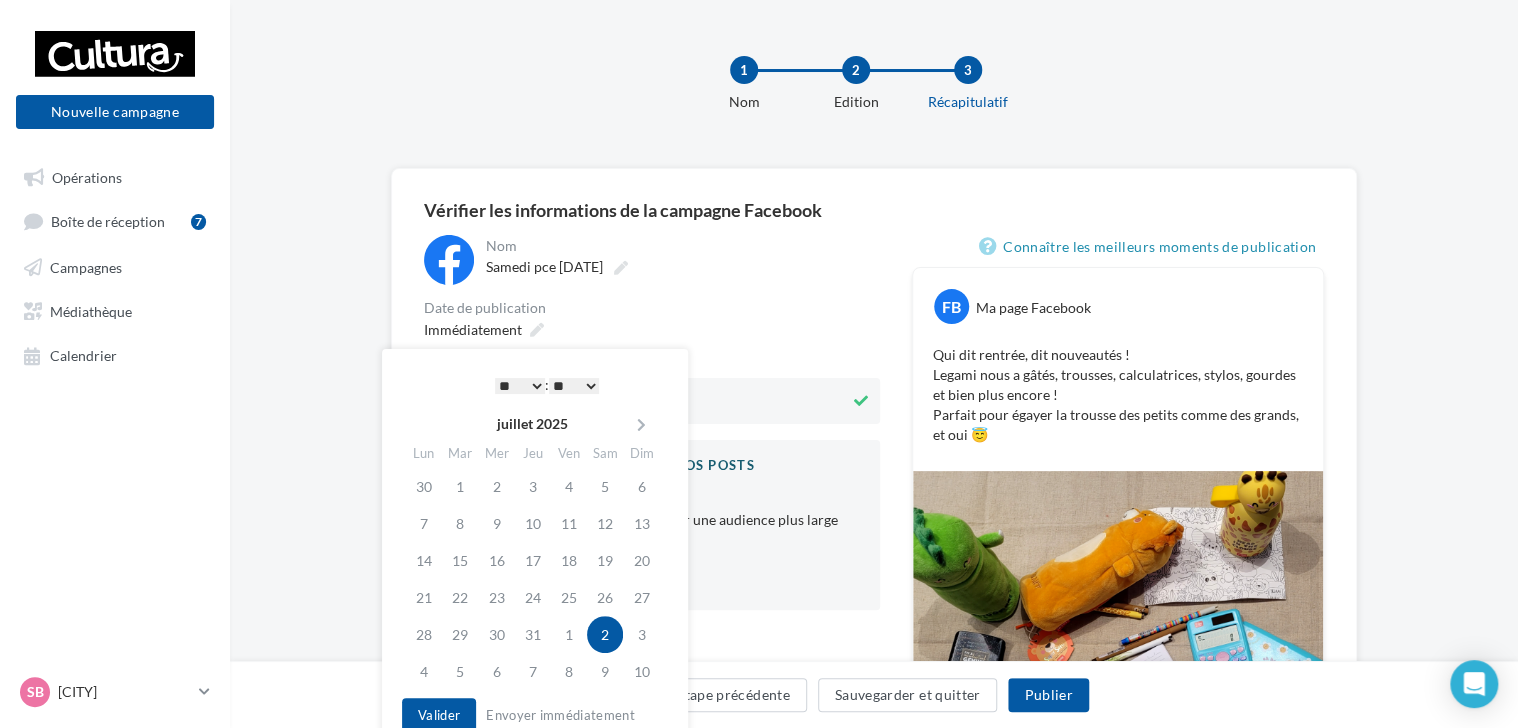 click on "* * * * * * * * * * ** ** ** ** ** ** ** ** ** ** ** ** ** **" at bounding box center (520, 386) 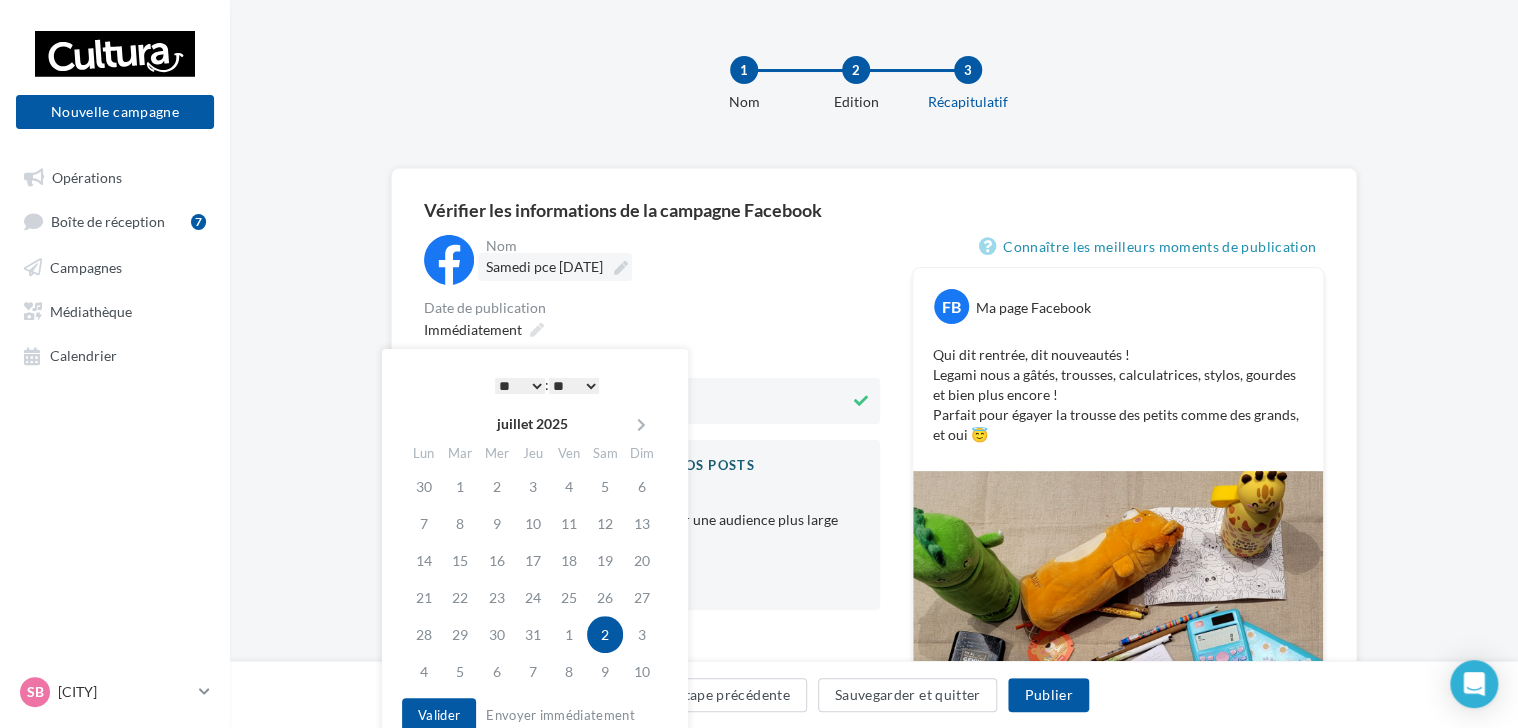 click on "Samedi pce [DATE]" at bounding box center [544, 266] 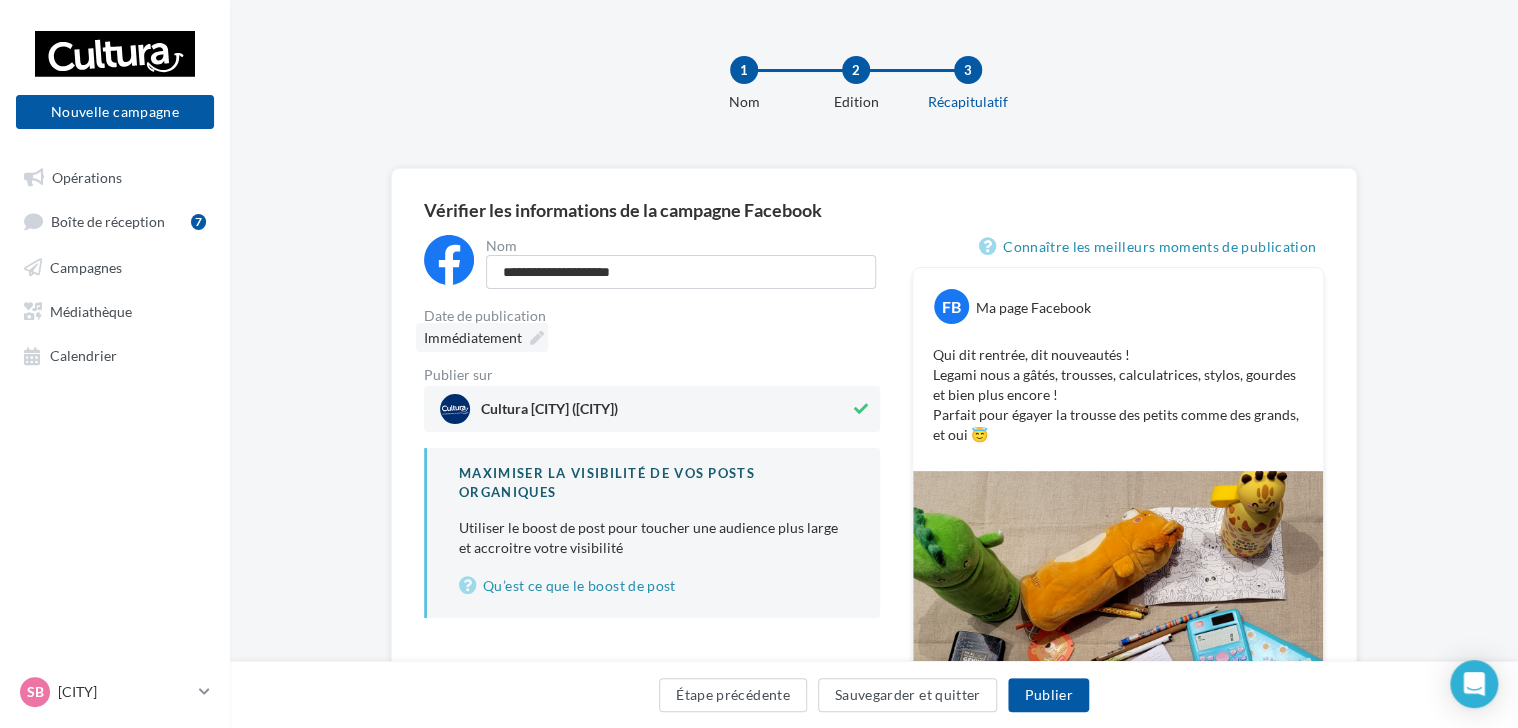 click on "Immédiatement" at bounding box center (482, 337) 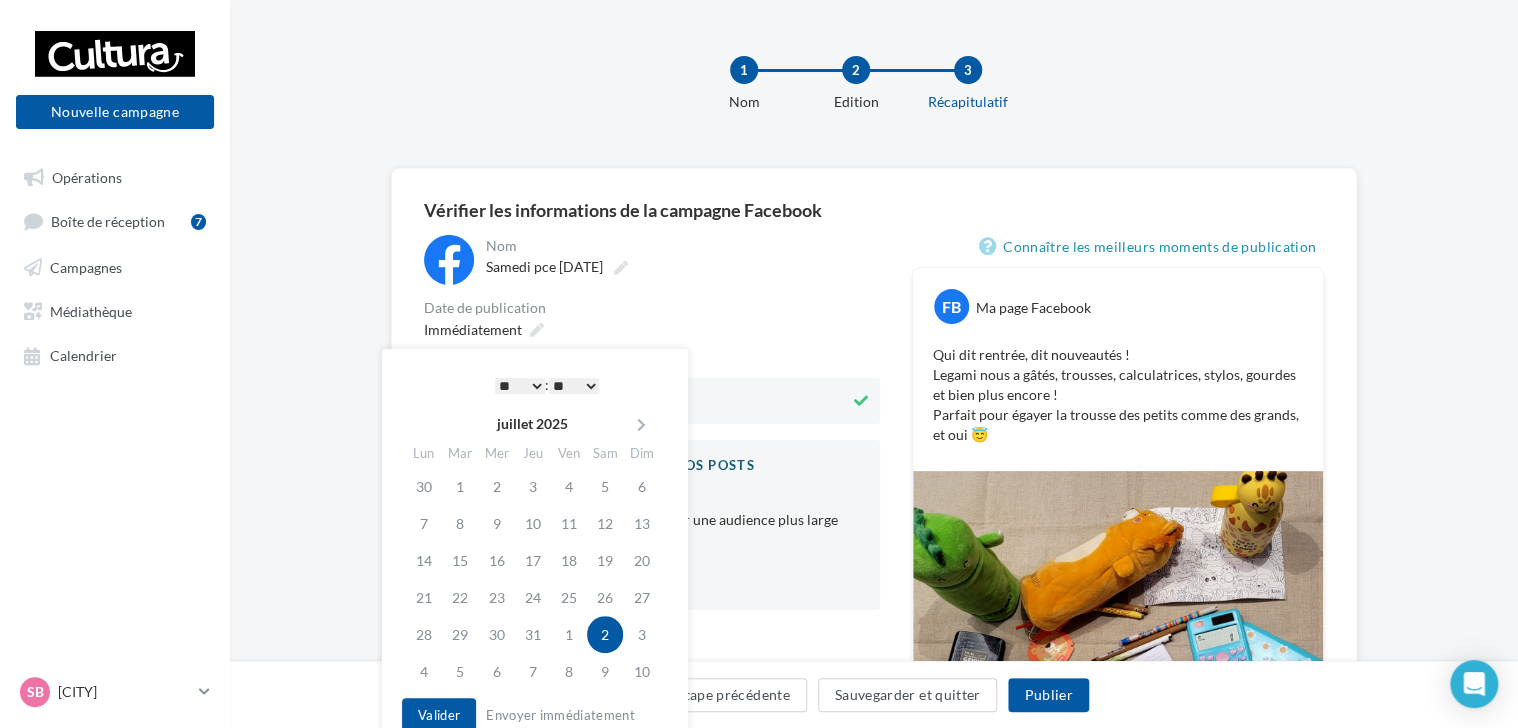 click on "2" at bounding box center [605, 634] 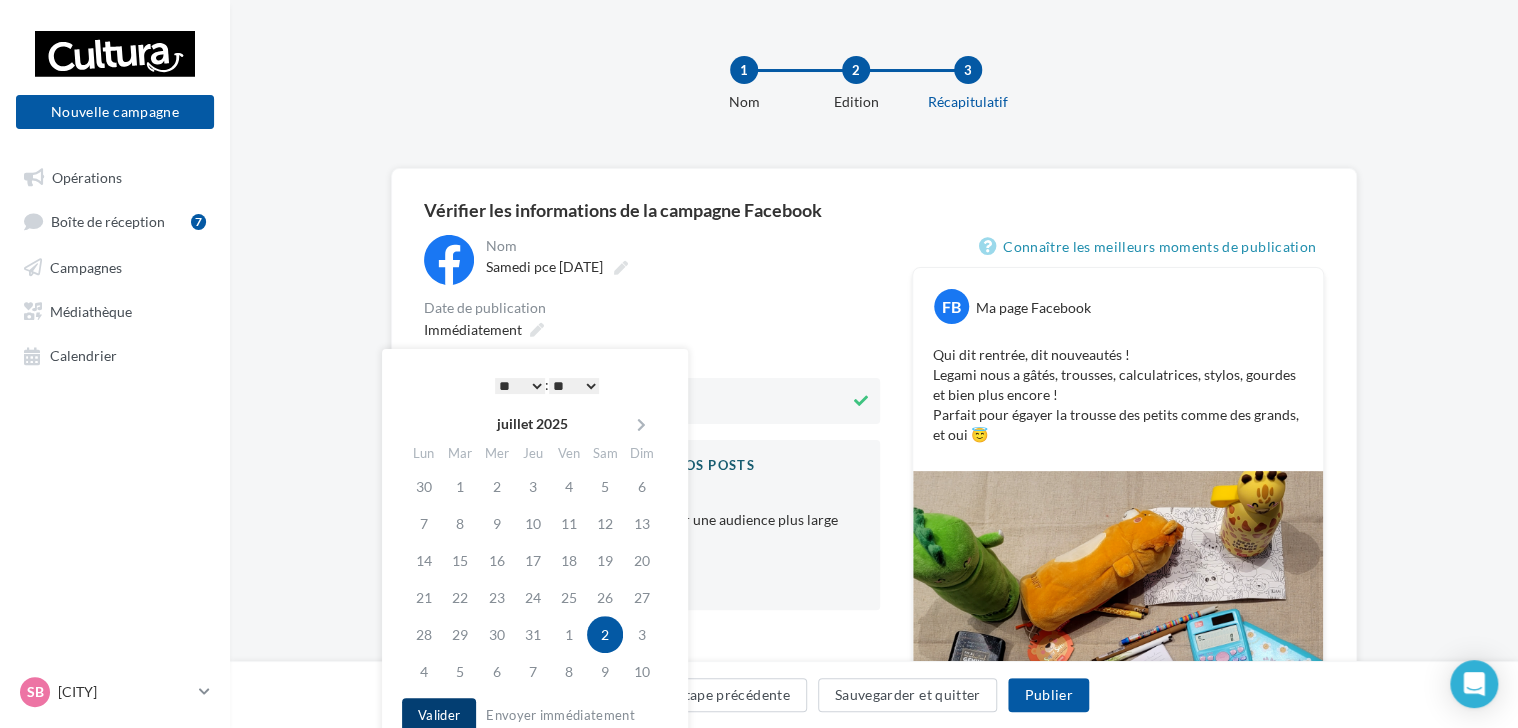 click on "Valider" at bounding box center (439, 715) 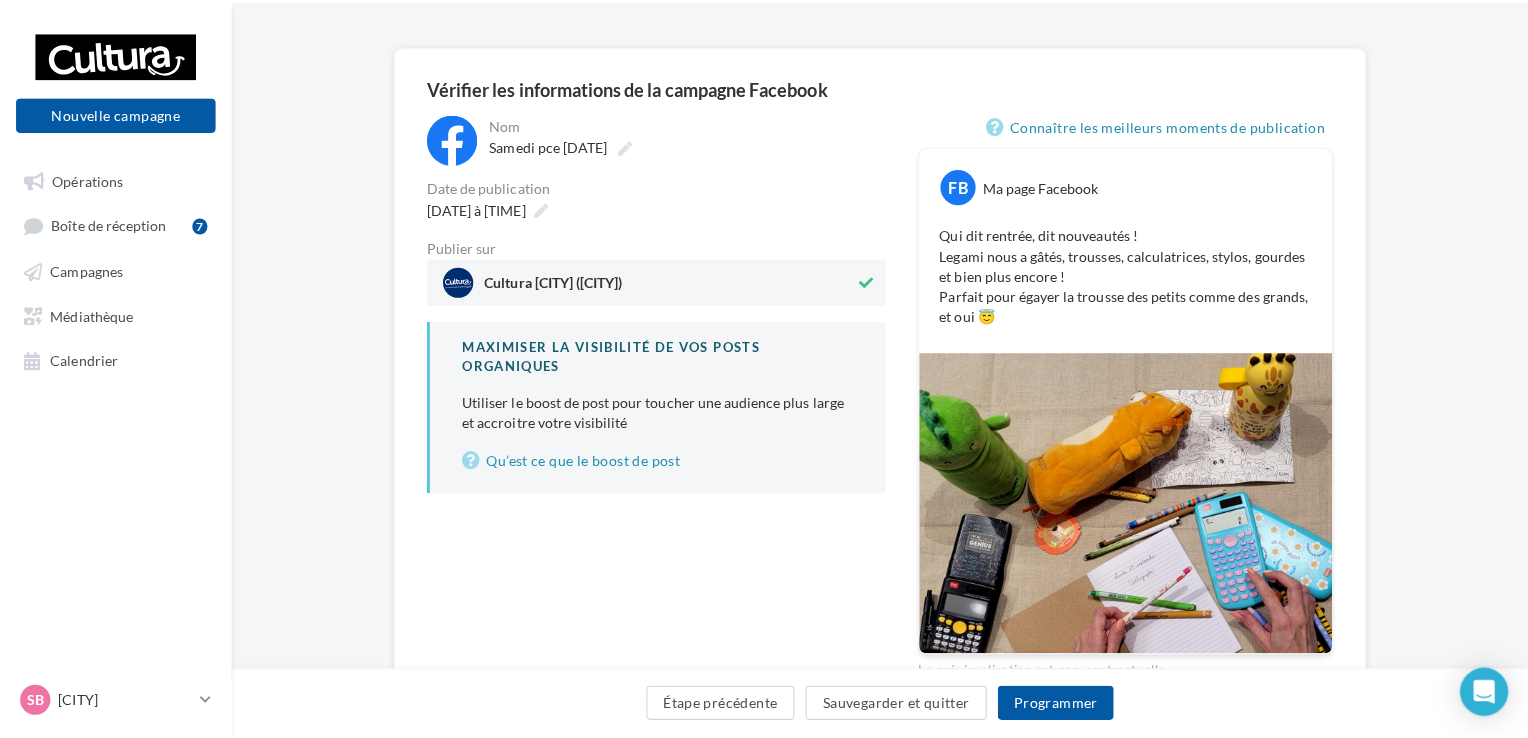 scroll, scrollTop: 118, scrollLeft: 0, axis: vertical 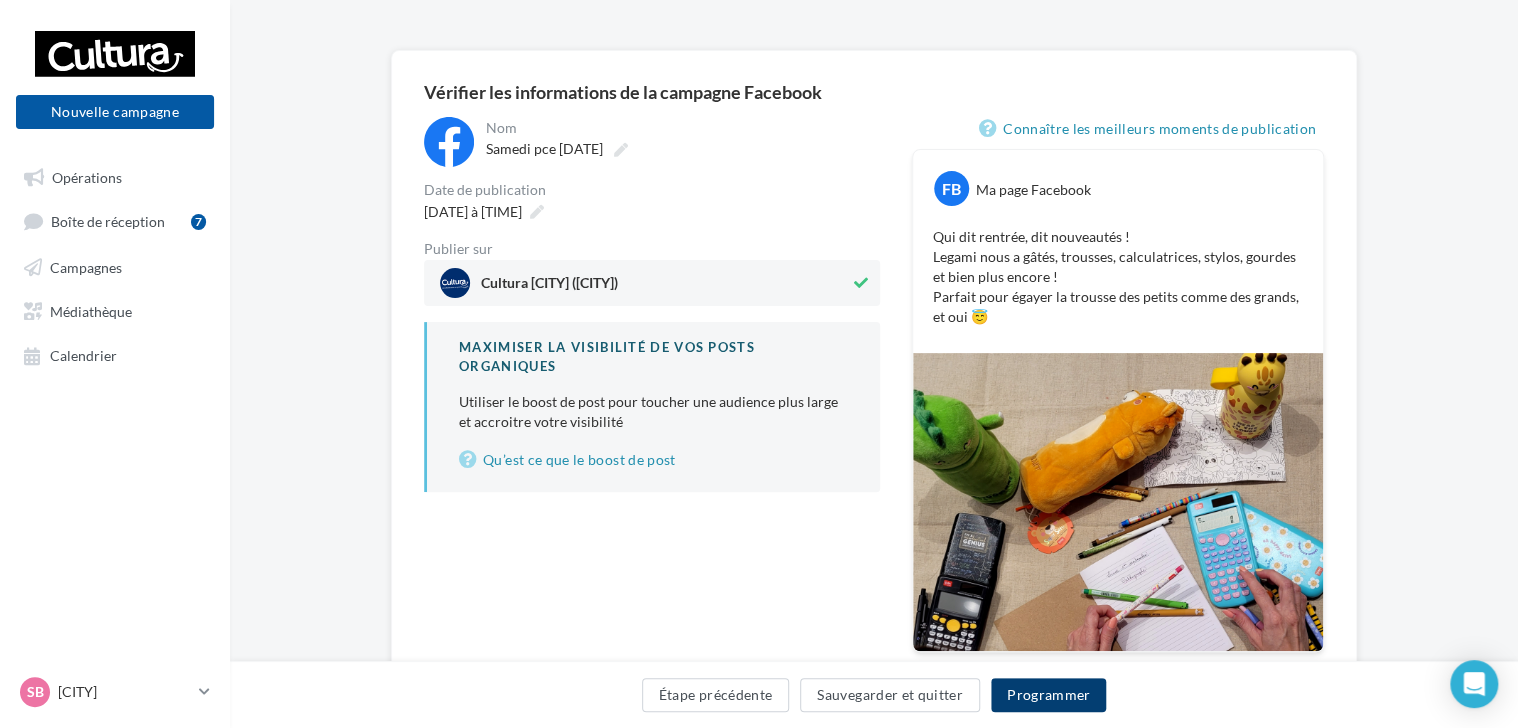 click on "Programmer" at bounding box center (1049, 695) 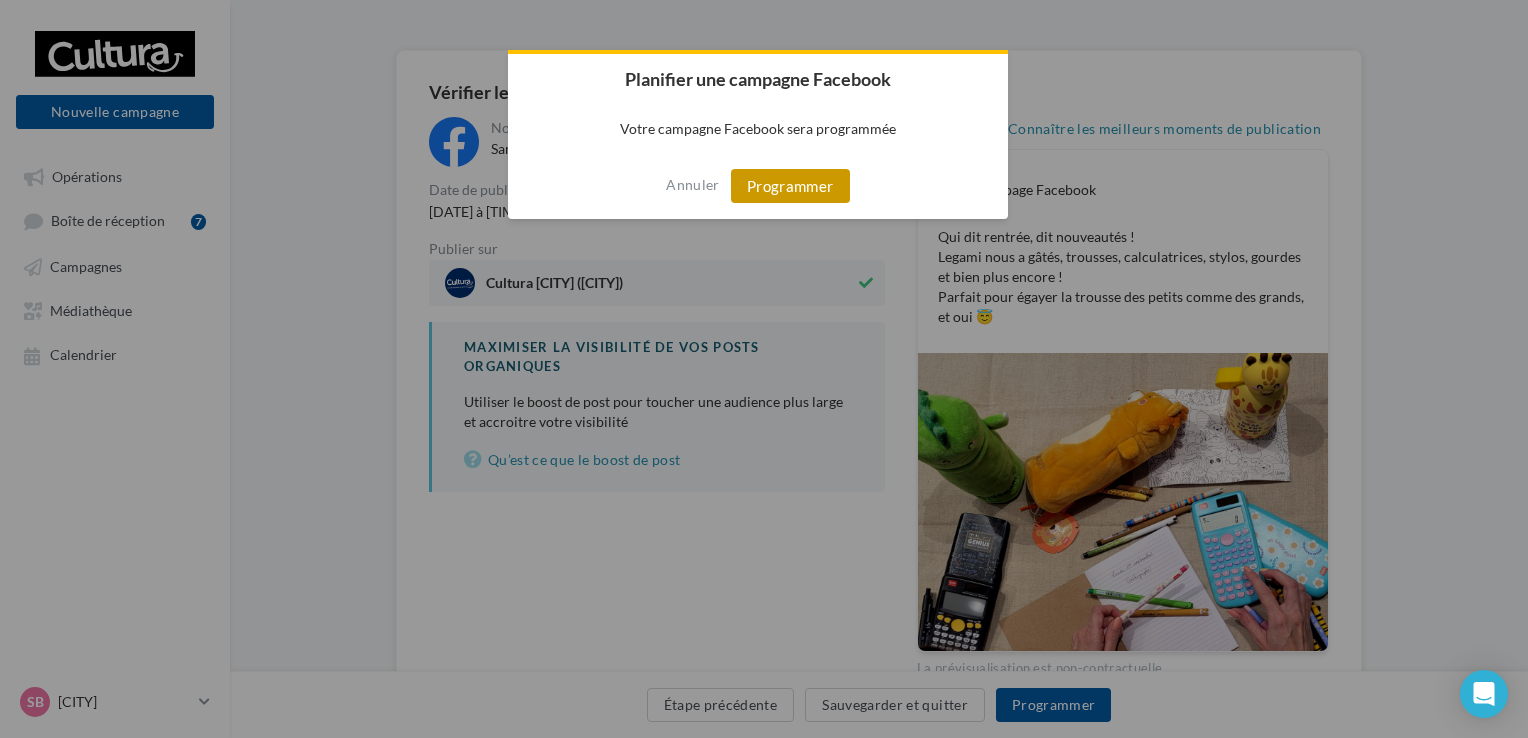 click on "Programmer" at bounding box center (790, 186) 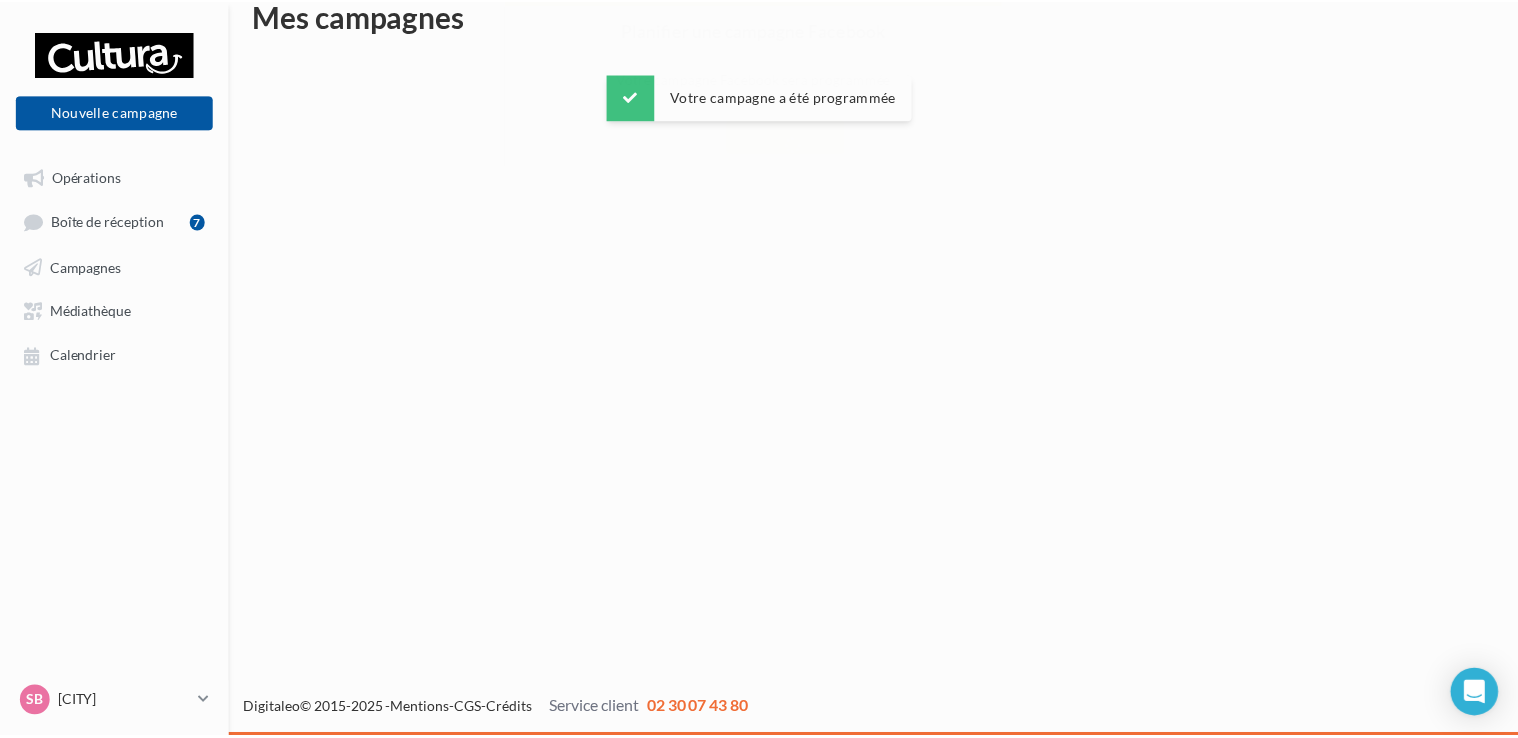 scroll, scrollTop: 32, scrollLeft: 0, axis: vertical 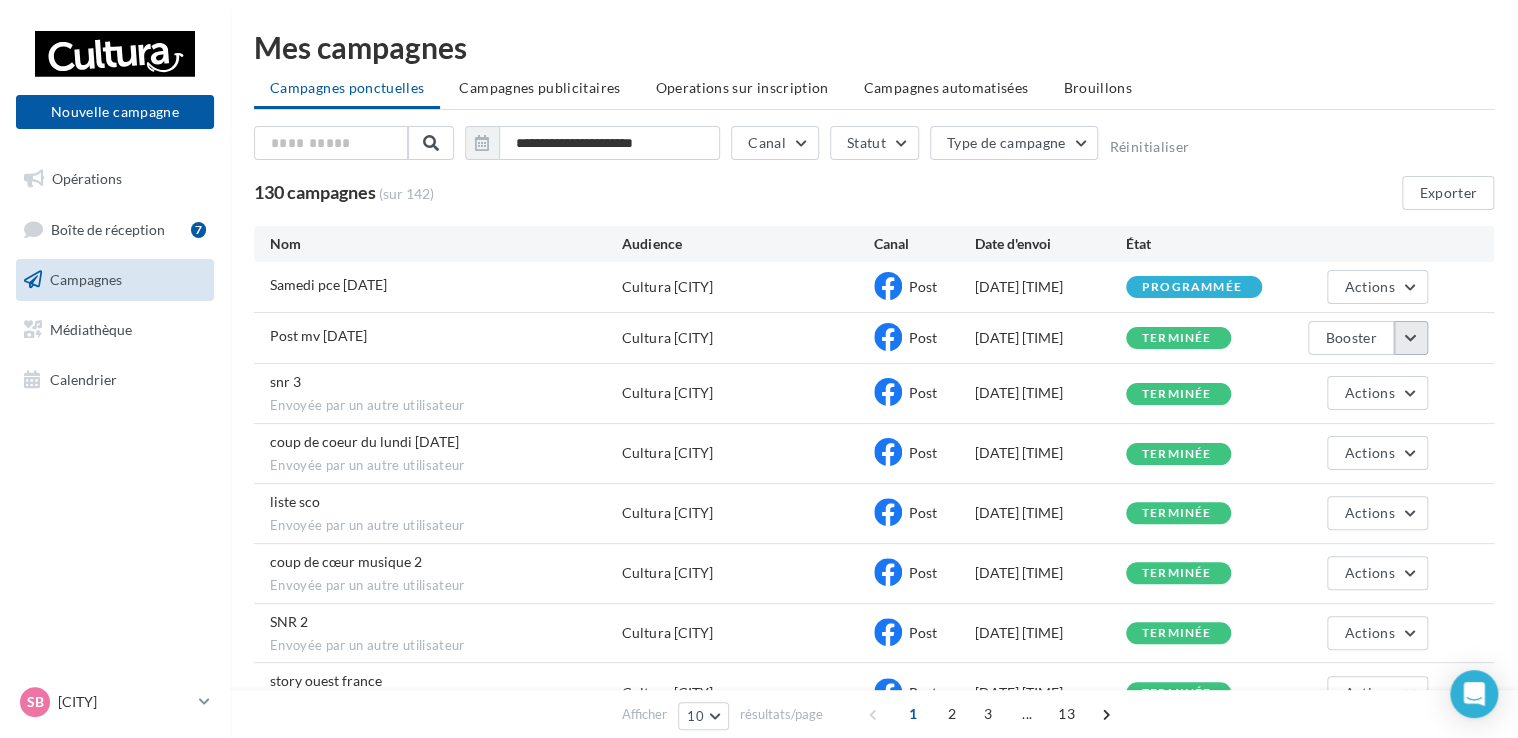 click at bounding box center (1411, 338) 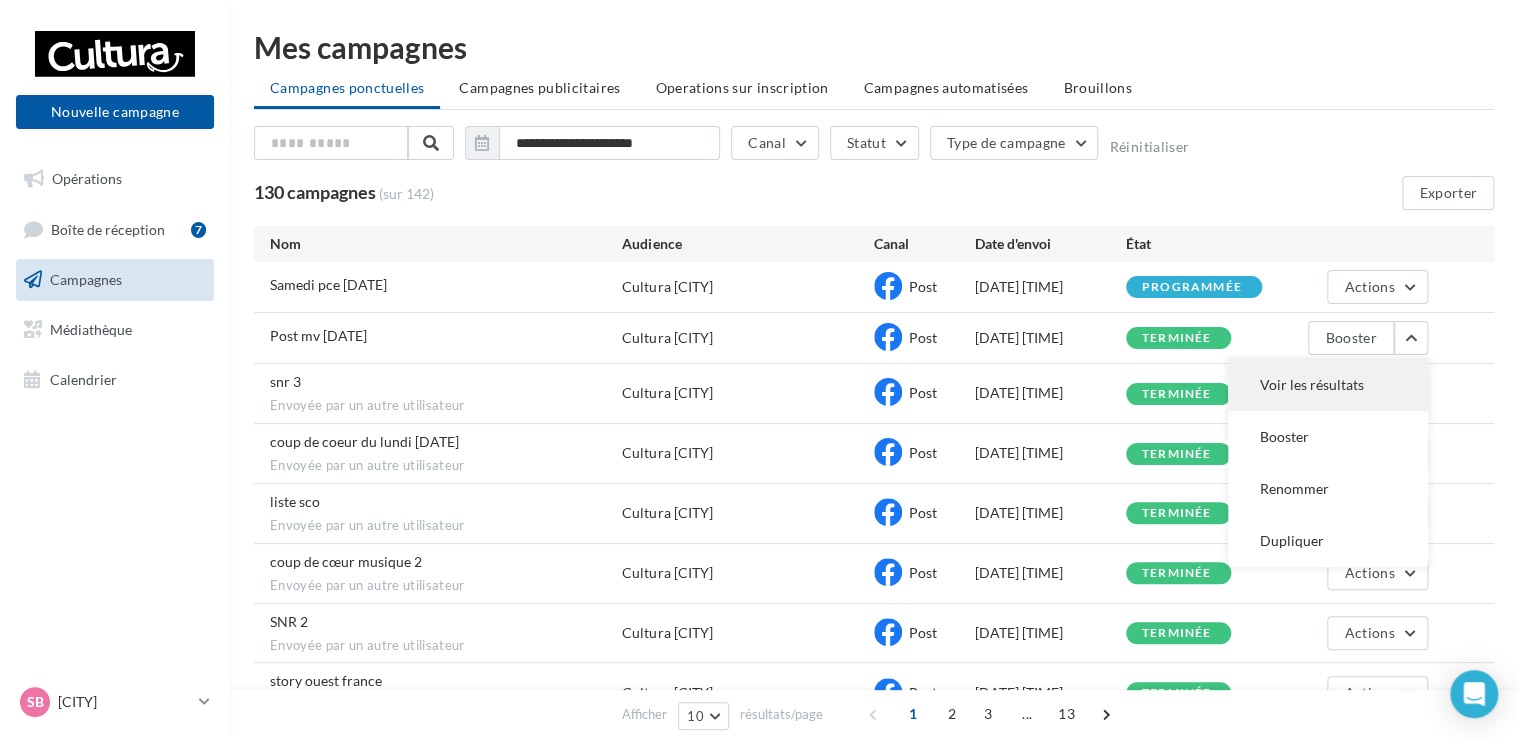 click on "Voir les résultats" at bounding box center (1328, 385) 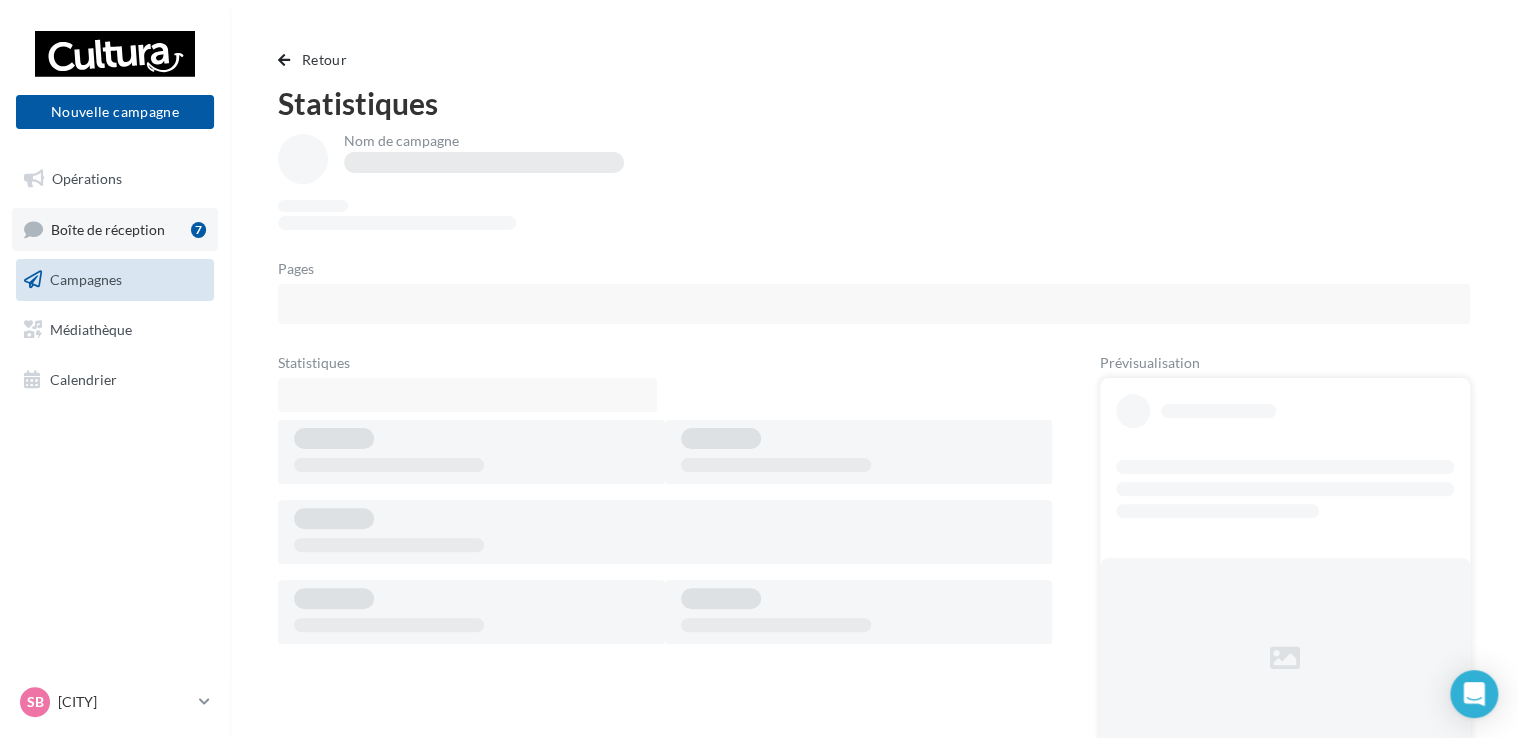 click on "Boîte de réception" at bounding box center (108, 228) 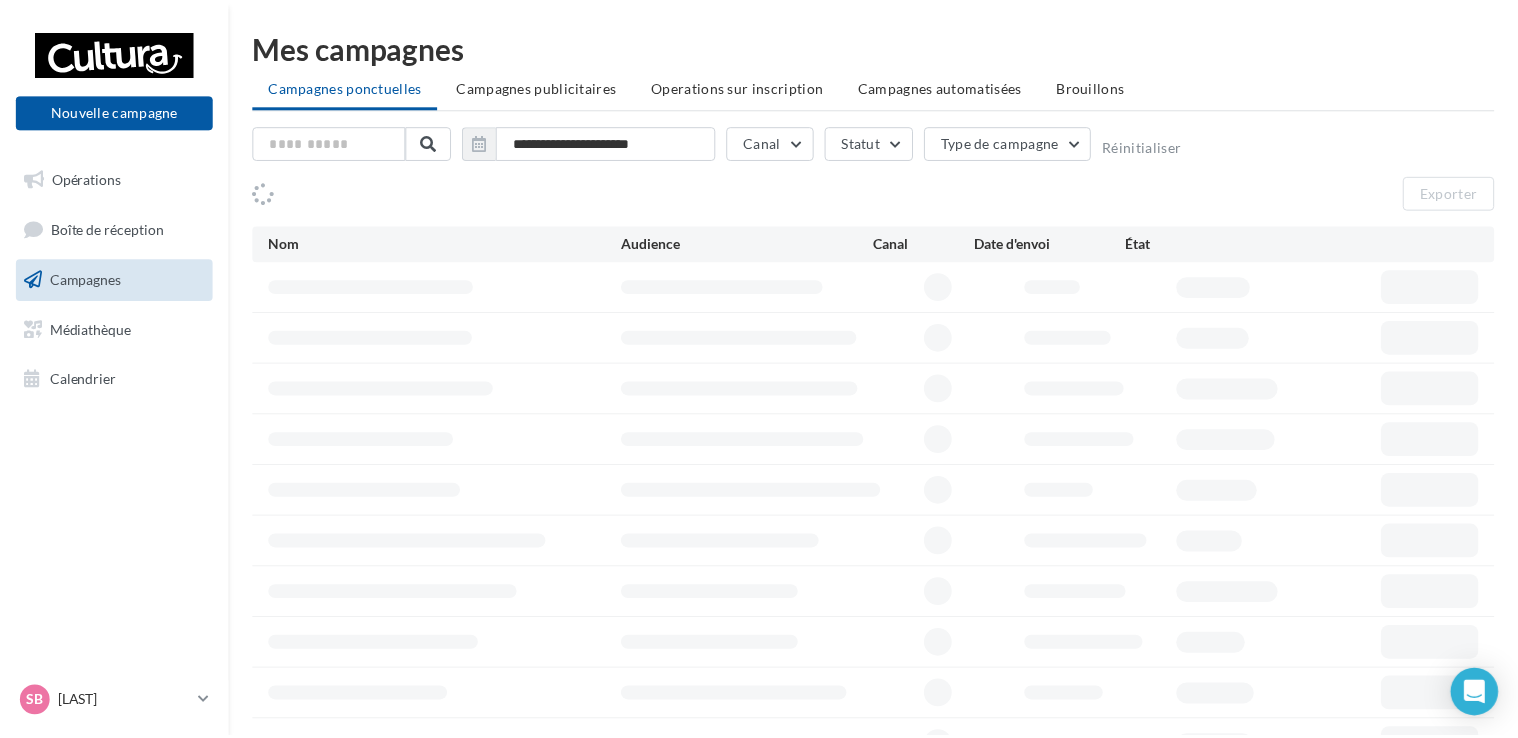 scroll, scrollTop: 0, scrollLeft: 0, axis: both 